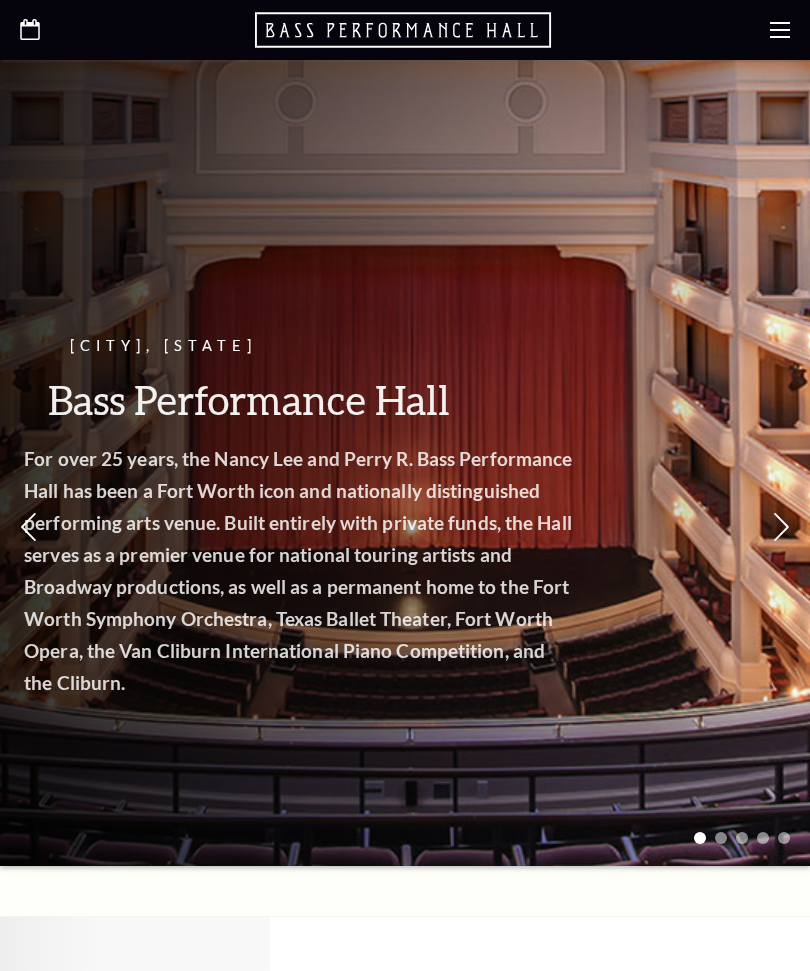 scroll, scrollTop: 0, scrollLeft: 0, axis: both 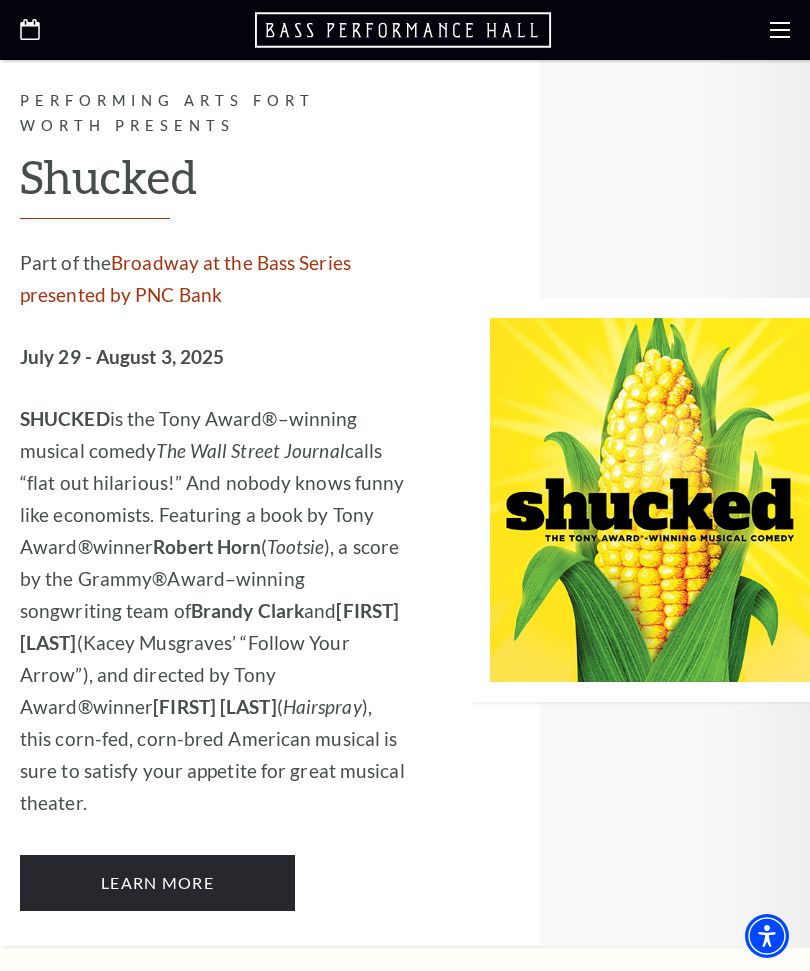 click on "Learn More" at bounding box center (157, 883) 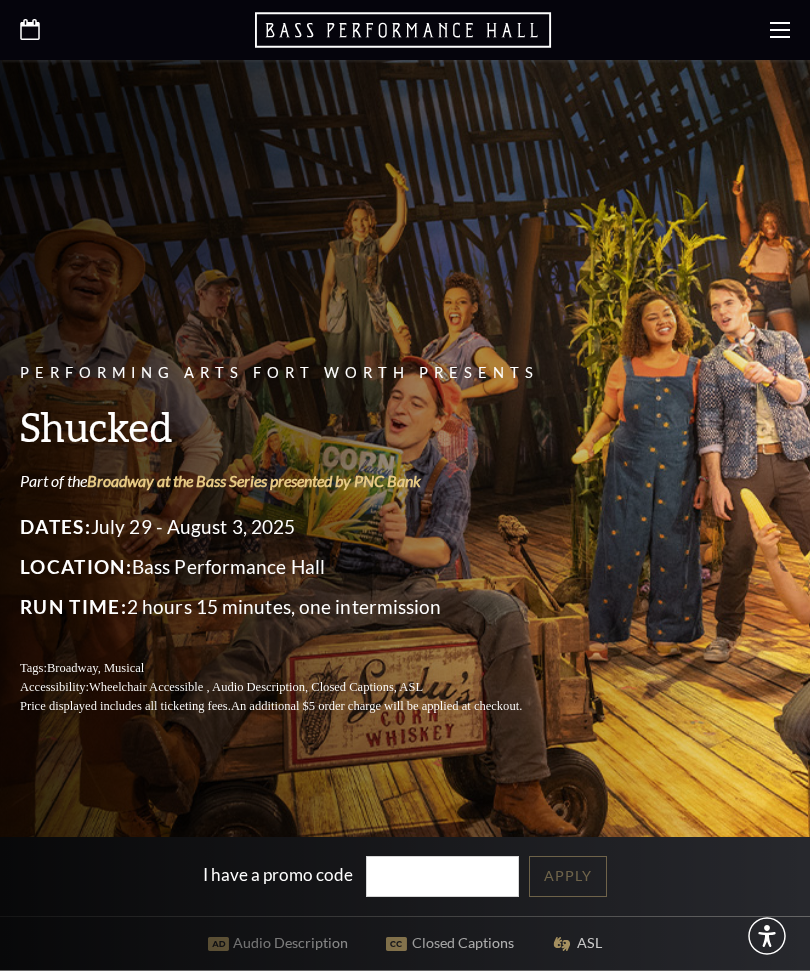 scroll, scrollTop: 0, scrollLeft: 0, axis: both 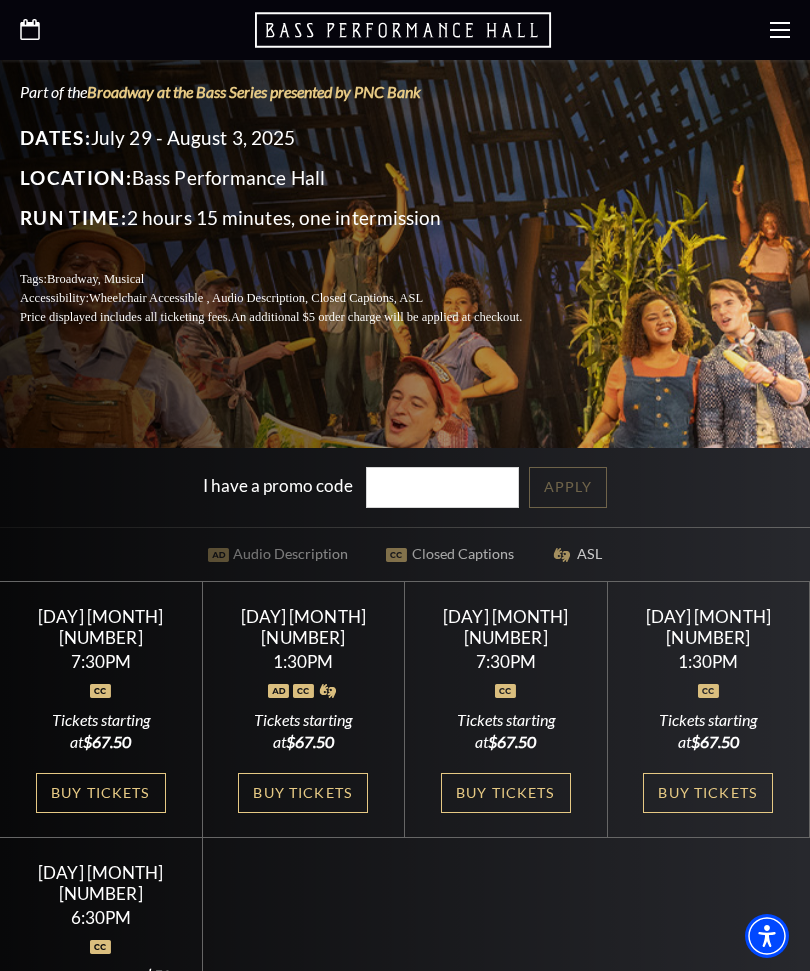 click on "Buy Tickets" at bounding box center (506, 793) 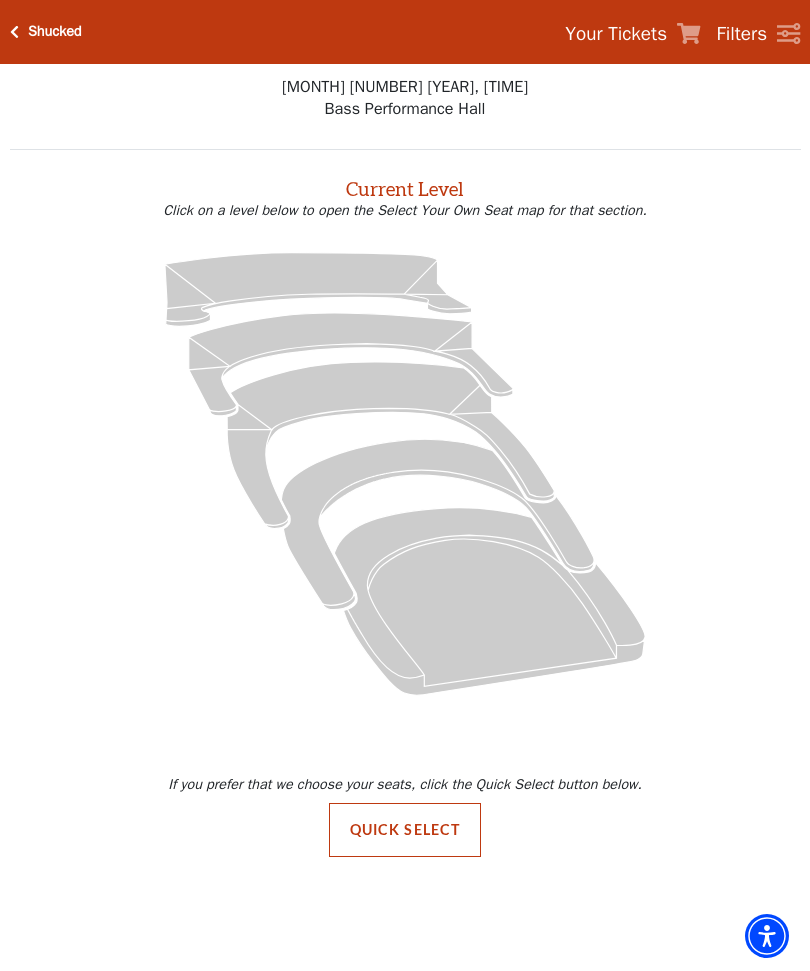 scroll, scrollTop: 0, scrollLeft: 0, axis: both 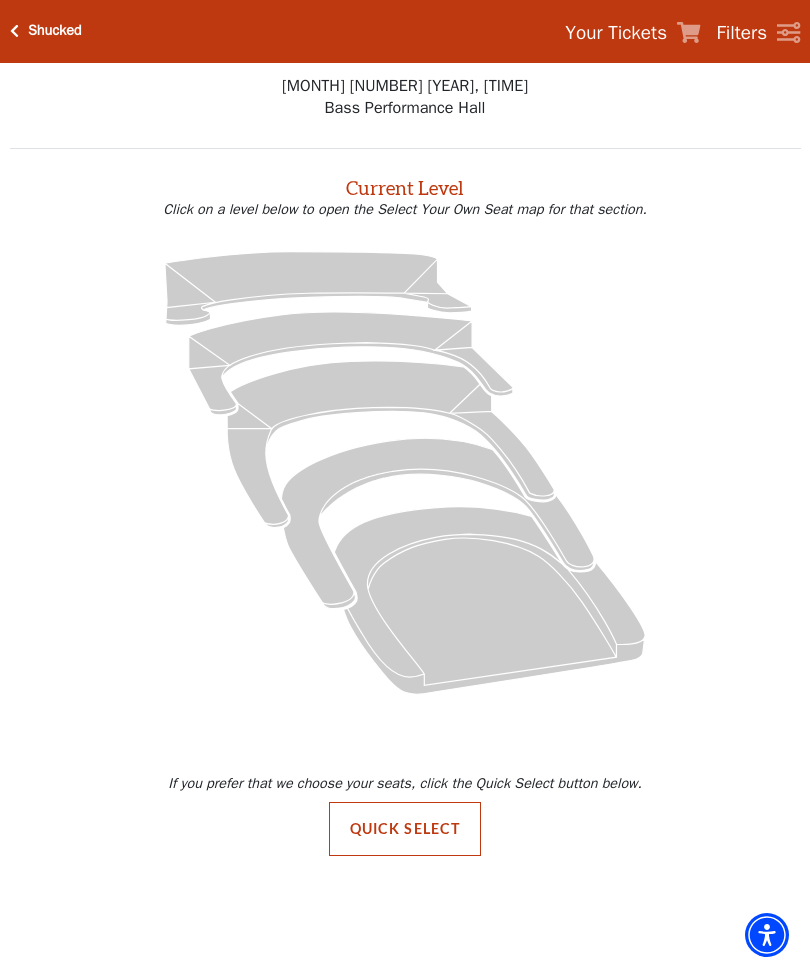 click on "Quick Select" at bounding box center (405, 830) 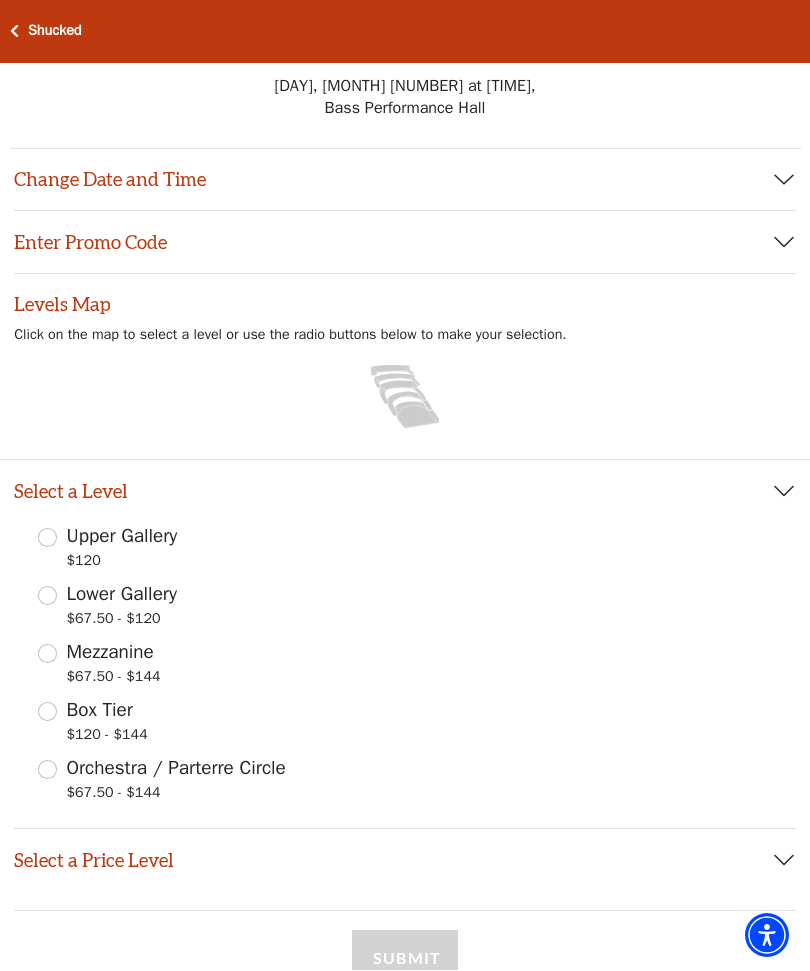 scroll, scrollTop: 1, scrollLeft: 0, axis: vertical 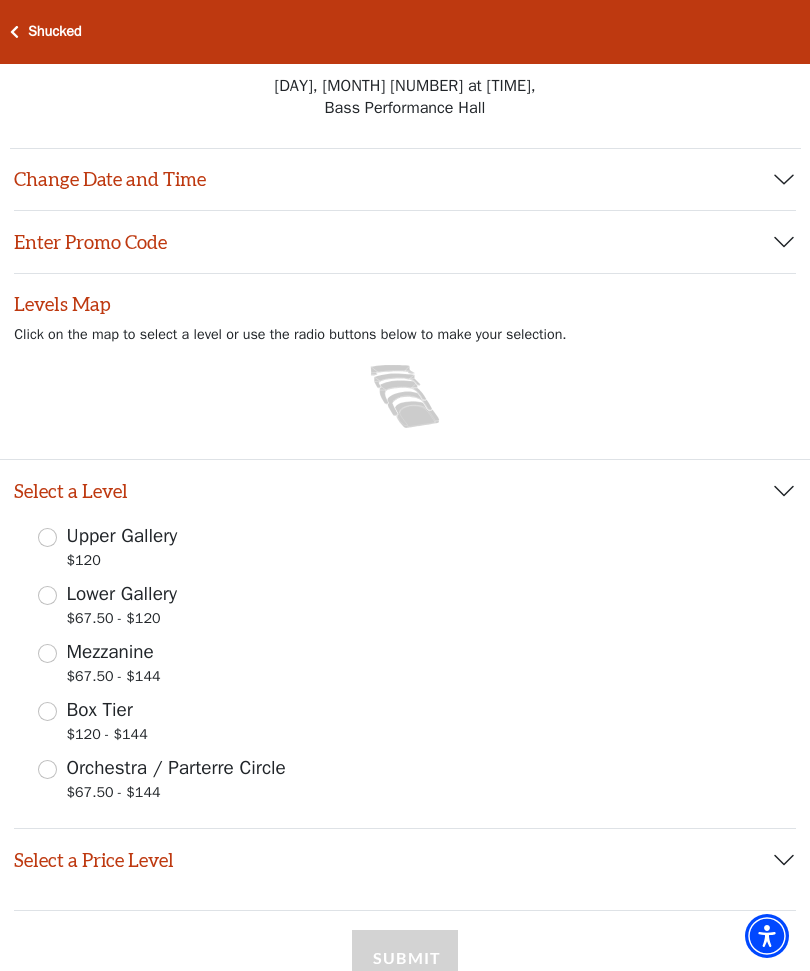 click 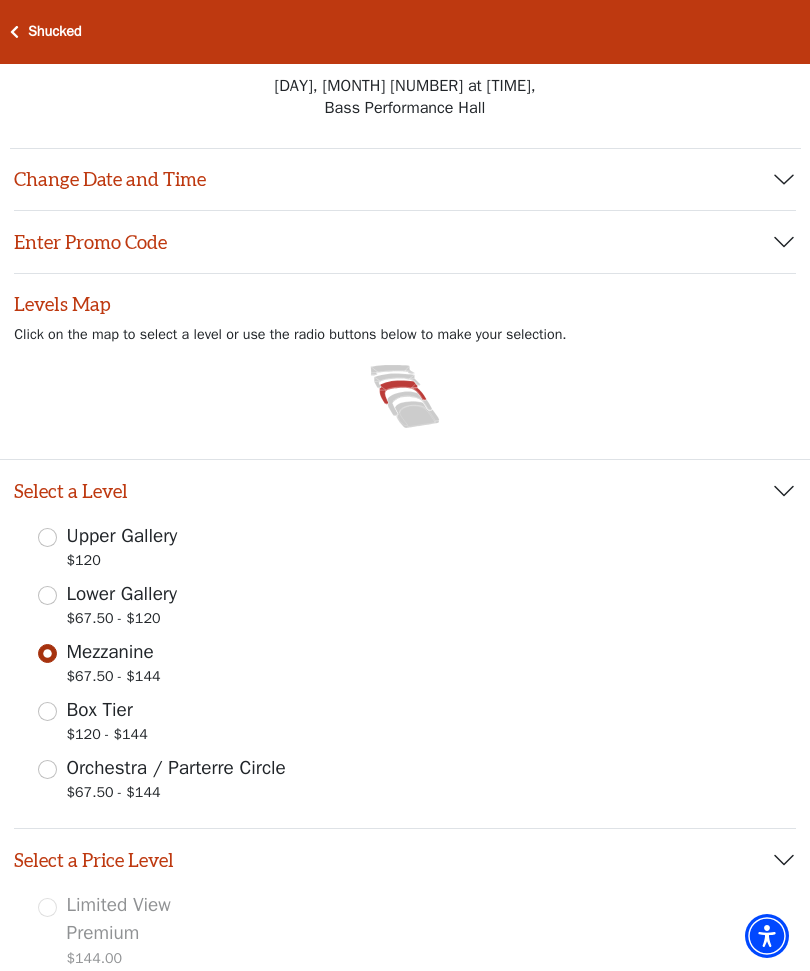 click 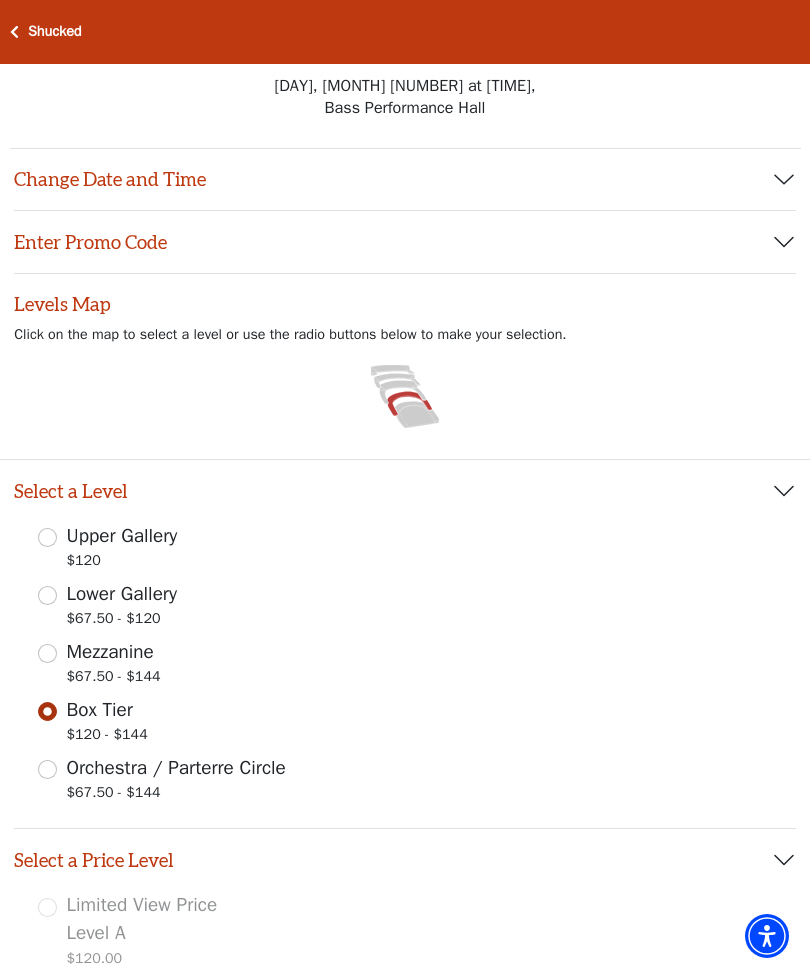 click 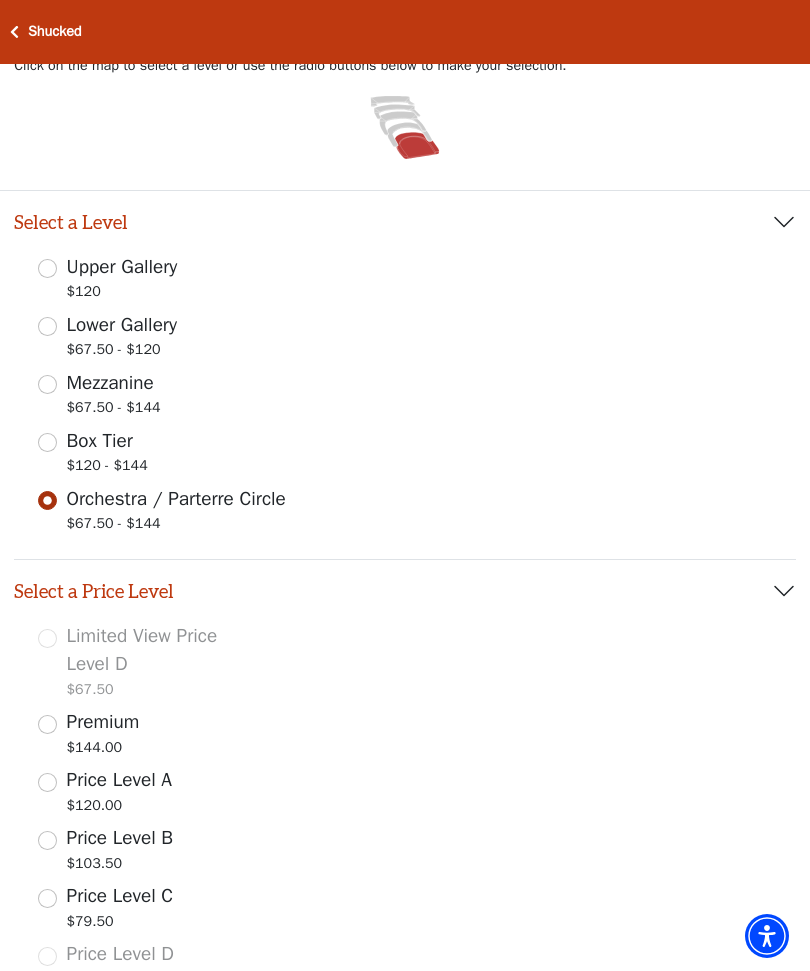 scroll, scrollTop: 269, scrollLeft: 0, axis: vertical 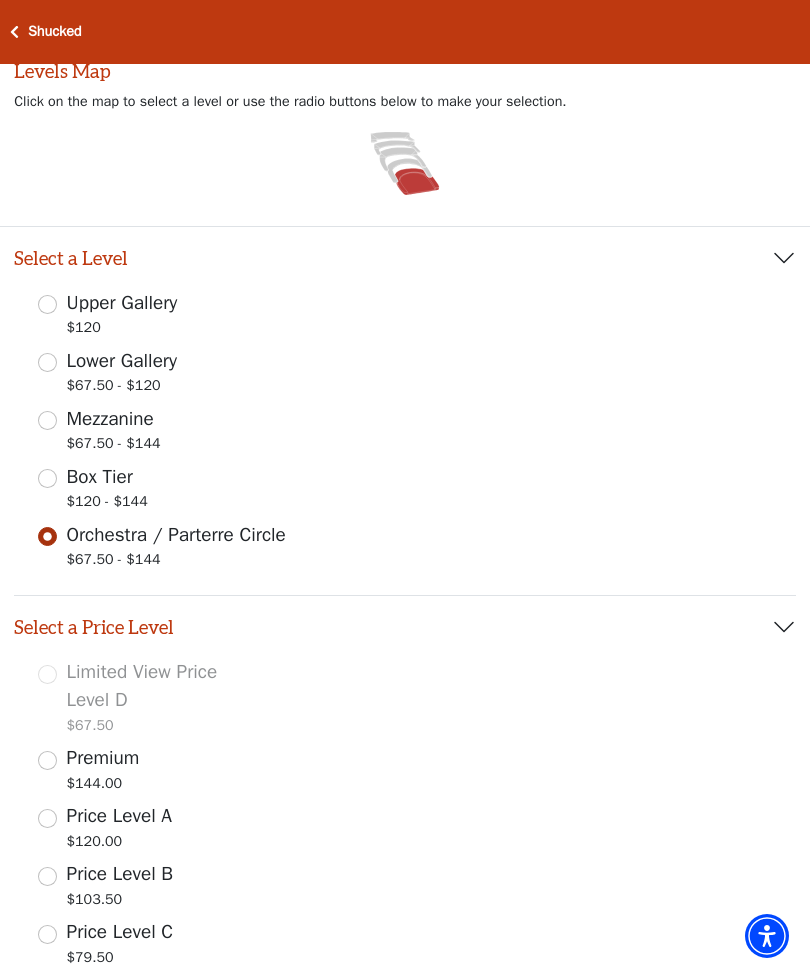 click on "Price Level C $79.50" at bounding box center (47, 934) 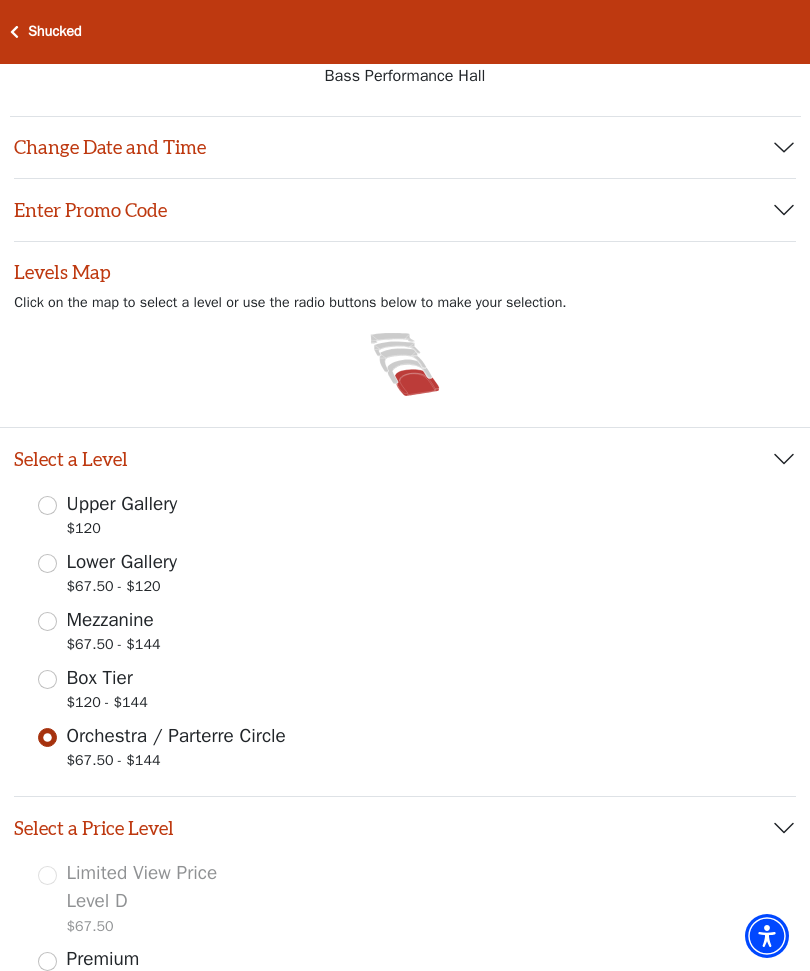scroll, scrollTop: 34, scrollLeft: 0, axis: vertical 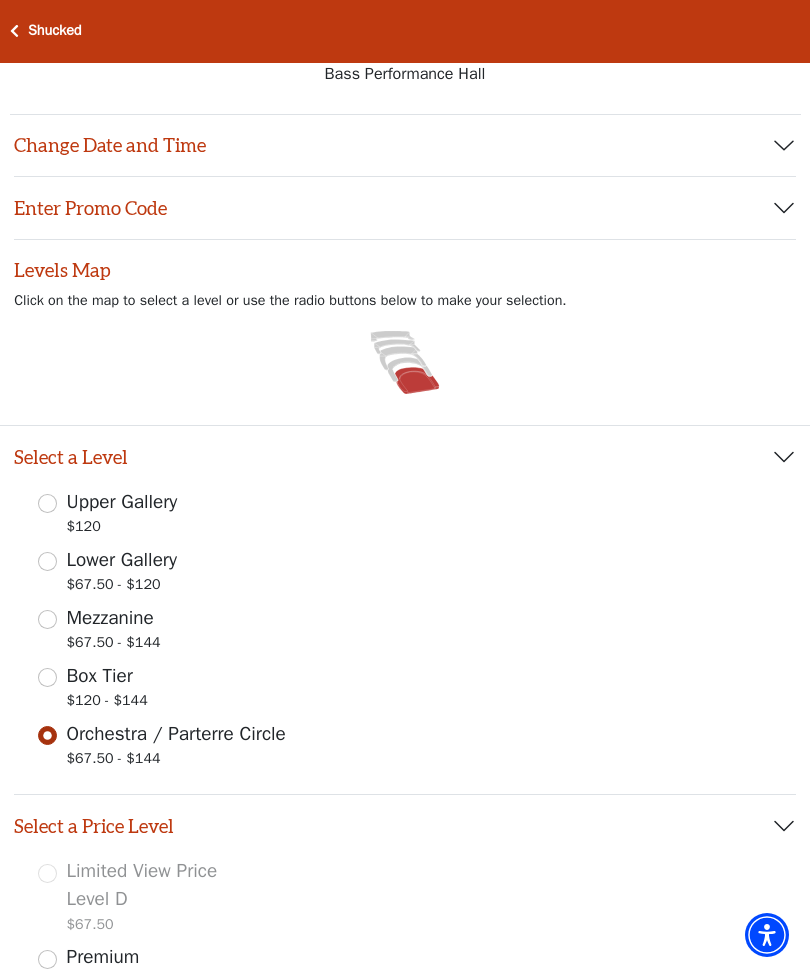 click on "Images representing the levels that are in the facility
Select a Level
Upper Gallery     $120   Lower Gallery     $67.50 - $120   Mezzanine     $67.50 - $144   Box Tier     $120 - $144   Orchestra / Parterre Circle     $67.50 - $144
Select a Price Level
Limited View Price Level D $67.50   Premium $144.00   Price Level A $120.00   Price Level B $103.50   Price Level C $79.50   Price Level D $67.50" at bounding box center (405, 790) 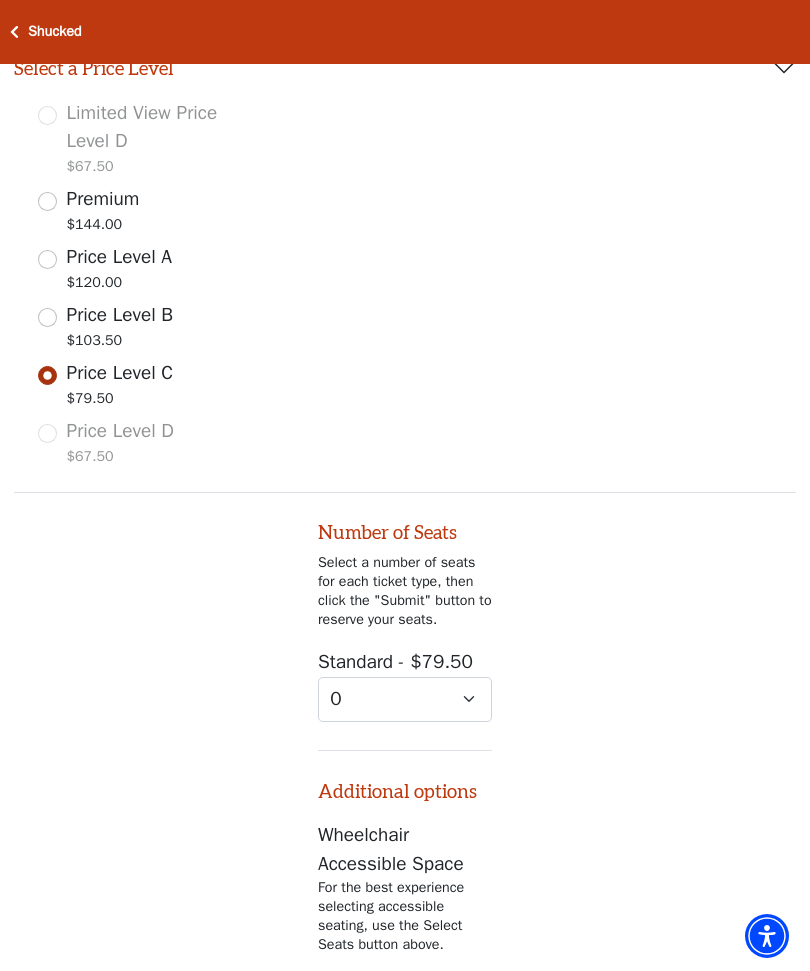 scroll, scrollTop: 800, scrollLeft: 0, axis: vertical 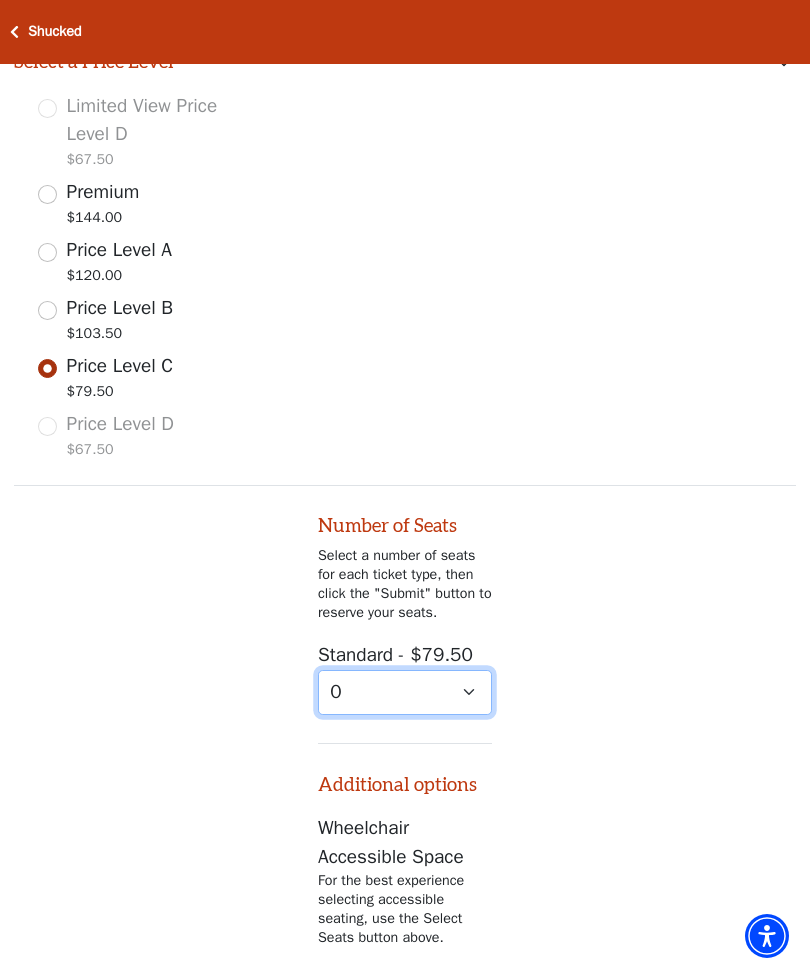 click on "0 1 2 3 4" at bounding box center (405, 692) 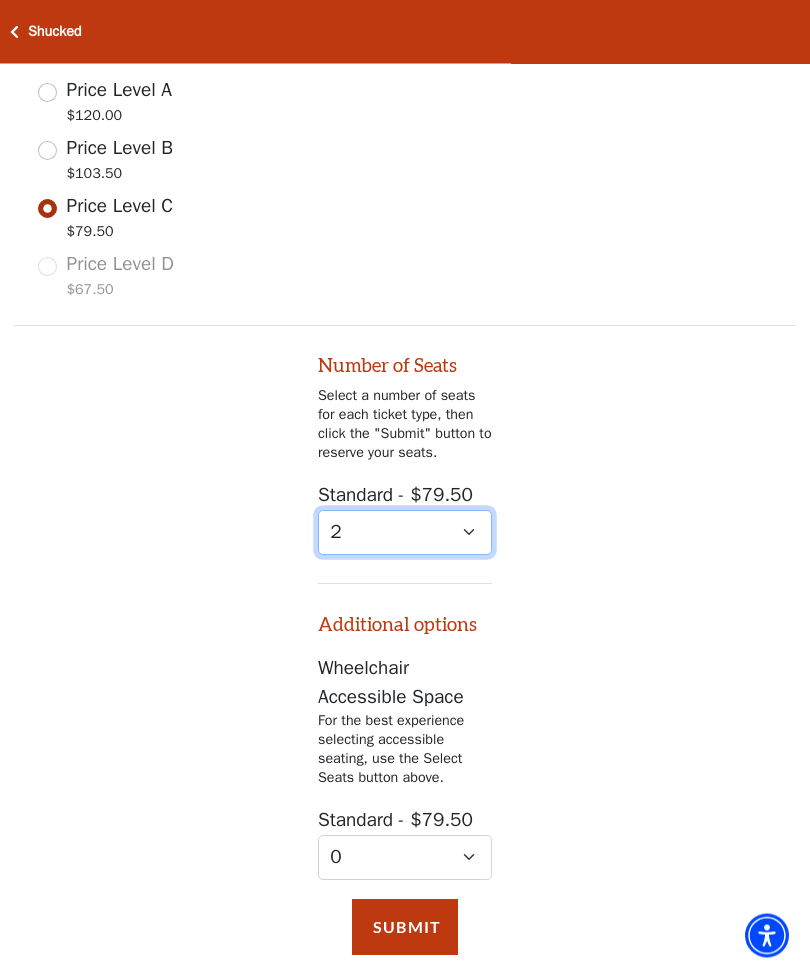 scroll, scrollTop: 1082, scrollLeft: 0, axis: vertical 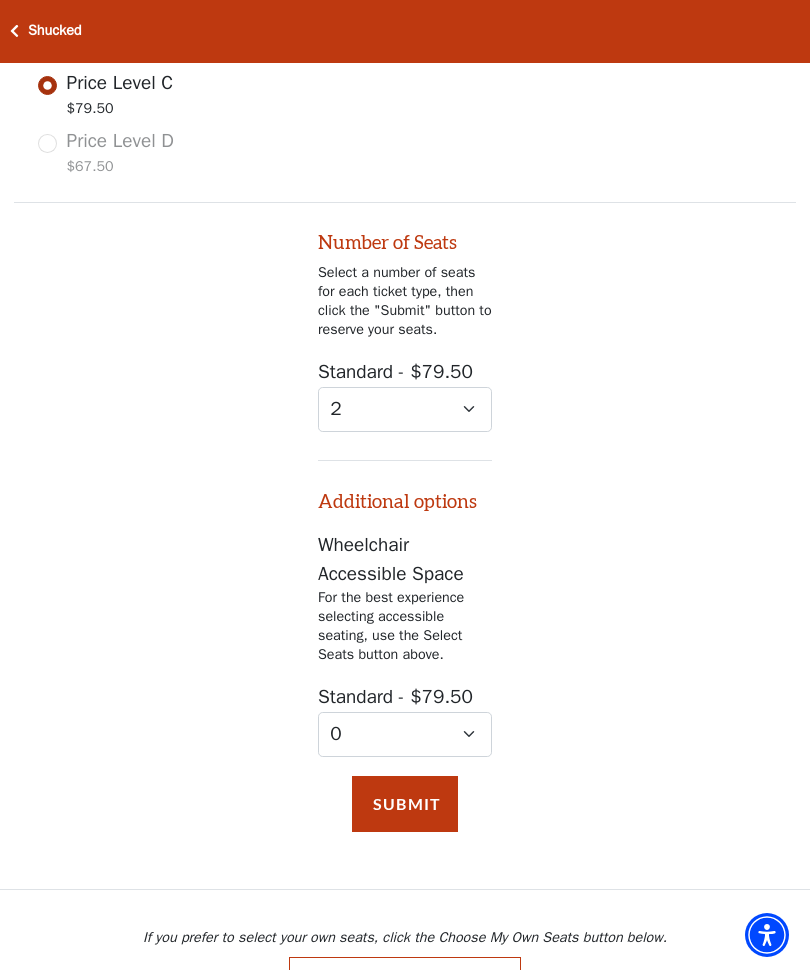 click on "Submit" at bounding box center [405, 805] 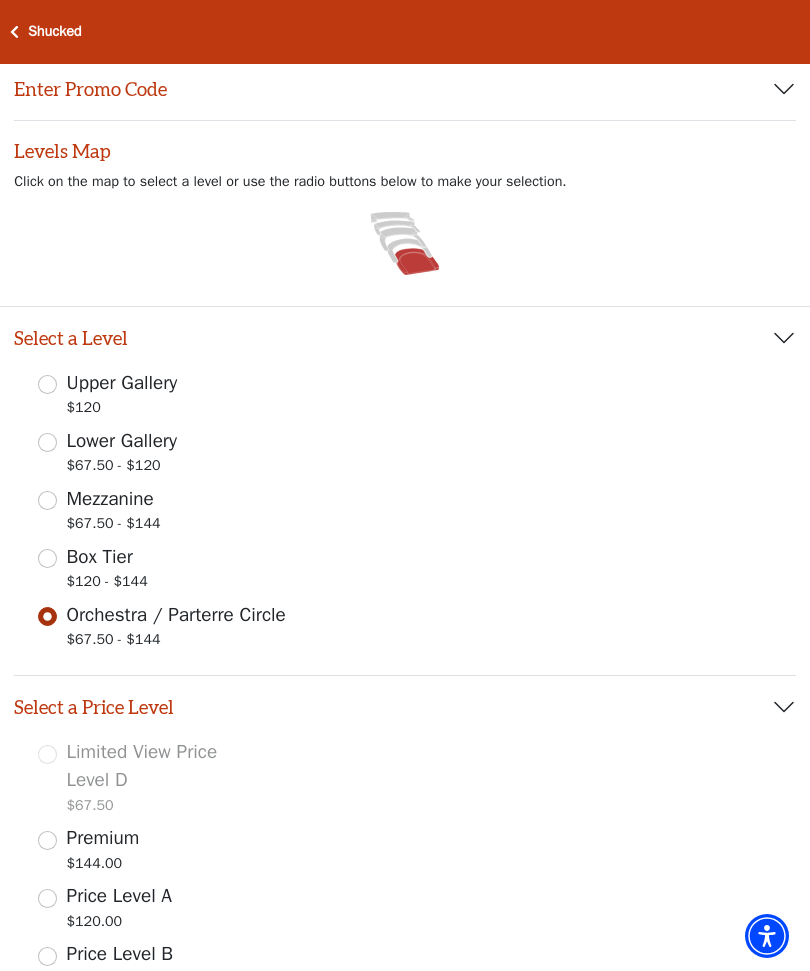 scroll, scrollTop: 153, scrollLeft: 0, axis: vertical 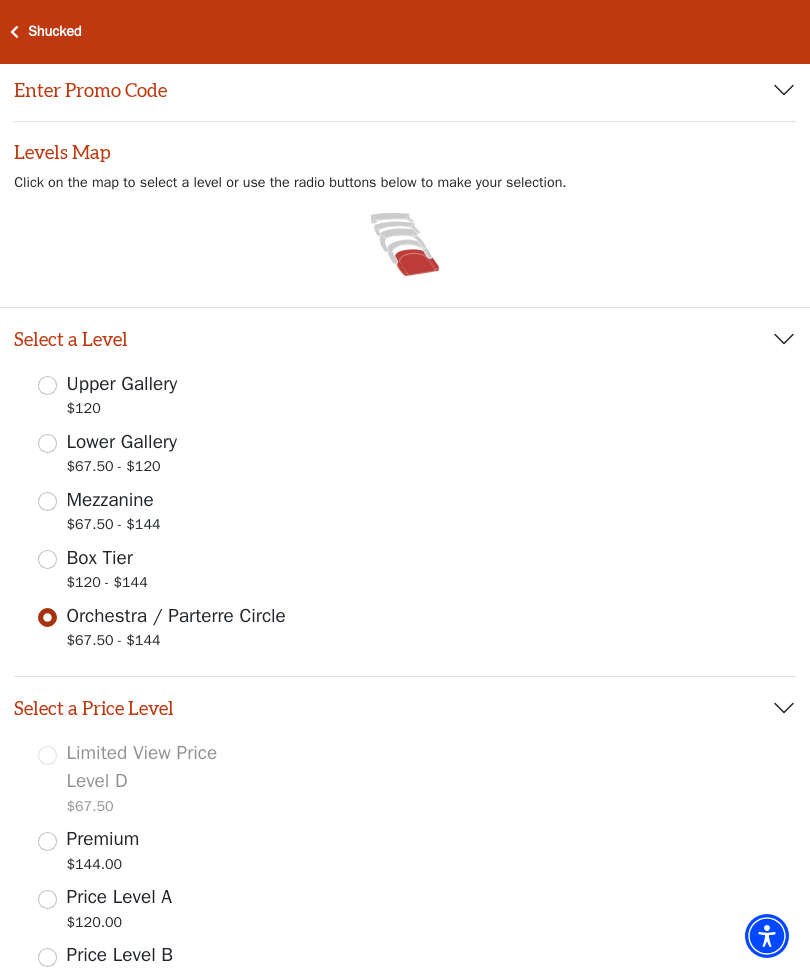 click 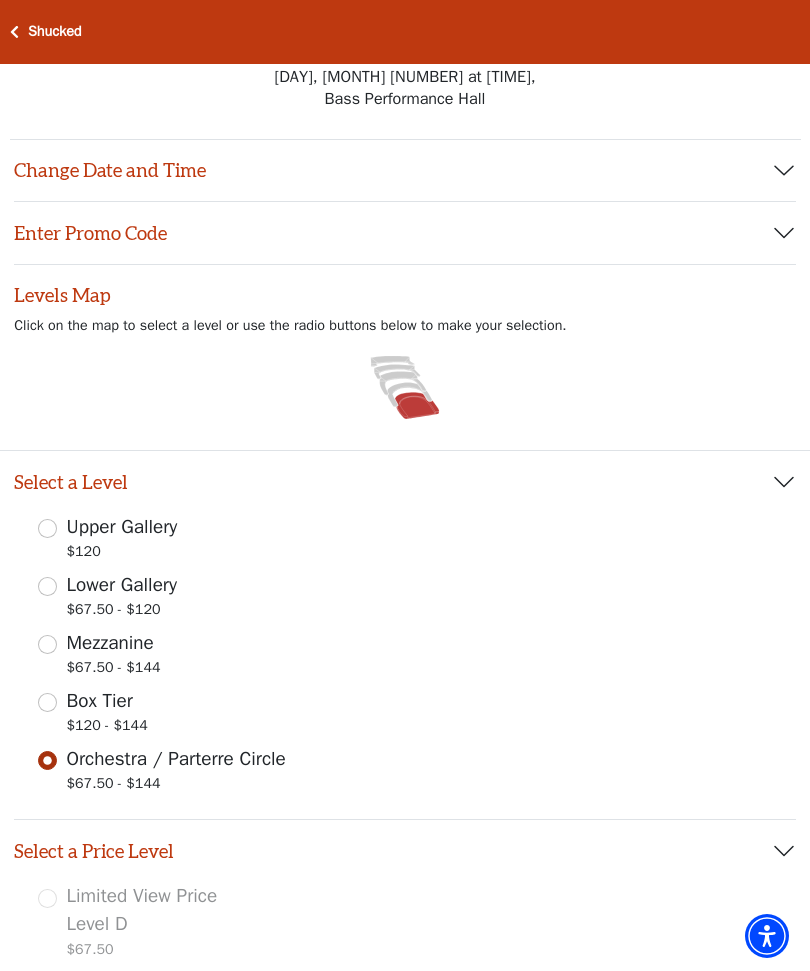 scroll, scrollTop: 8, scrollLeft: 0, axis: vertical 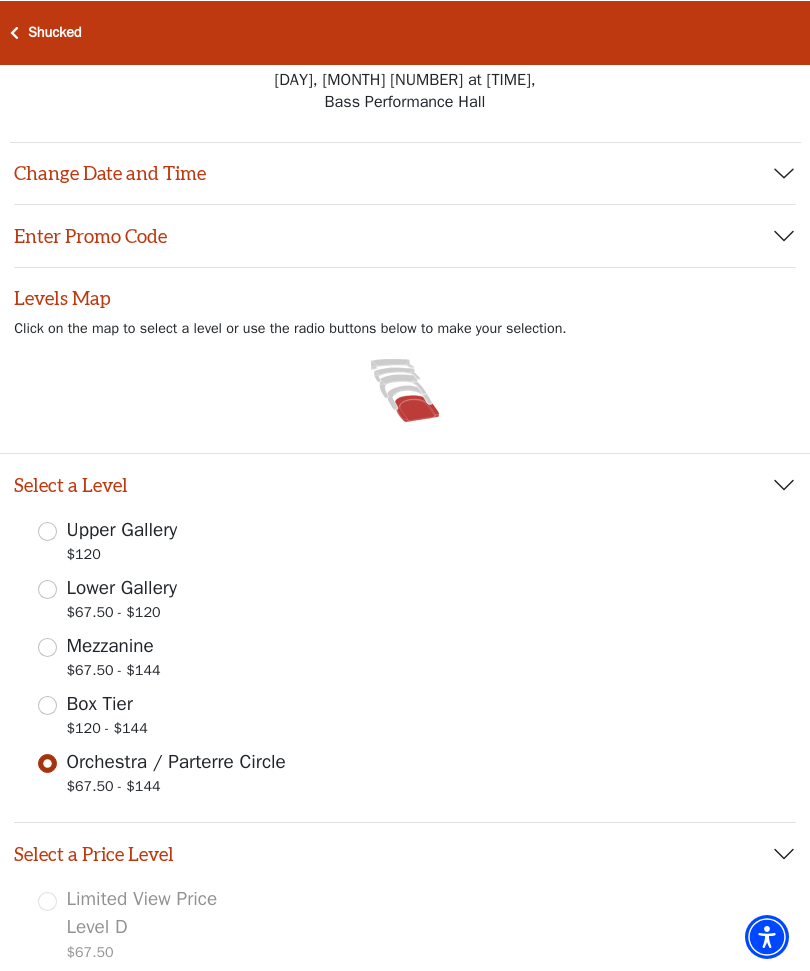 click 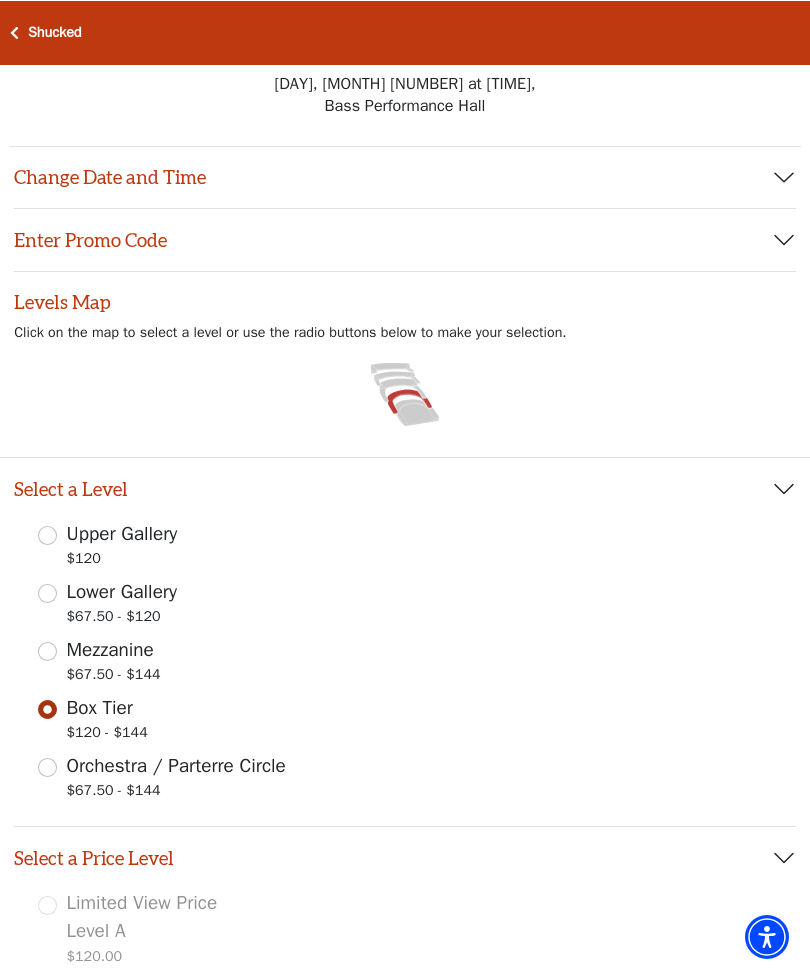 scroll, scrollTop: 3, scrollLeft: 0, axis: vertical 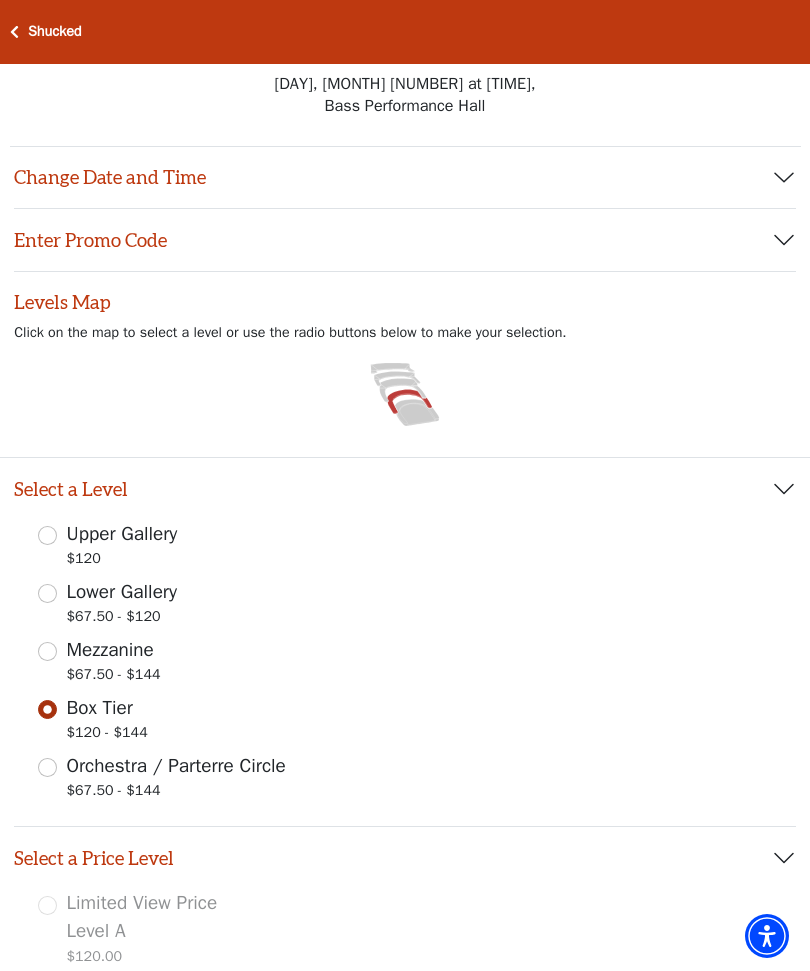 click on "Box Tier     $120 - $144" at bounding box center (47, 709) 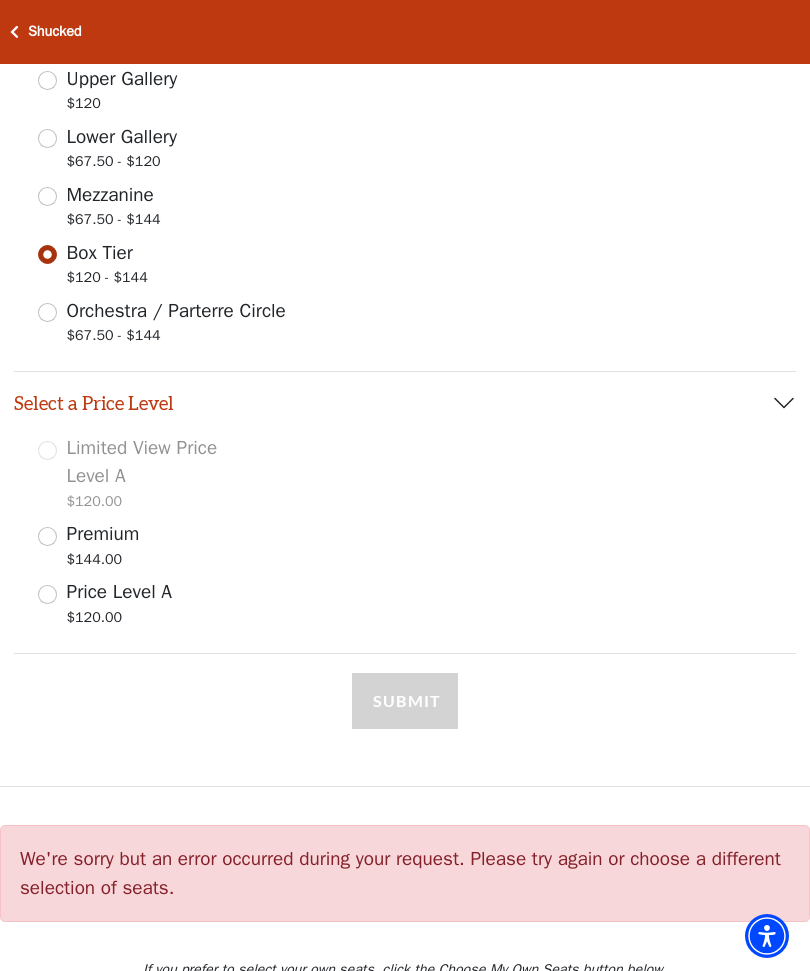 scroll, scrollTop: 474, scrollLeft: 0, axis: vertical 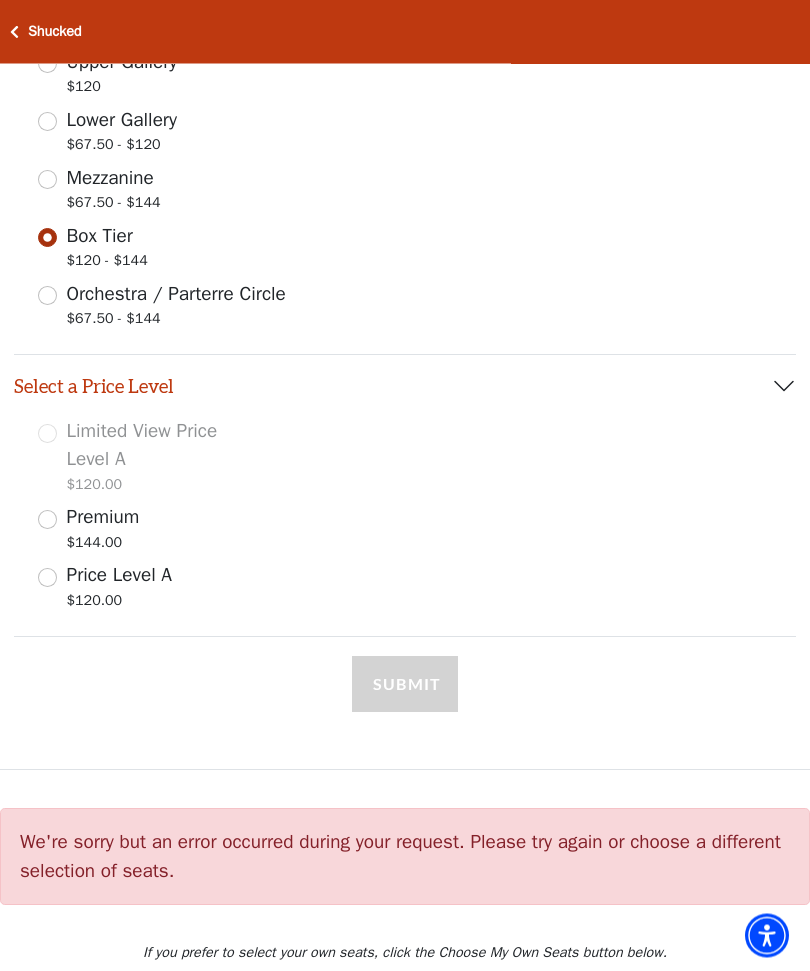 click on "Choose My Own Seats" at bounding box center [405, 1000] 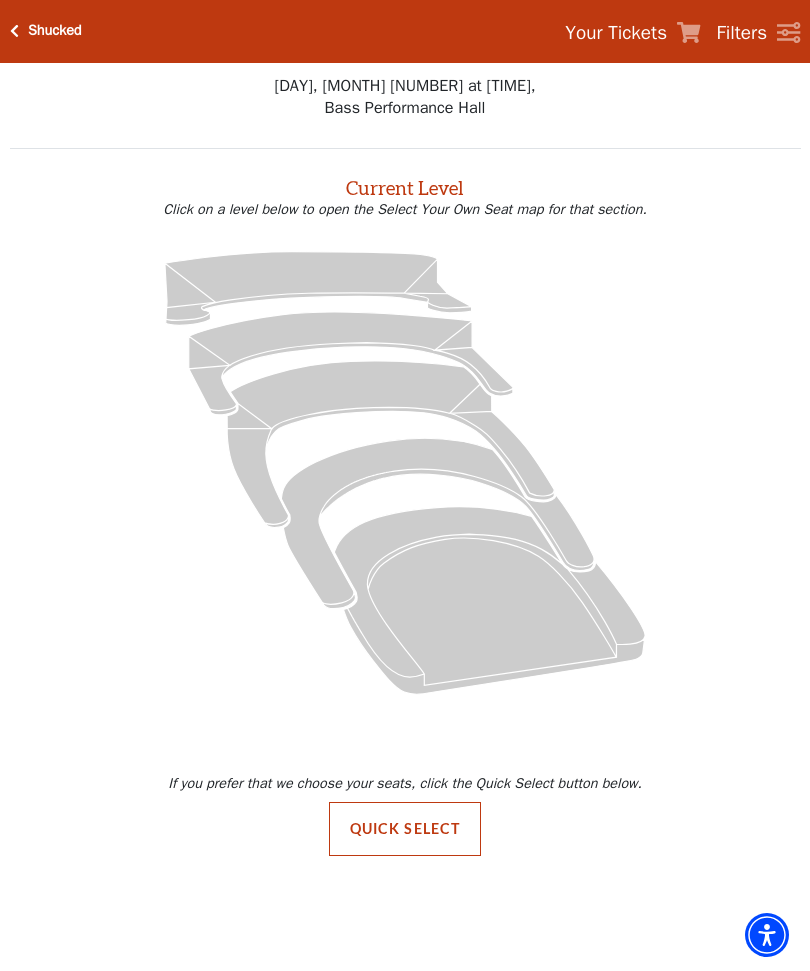 click 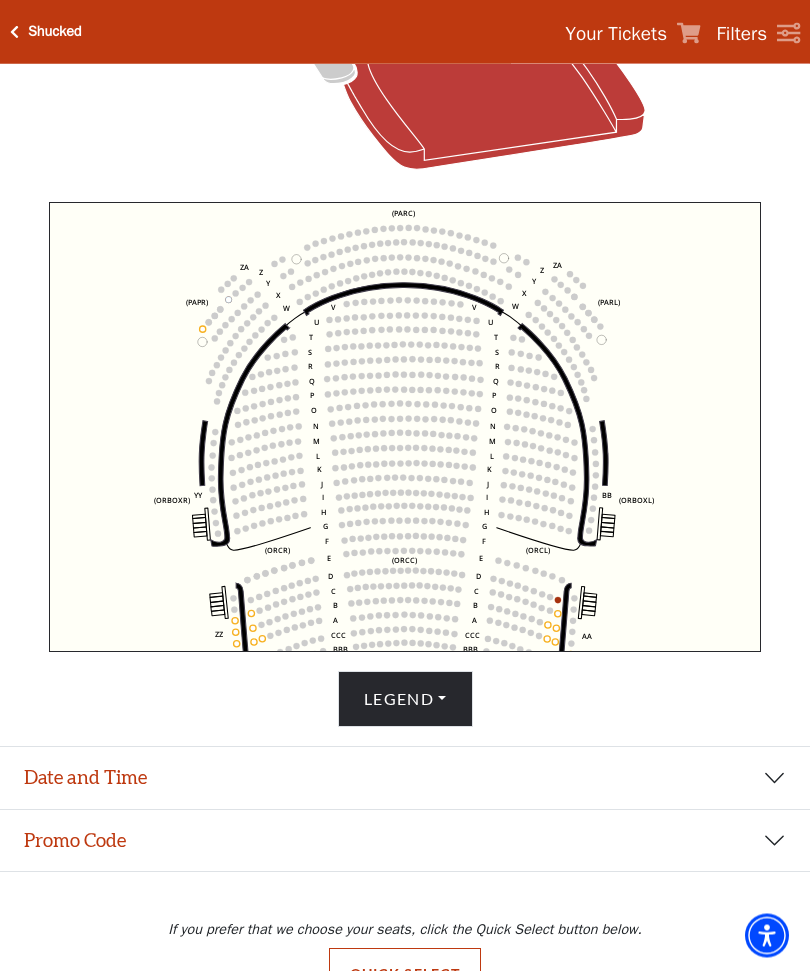 scroll, scrollTop: 559, scrollLeft: 0, axis: vertical 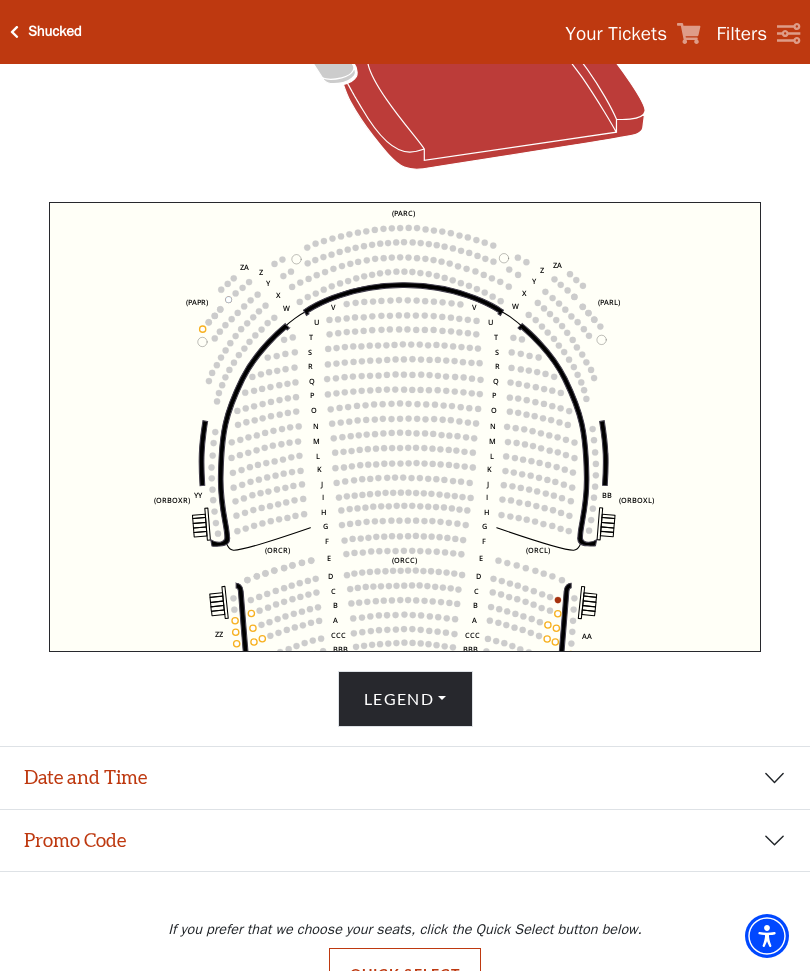 click on "Date and Time" at bounding box center (405, 778) 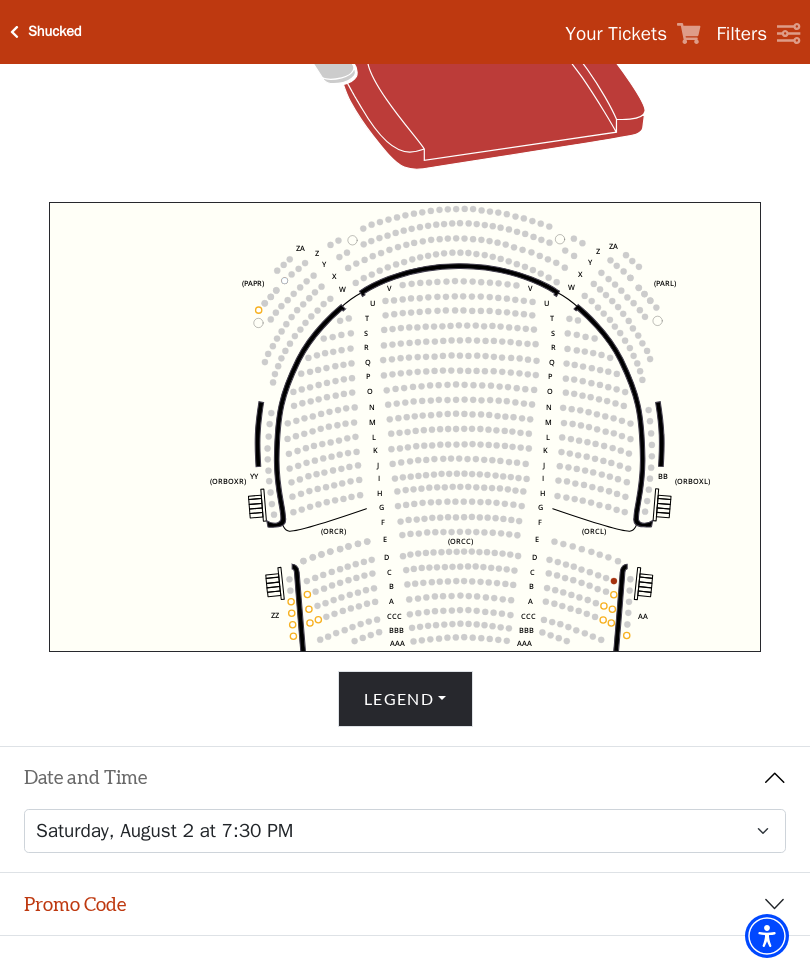 click on "Left   (ORPITL)   Right   (ORPITR)   Center   (ORPITC)   ZZ   AA   YY   BB   ZA   ZA   (ORCL)   (ORCR)   (ORCC)   (ORBOXL)   (ORBOXR)   (PARL)   (PAPR)   (PARC)   Z   Y   X   W   Z   Y   X   W   V   U   T   S   R   Q   P   O   N   M   L   K   J   I   H   G   F   E   D   C   B   A   CCC   BBB   AAA   V   U   T   S   R   Q   P   O   N   M   L   K   J   I   H   G   F   E   D   C   B   A   CCC   BBB   AAA" 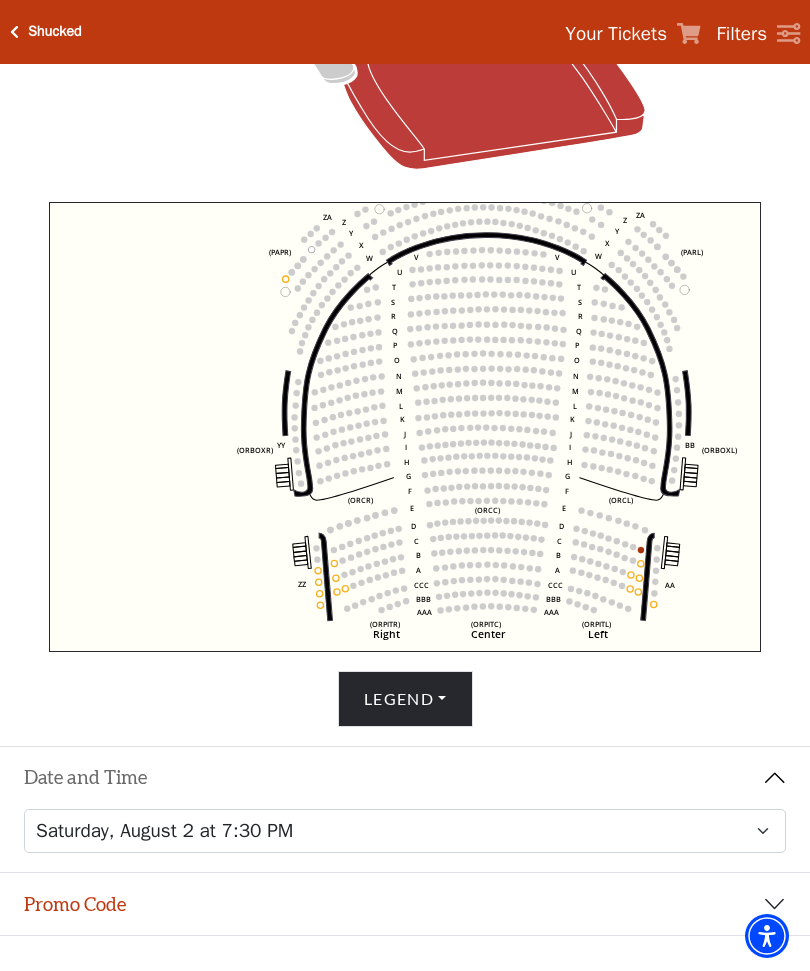 click on "Left   (ORPITL)   Right   (ORPITR)   Center   (ORPITC)   ZZ   AA   YY   BB   ZA   ZA   (ORCL)   (ORCR)   (ORCC)   (ORBOXL)   (ORBOXR)   (PARL)   (PAPR)   (PARC)   Z   Y   X   W   Z   Y   X   W   V   U   T   S   R   Q   P   O   N   M   L   K   J   I   H   G   F   E   D   C   B   A   CCC   BBB   AAA   V   U   T   S   R   Q   P   O   N   M   L   K   J   I   H   G   F   E   D   C   B   A   CCC   BBB   AAA" 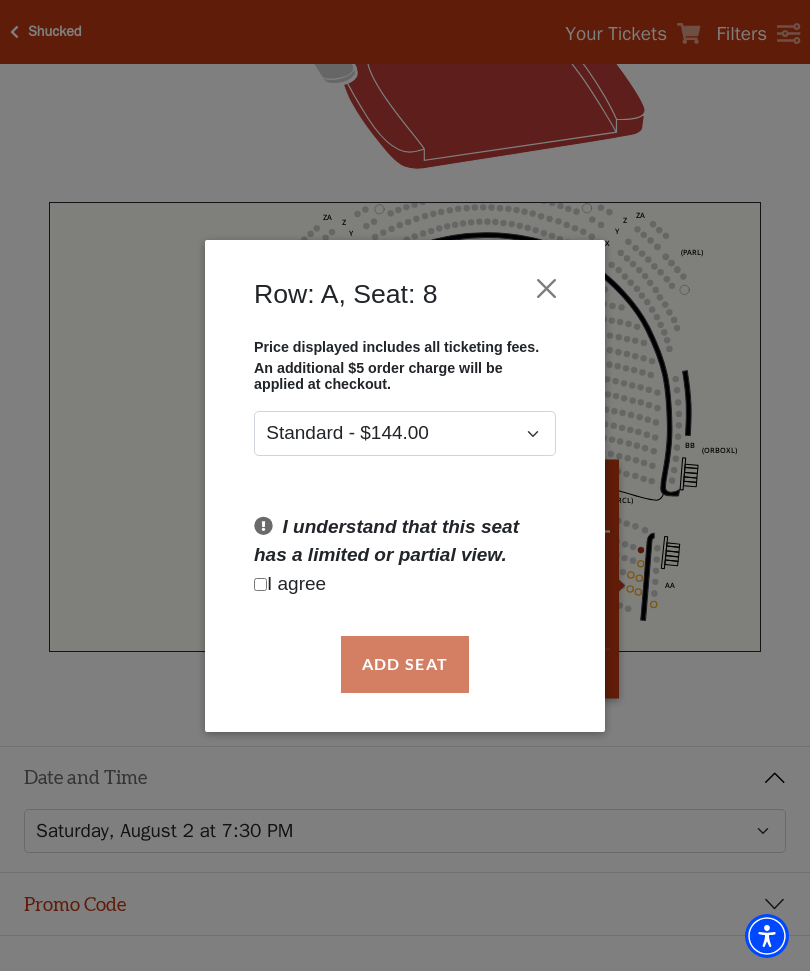click on "Row: A, Seat: 8
Price displayed includes all ticketing fees.
An additional $5 order charge will be applied at checkout.
Standard - $144.00    I understand that this seat has a limited or partial view.    I agree
Add Seat" at bounding box center [405, 486] 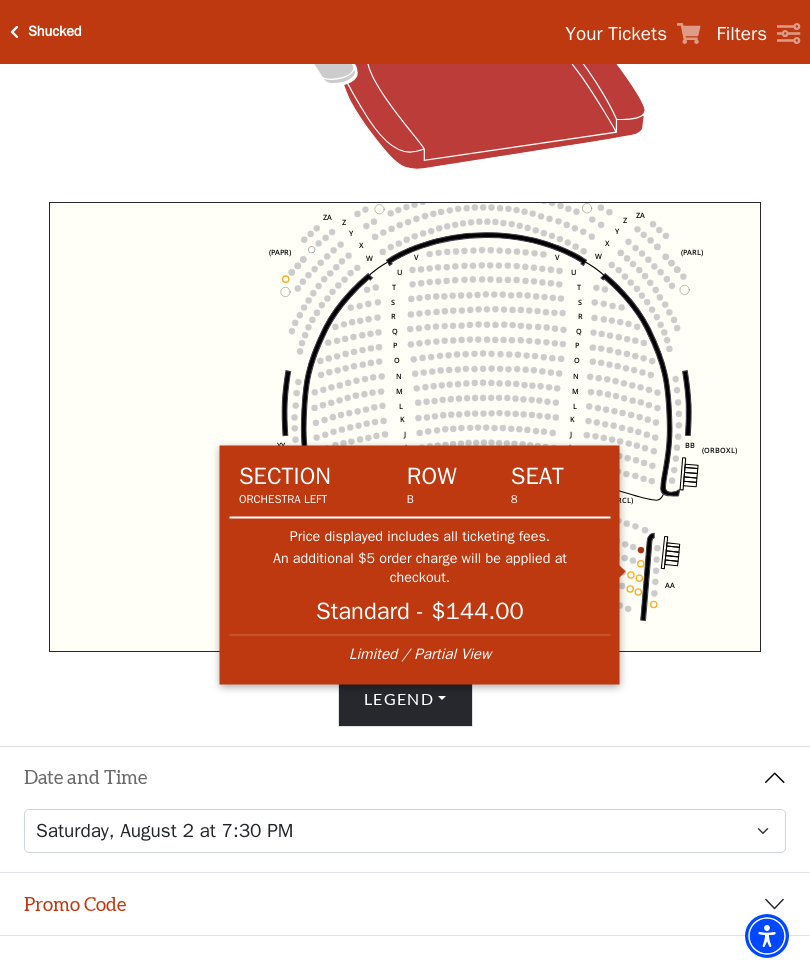 click 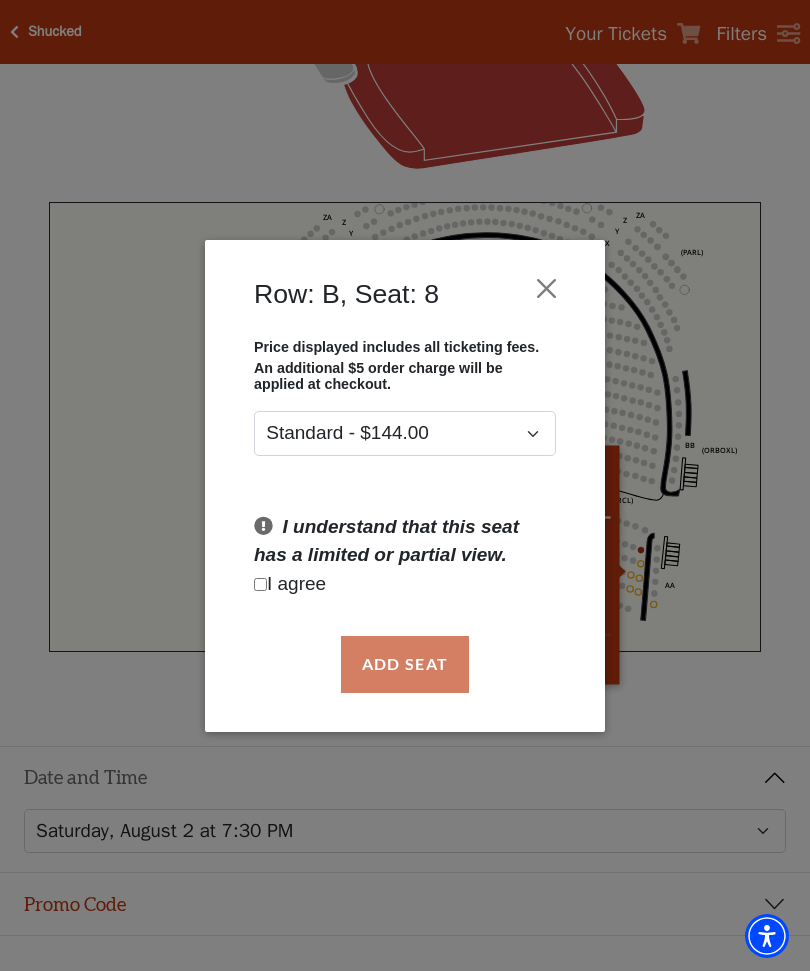 click on "Row: B, Seat: 8
Price displayed includes all ticketing fees.
An additional $5 order charge will be applied at checkout.
Standard - $144.00    I understand that this seat has a limited or partial view.    I agree
Add Seat" at bounding box center [405, 485] 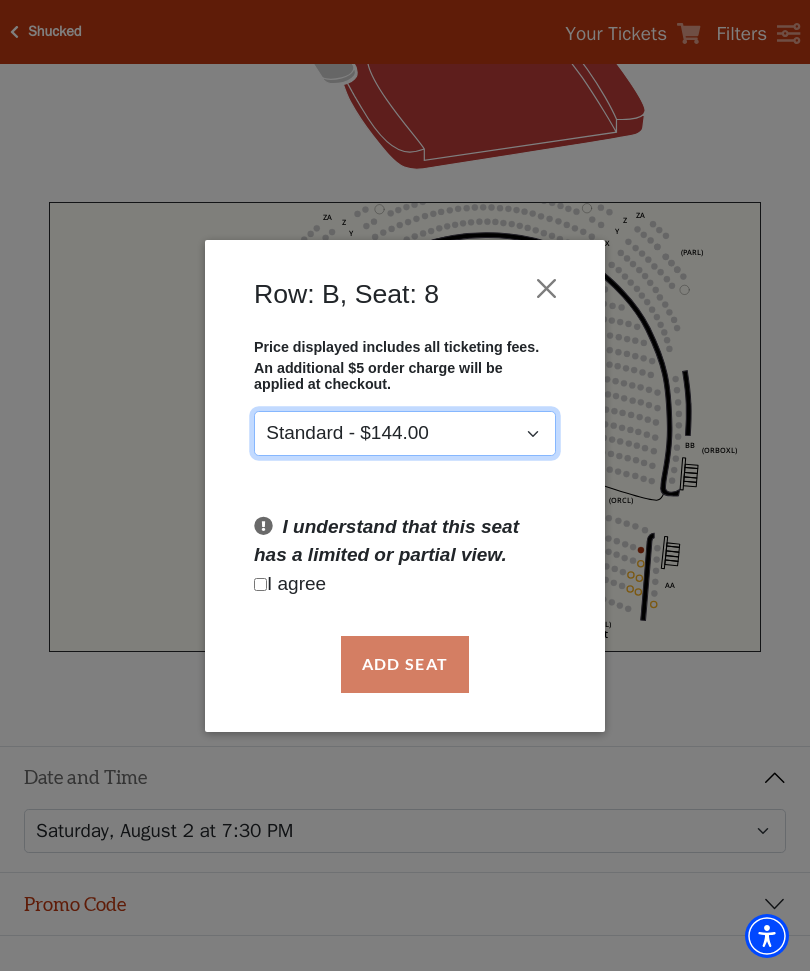 click on "Standard - $144.00" at bounding box center [405, 433] 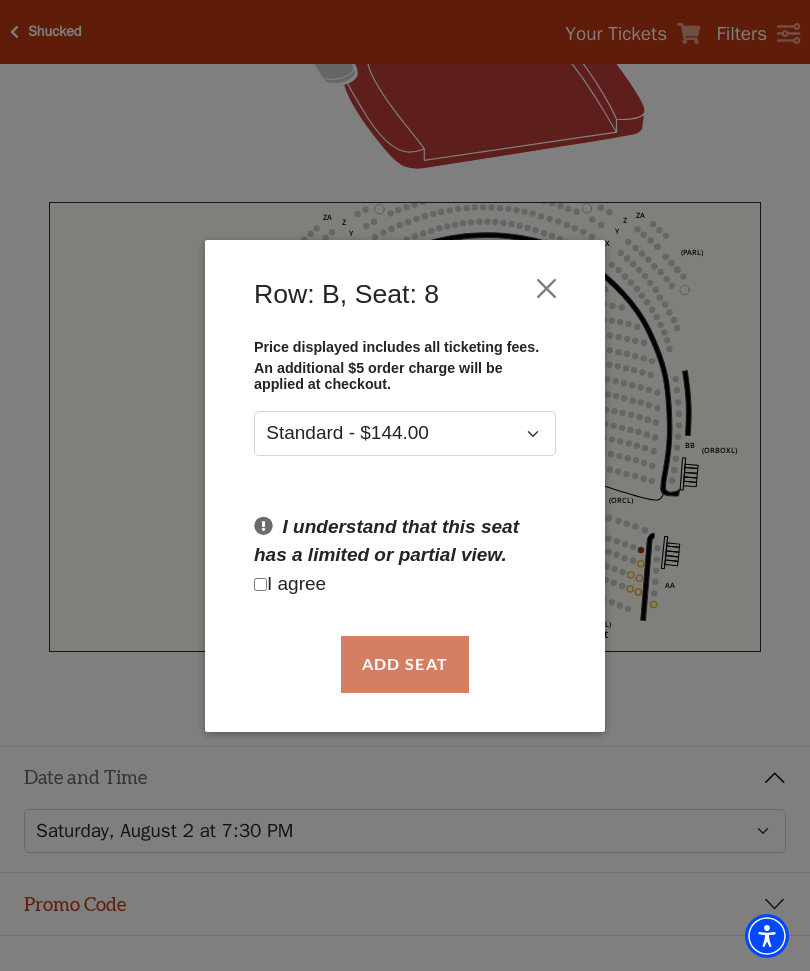 click at bounding box center (547, 288) 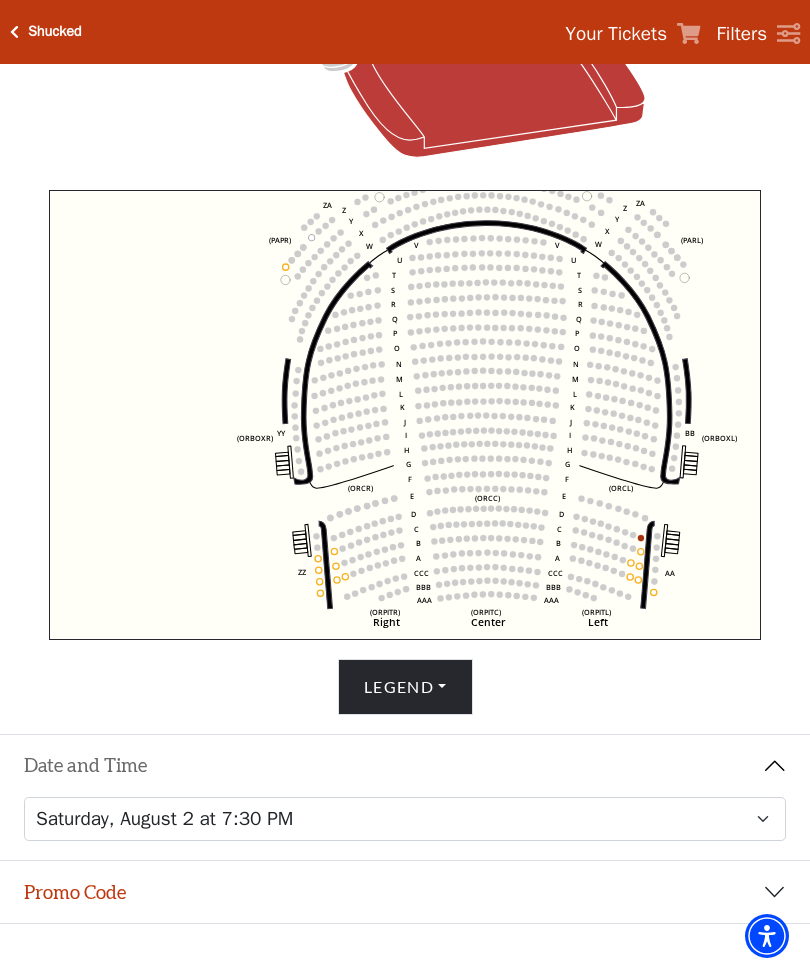 scroll, scrollTop: 644, scrollLeft: 0, axis: vertical 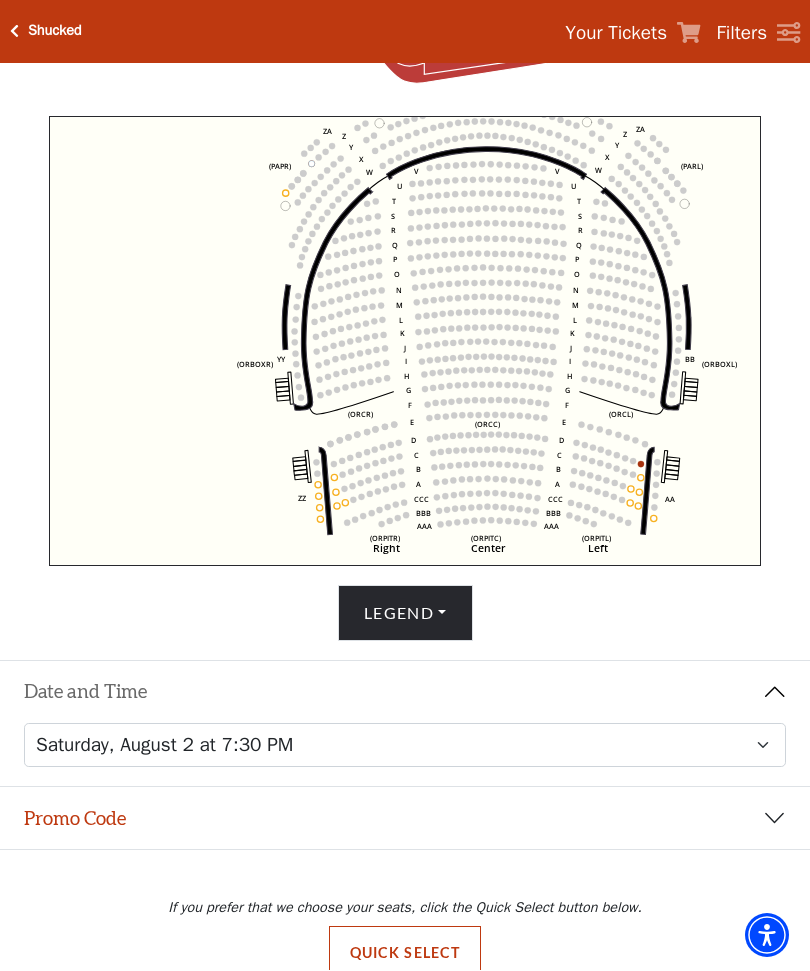 click on "Quick Select" at bounding box center [405, 954] 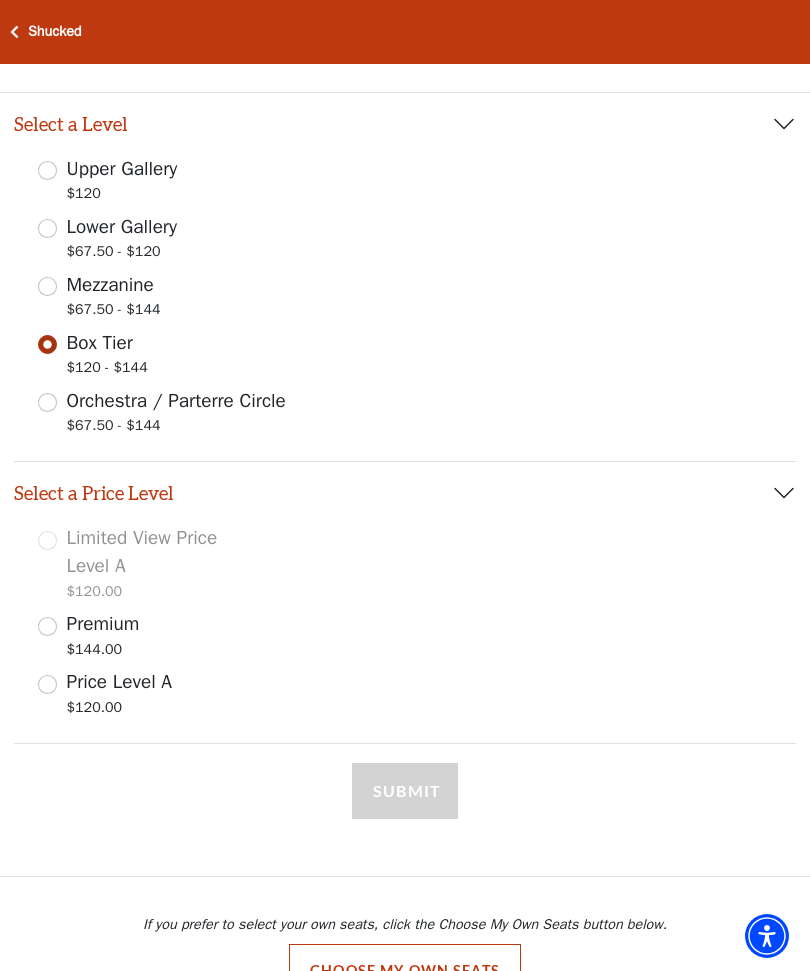 scroll, scrollTop: 340, scrollLeft: 0, axis: vertical 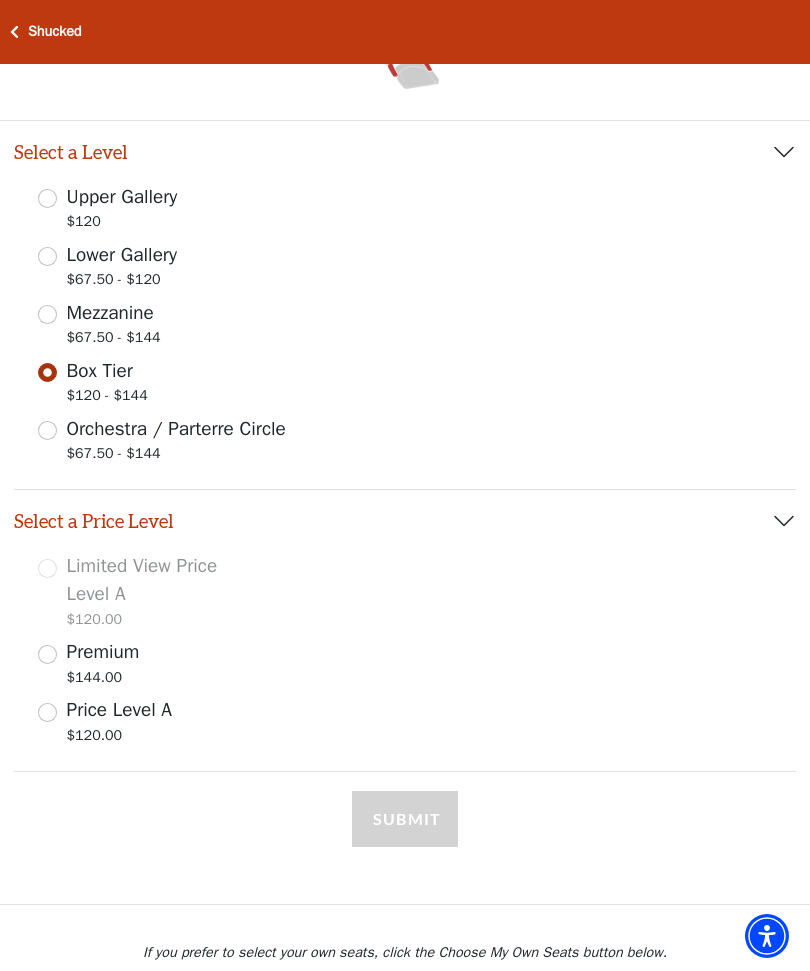 click on "Lower Gallery     $67.50 - $120" at bounding box center (47, 256) 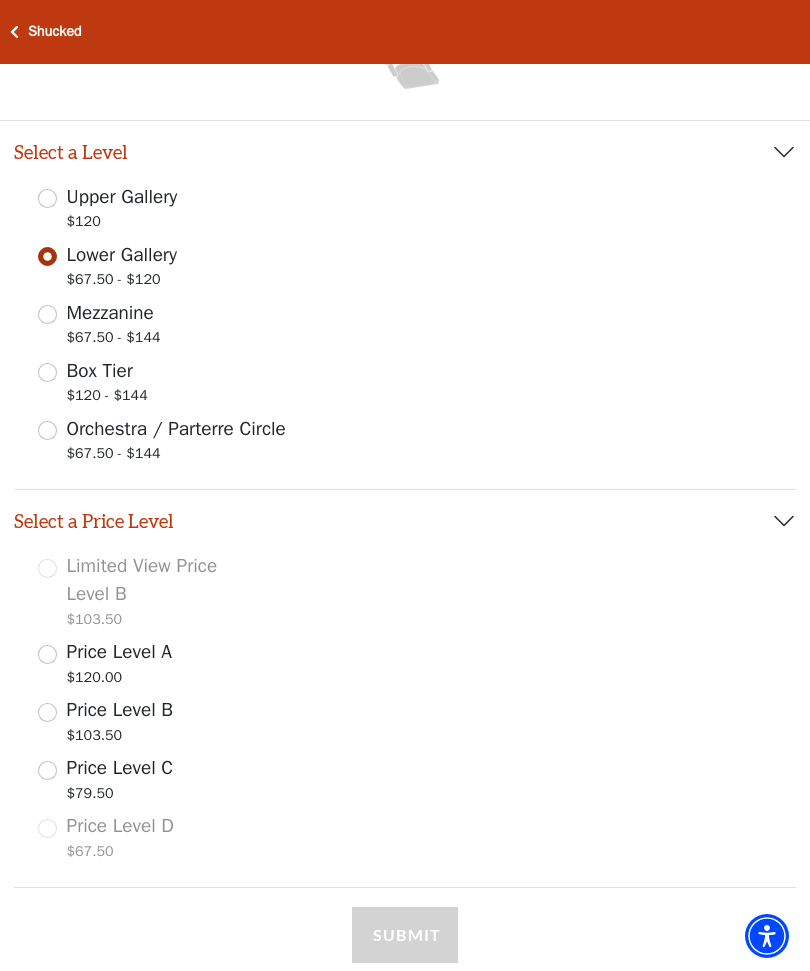 click on "Price Level C $79.50" at bounding box center (47, 770) 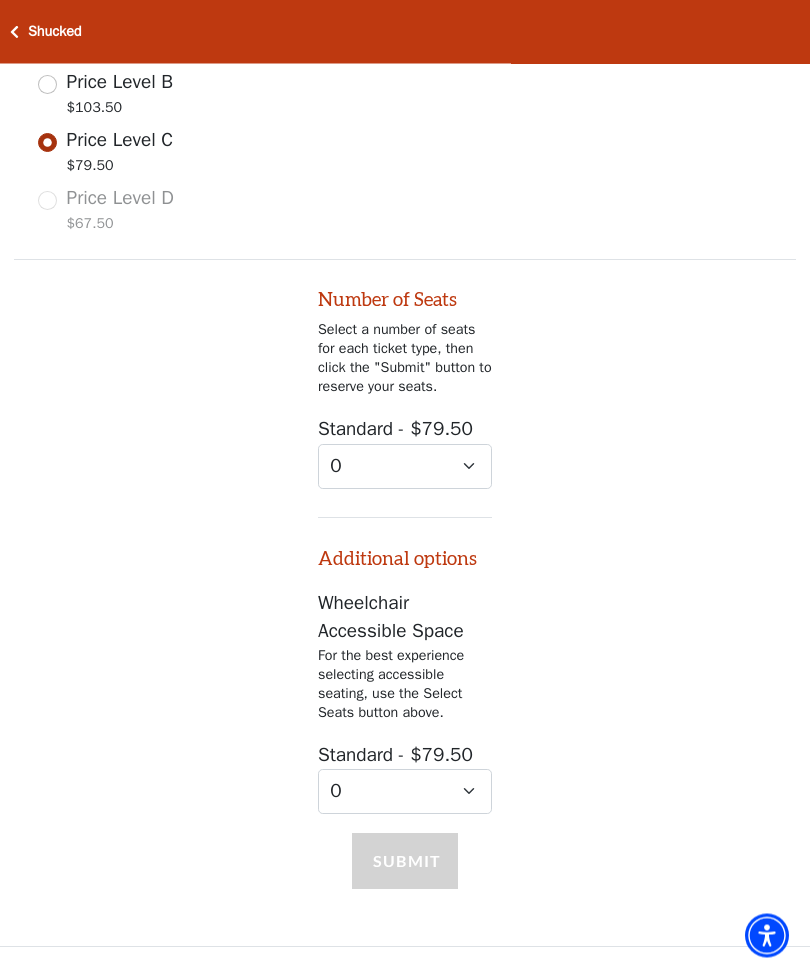 scroll, scrollTop: 1025, scrollLeft: 0, axis: vertical 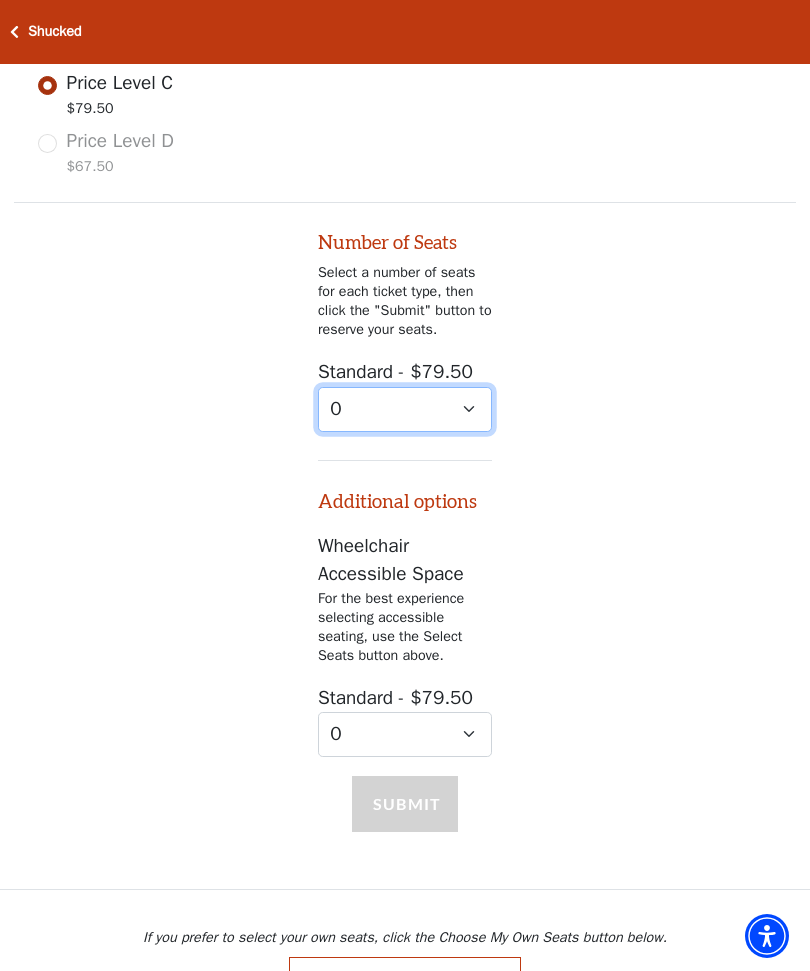 click on "0 1 2 3 4" at bounding box center [405, 409] 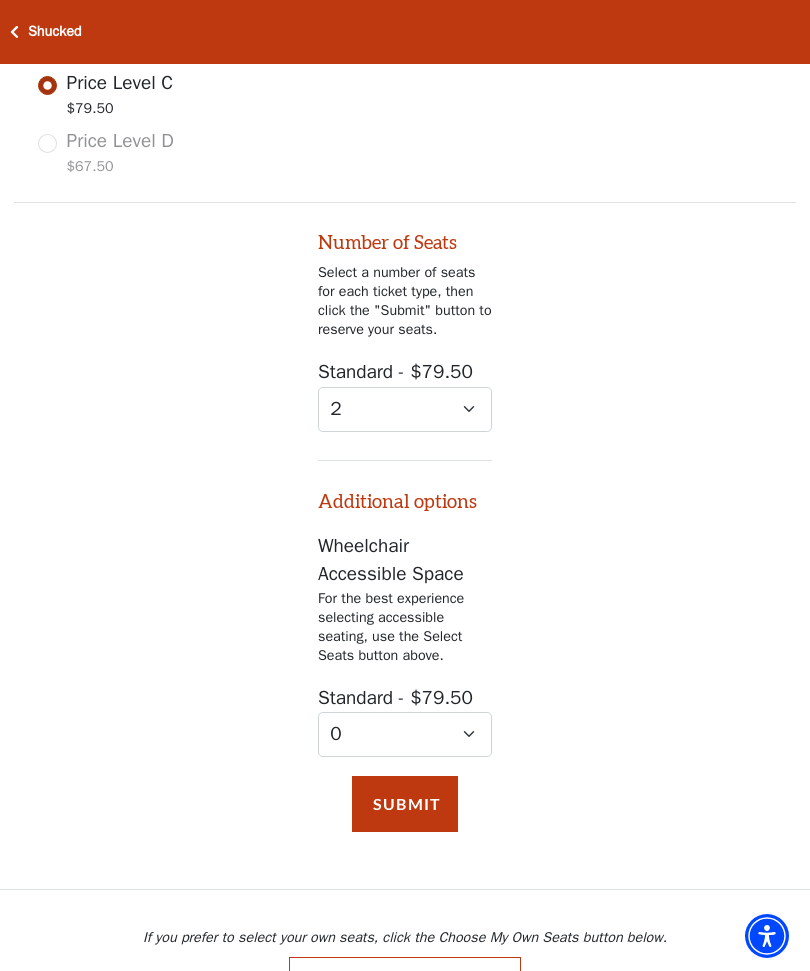 click on "Submit" at bounding box center (405, 804) 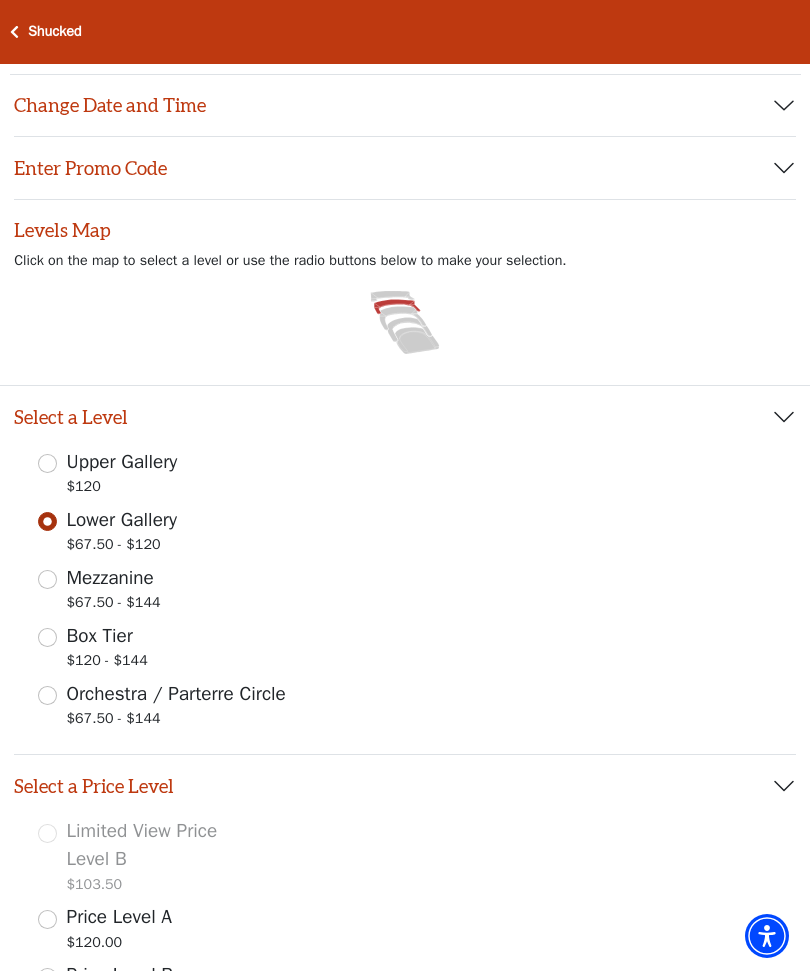scroll, scrollTop: 52, scrollLeft: 0, axis: vertical 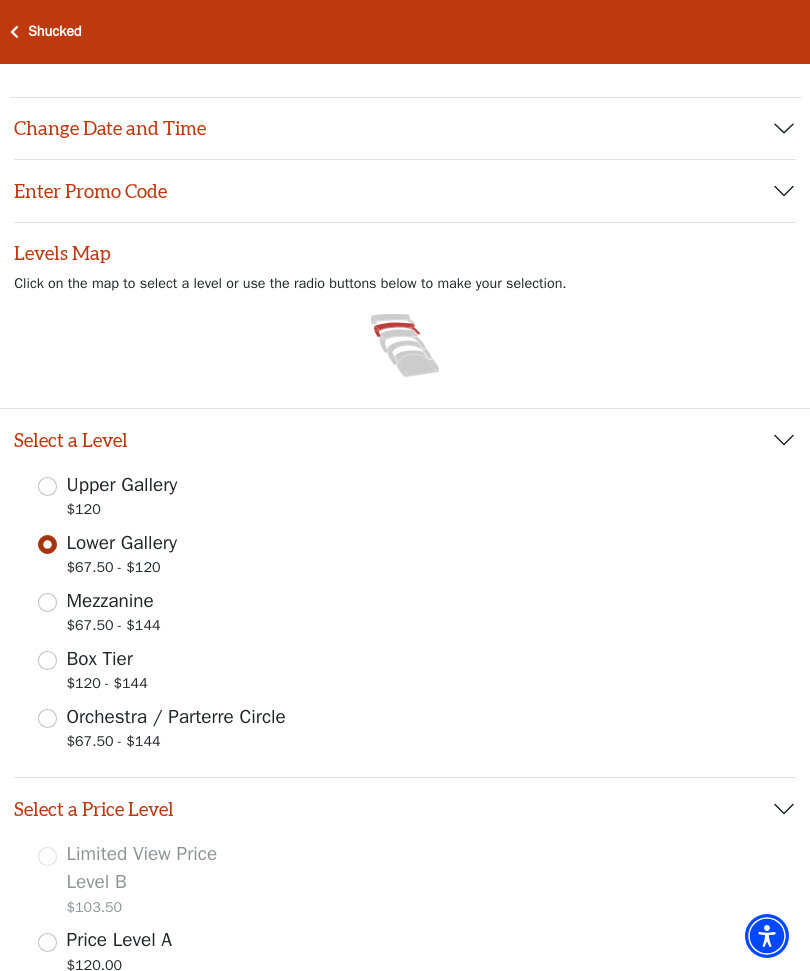 click on "Upper Gallery     $120   Lower Gallery     $67.50 - $120   Mezzanine     $67.50 - $144   Box Tier     $120 - $144   Orchestra / Parterre Circle     $67.50 - $144" at bounding box center [405, 614] 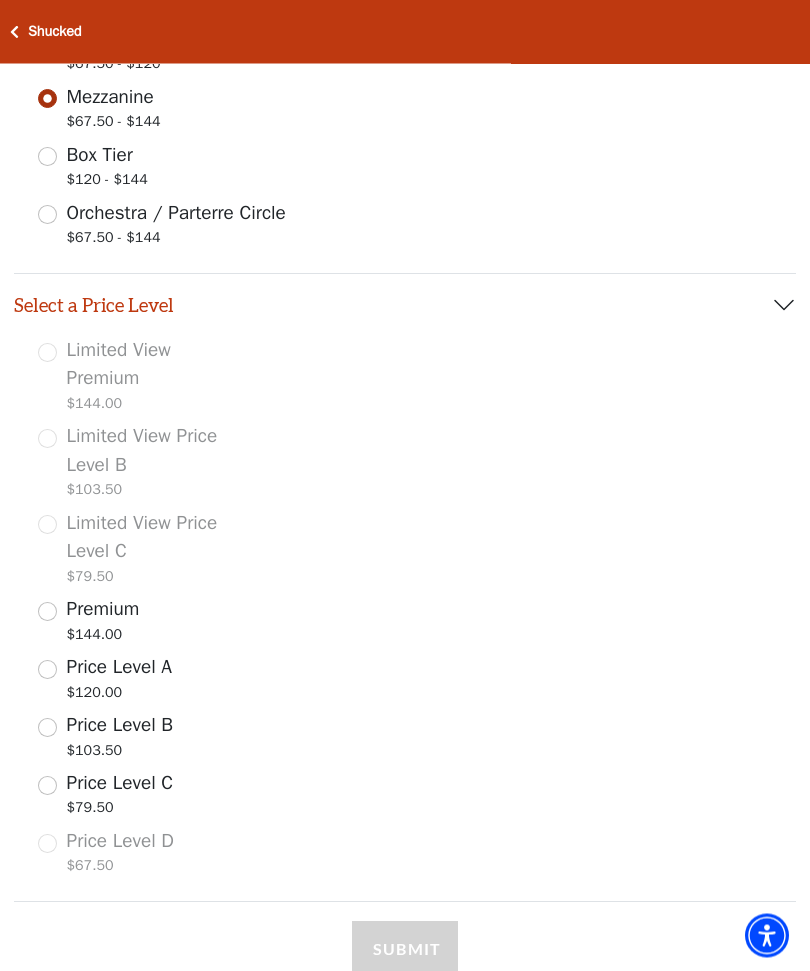 scroll, scrollTop: 552, scrollLeft: 0, axis: vertical 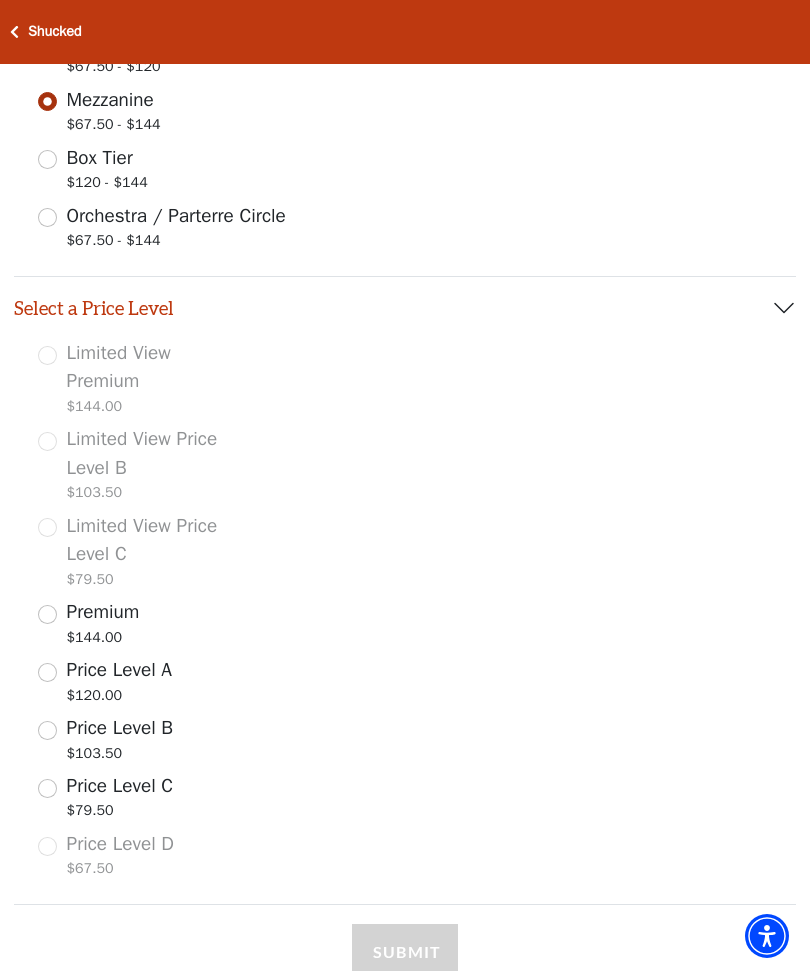 click on "Price Level C $79.50" at bounding box center [47, 788] 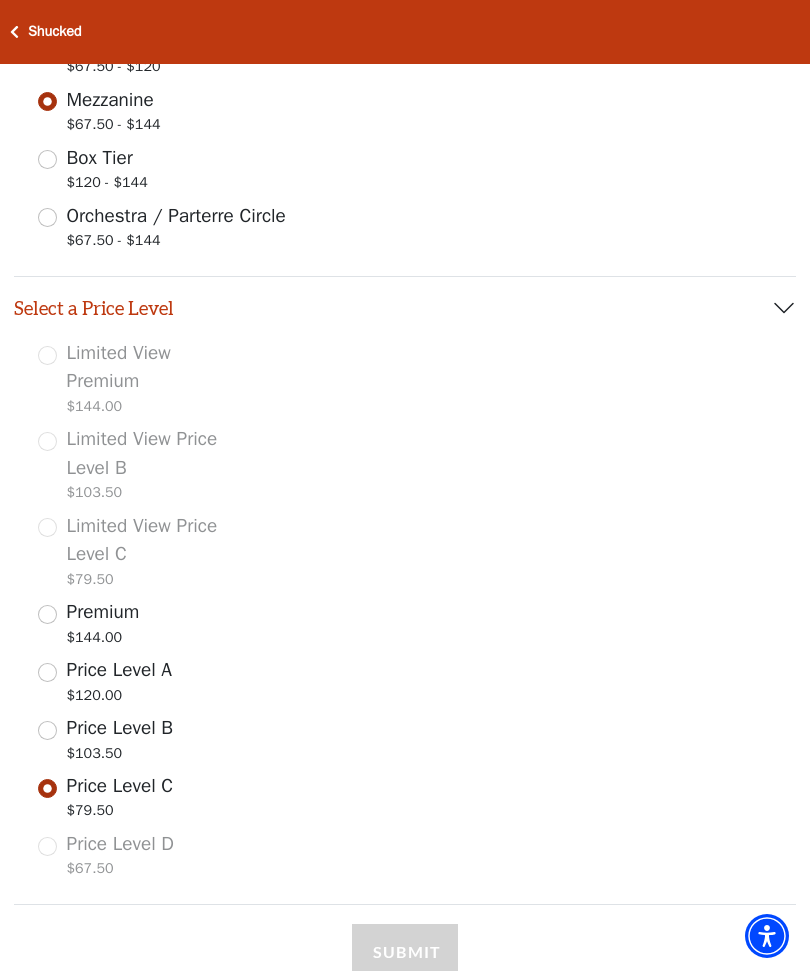 select on "2" 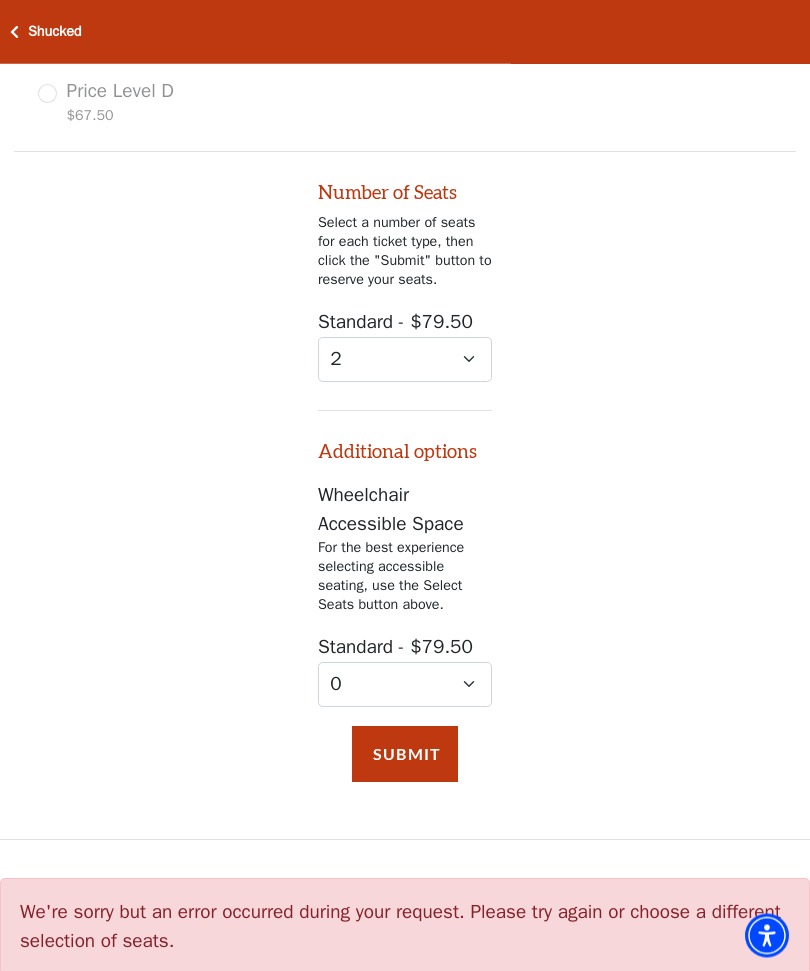 scroll, scrollTop: 1386, scrollLeft: 0, axis: vertical 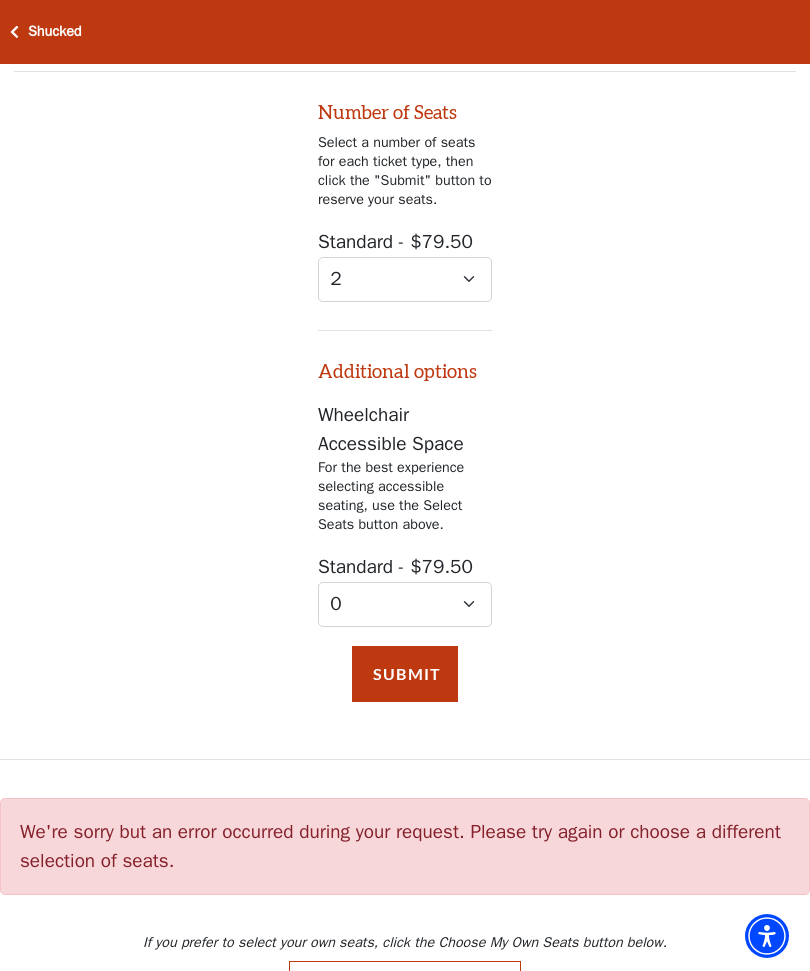 click on "Submit" at bounding box center [405, 674] 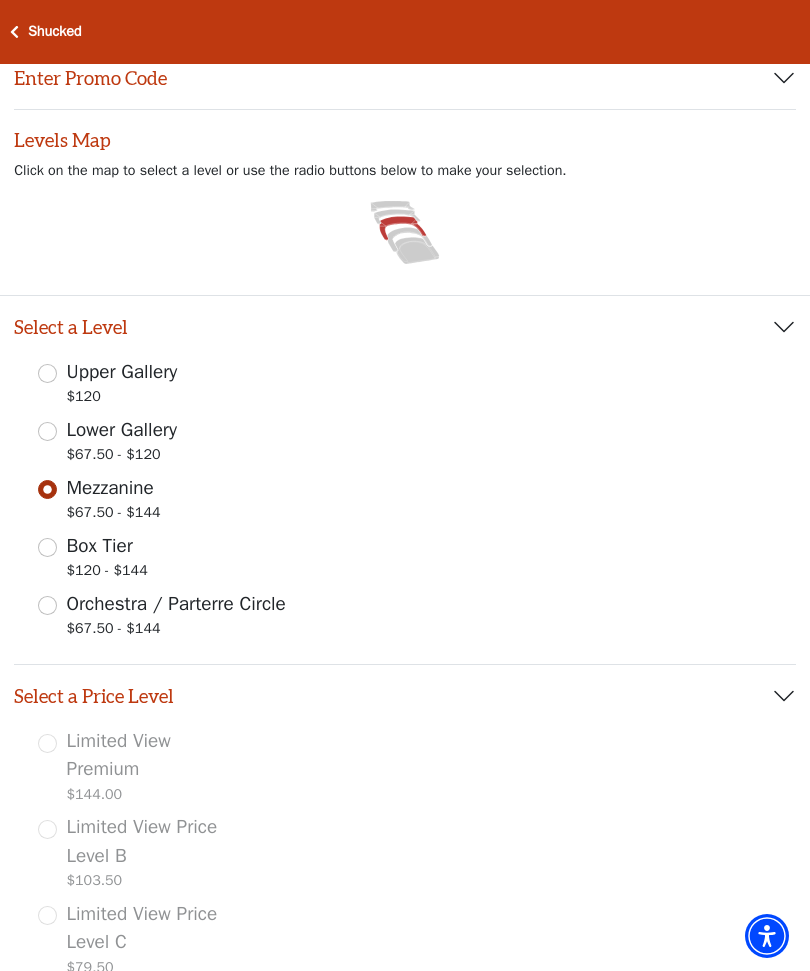 scroll, scrollTop: 159, scrollLeft: 0, axis: vertical 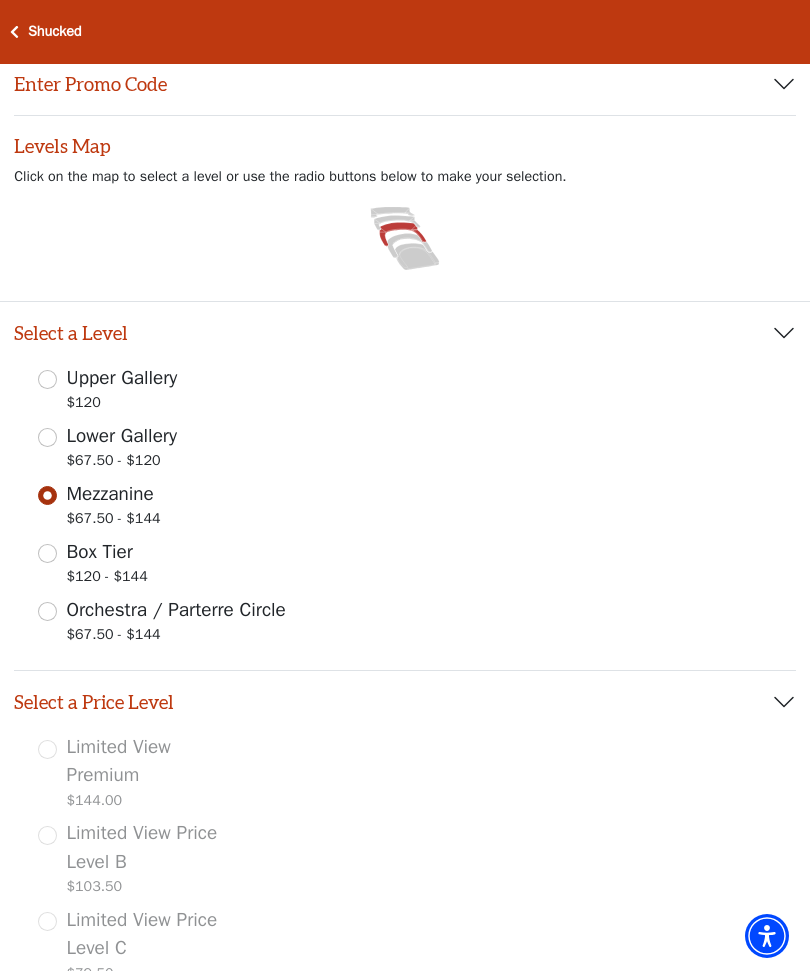 click on "Upper Gallery     $120" at bounding box center [47, 379] 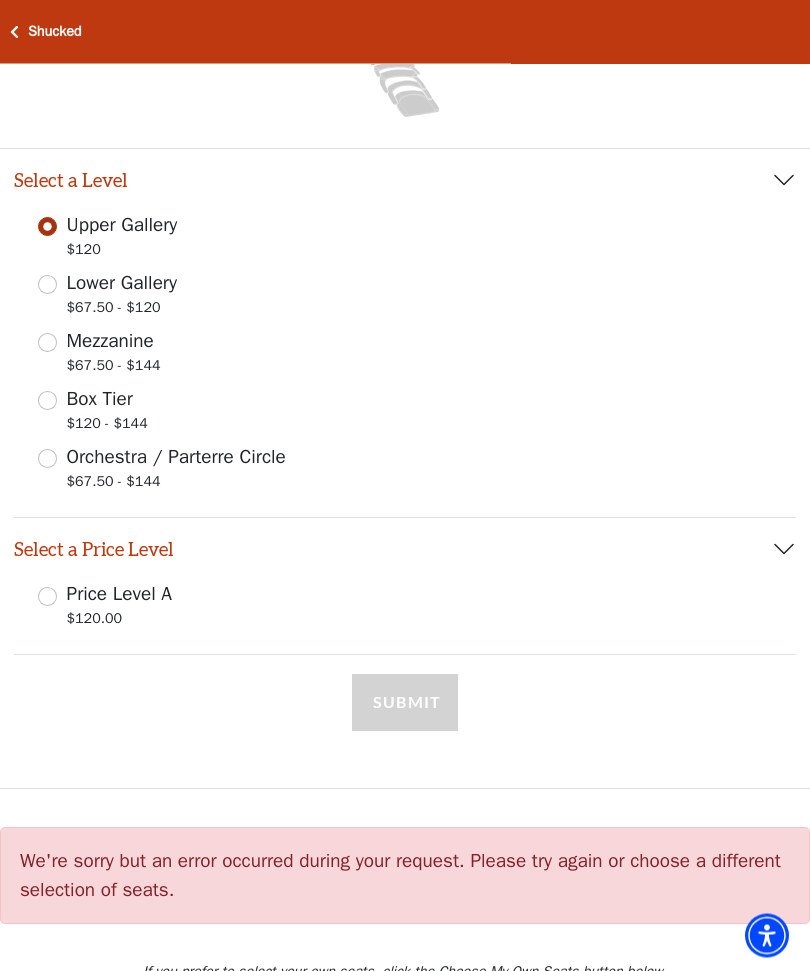 scroll, scrollTop: 332, scrollLeft: 0, axis: vertical 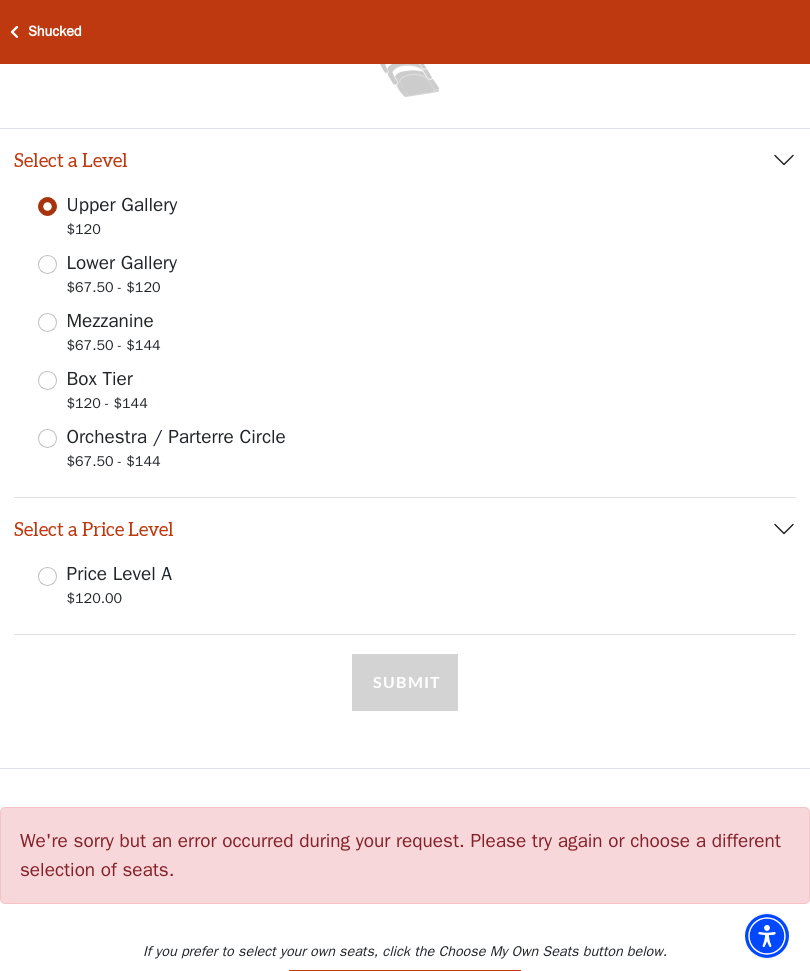 click on "Lower Gallery     $67.50 - $120" at bounding box center [47, 264] 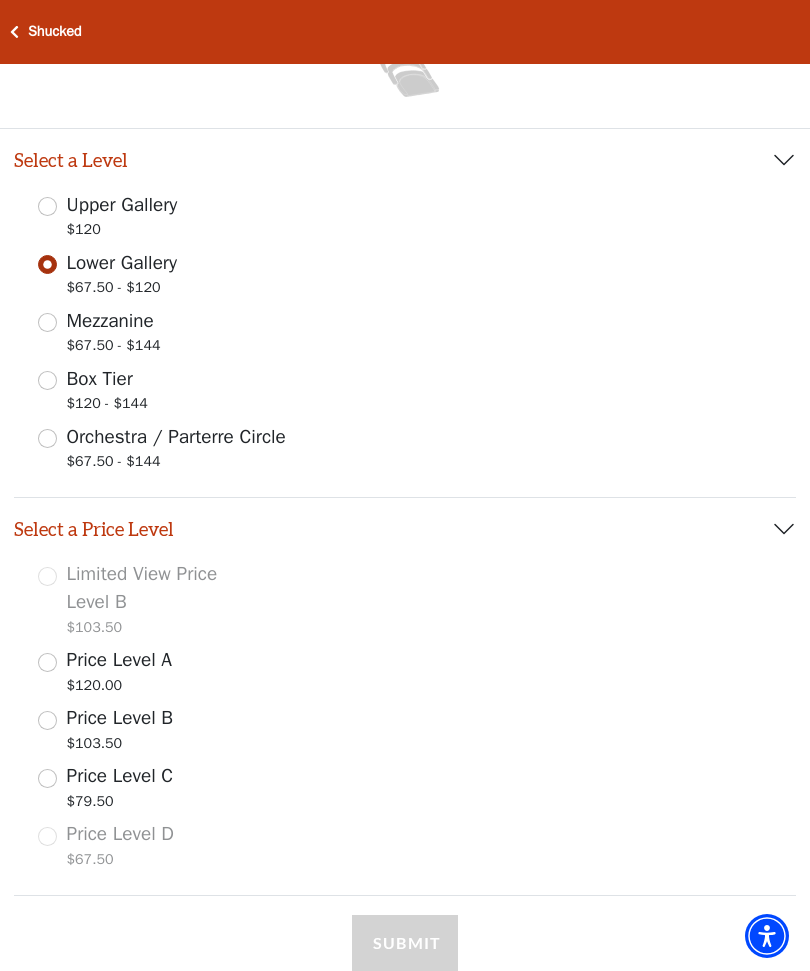 click on "Price Level C $79.50" at bounding box center [47, 778] 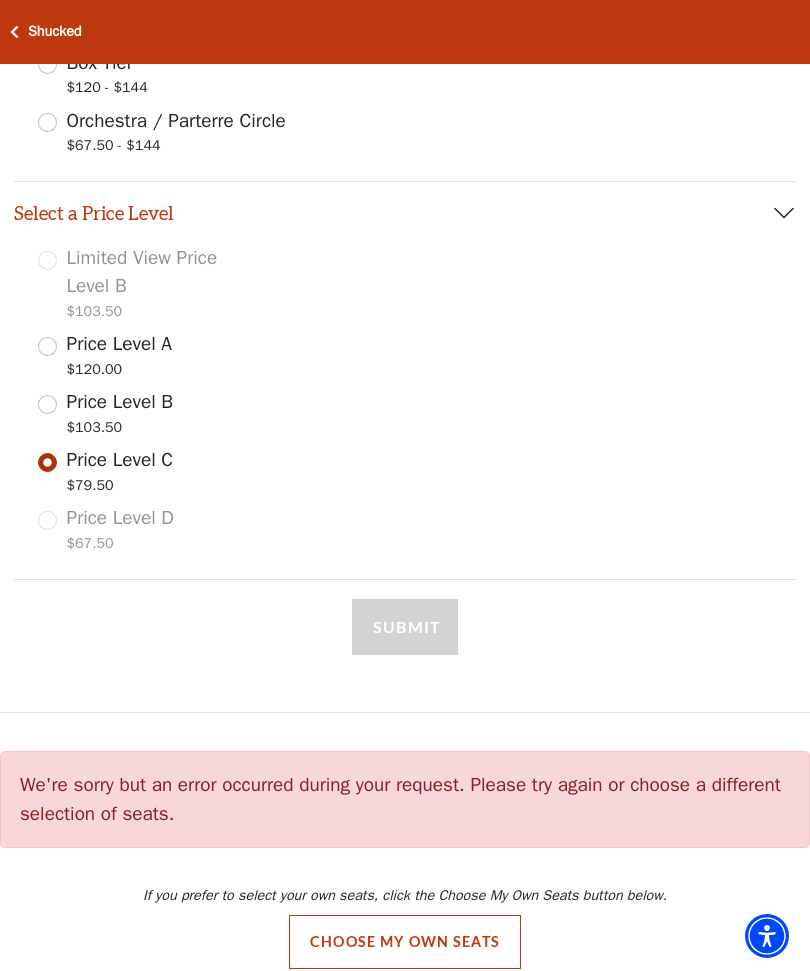 select on "2" 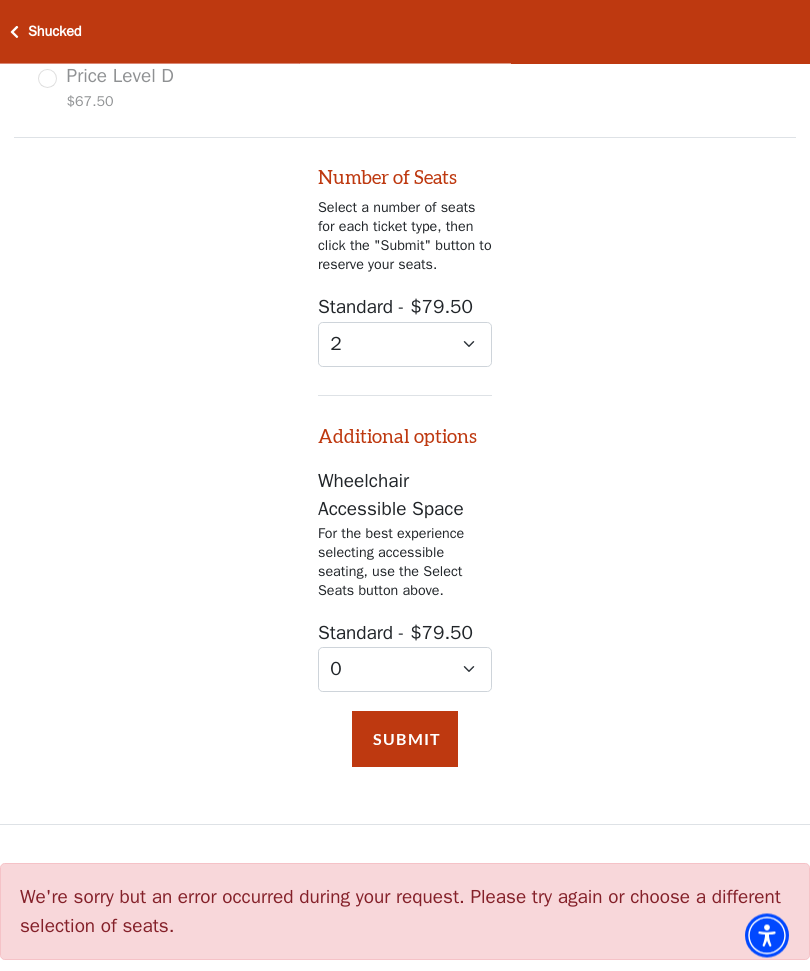 scroll, scrollTop: 1159, scrollLeft: 0, axis: vertical 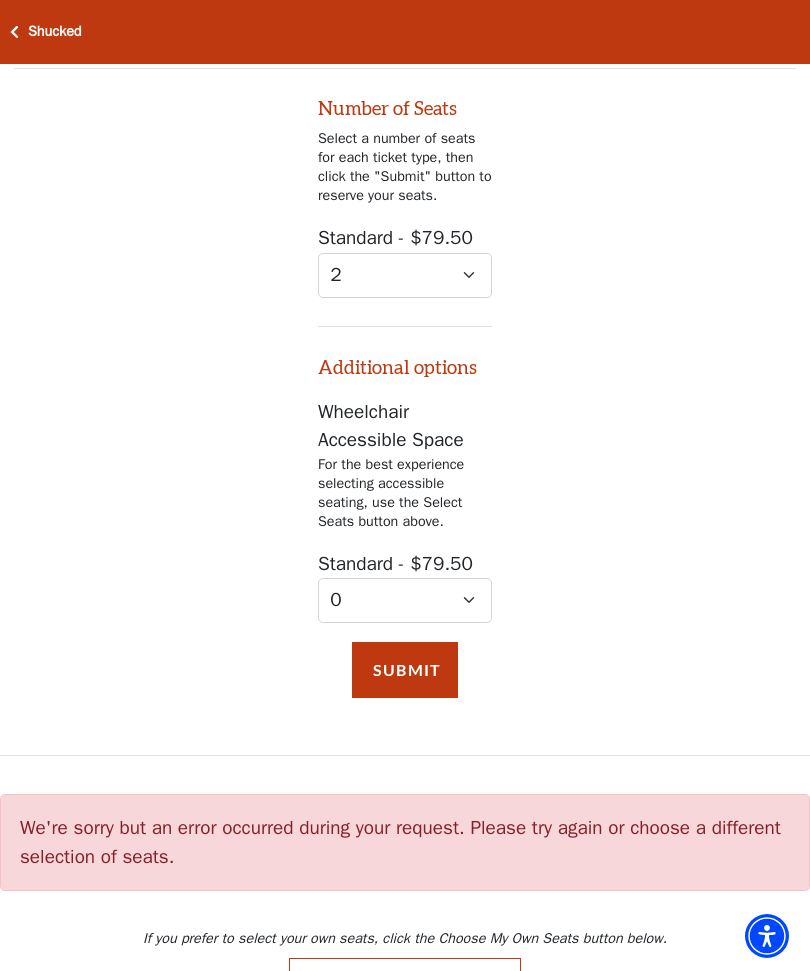 click on "Submit" at bounding box center (405, 670) 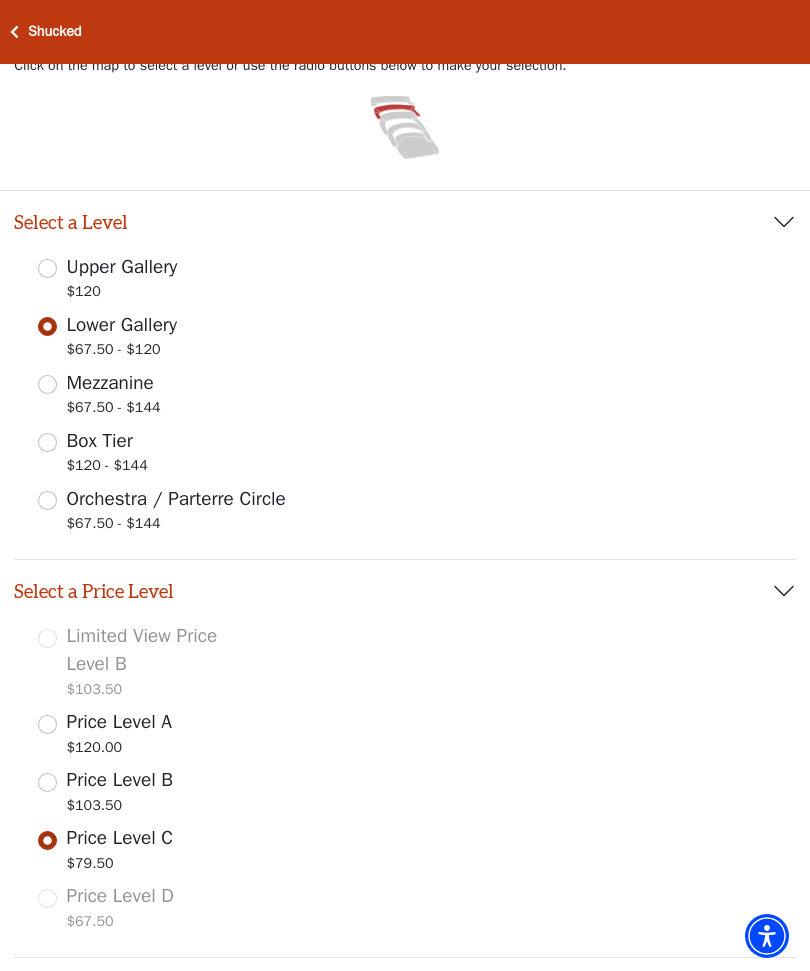 scroll, scrollTop: 269, scrollLeft: 0, axis: vertical 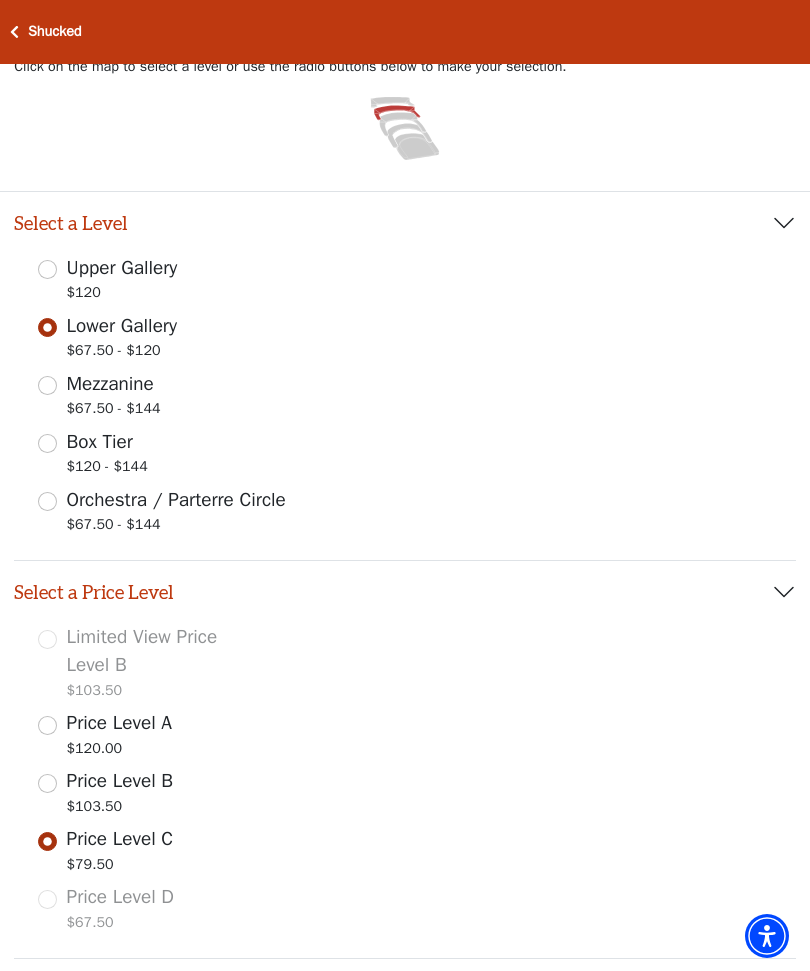 click on "Orchestra / Parterre Circle     $67.50 - $144" at bounding box center (47, 501) 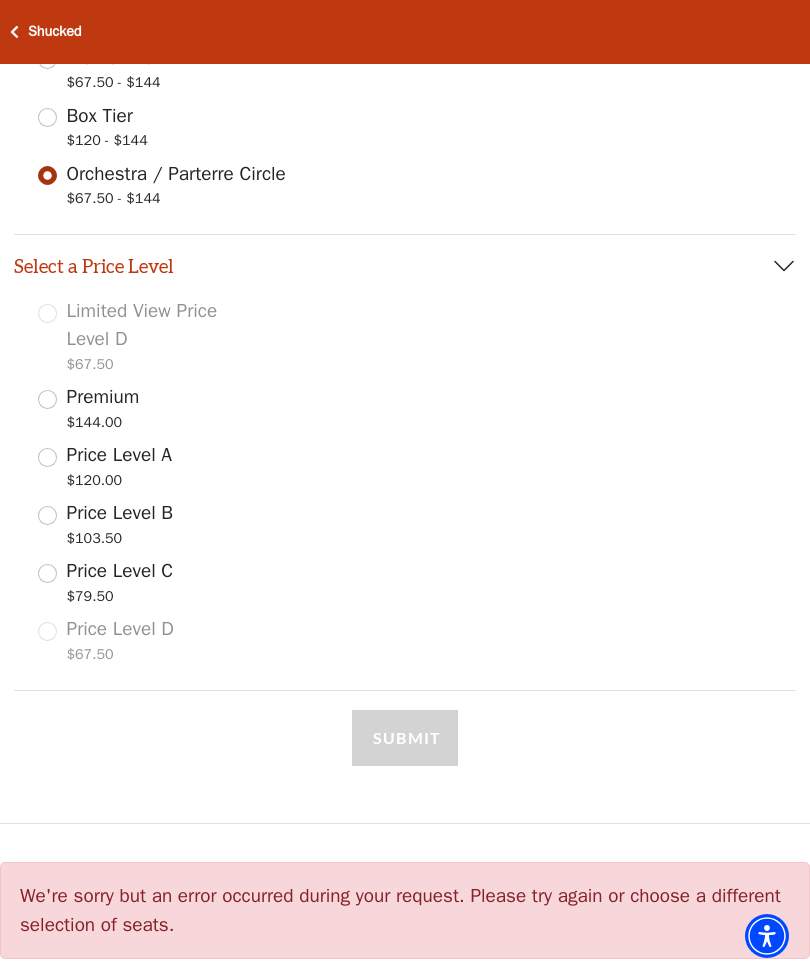 scroll, scrollTop: 645, scrollLeft: 0, axis: vertical 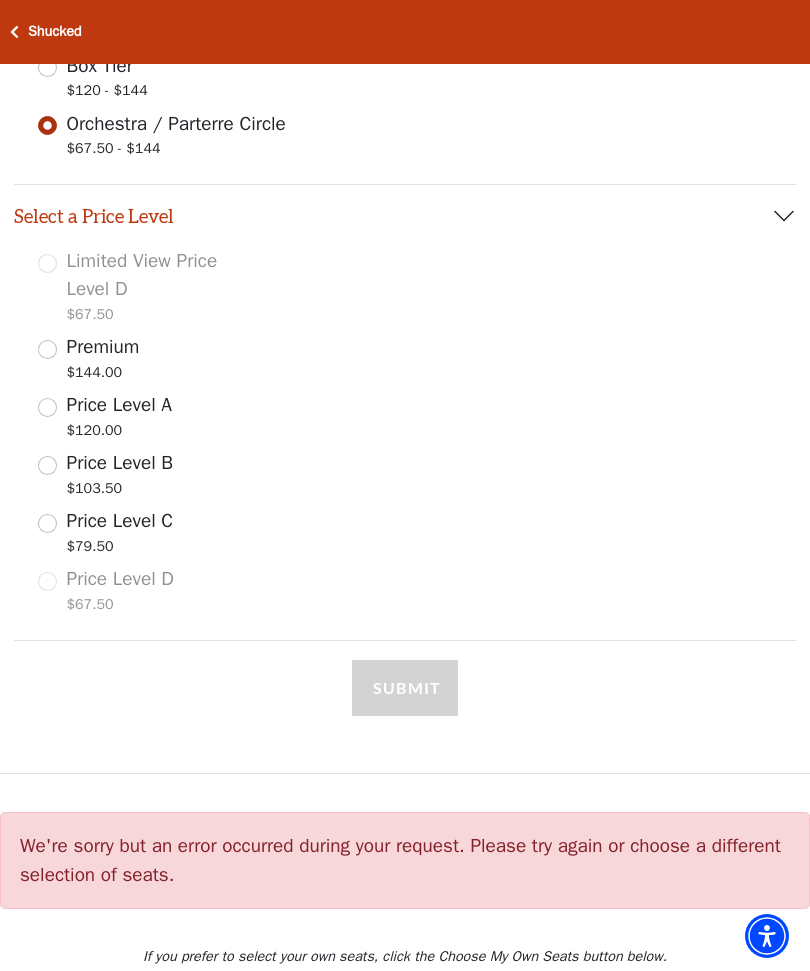 click on "Price Level C $79.50" at bounding box center (47, 523) 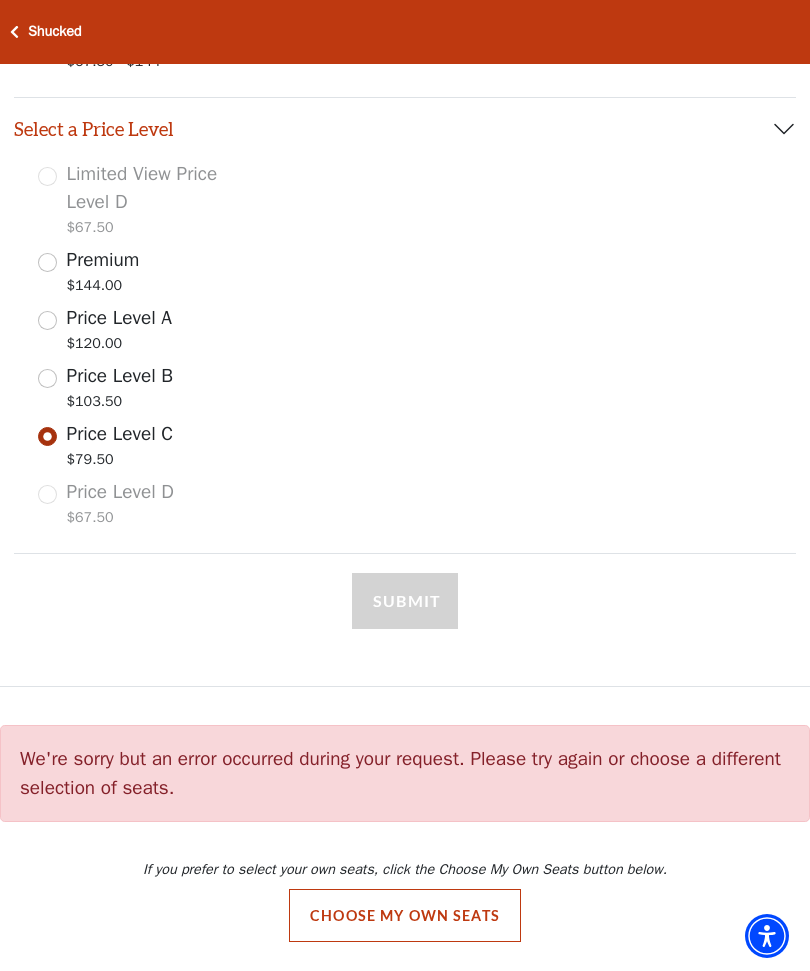 select on "2" 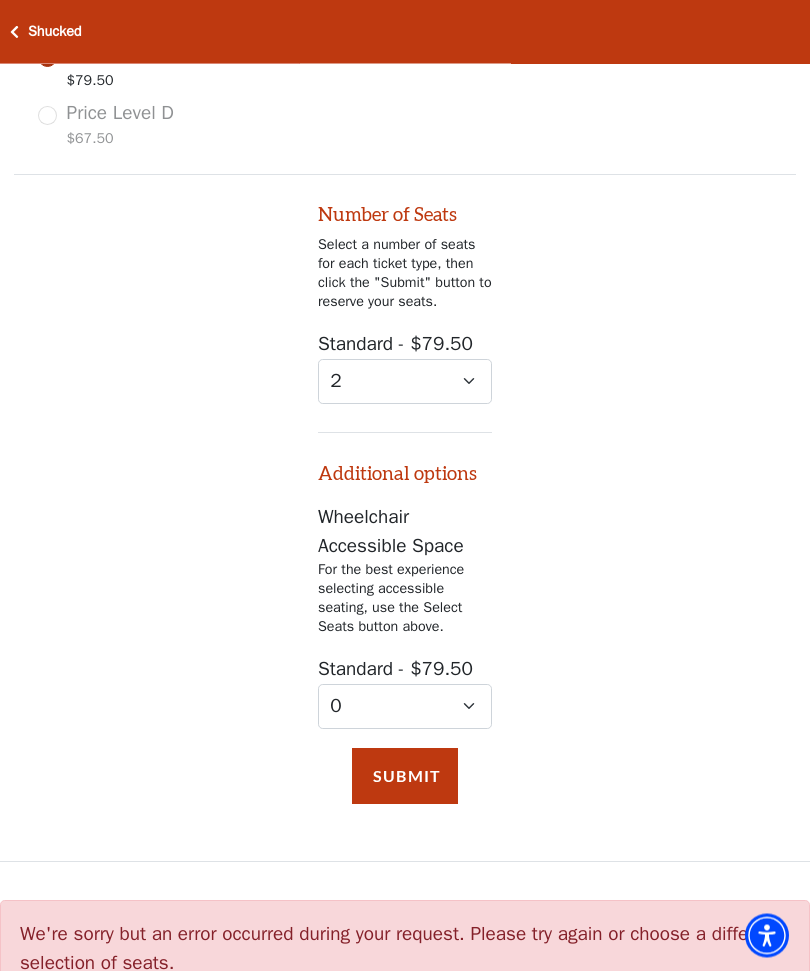scroll, scrollTop: 1216, scrollLeft: 0, axis: vertical 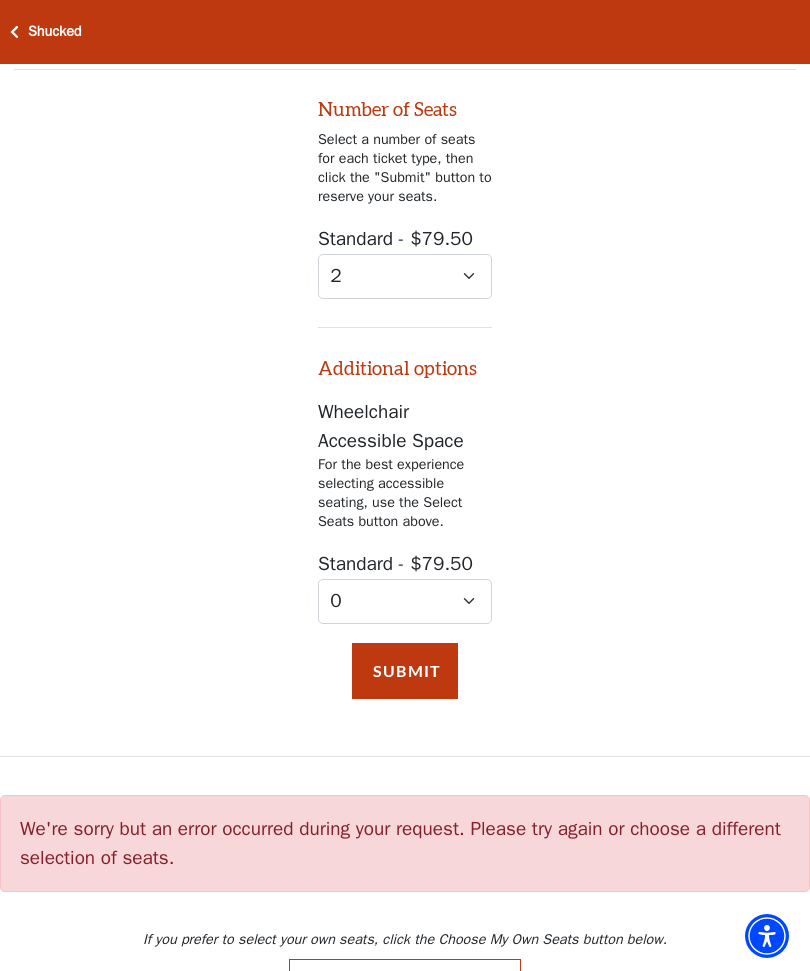 click on "Submit" at bounding box center [405, 671] 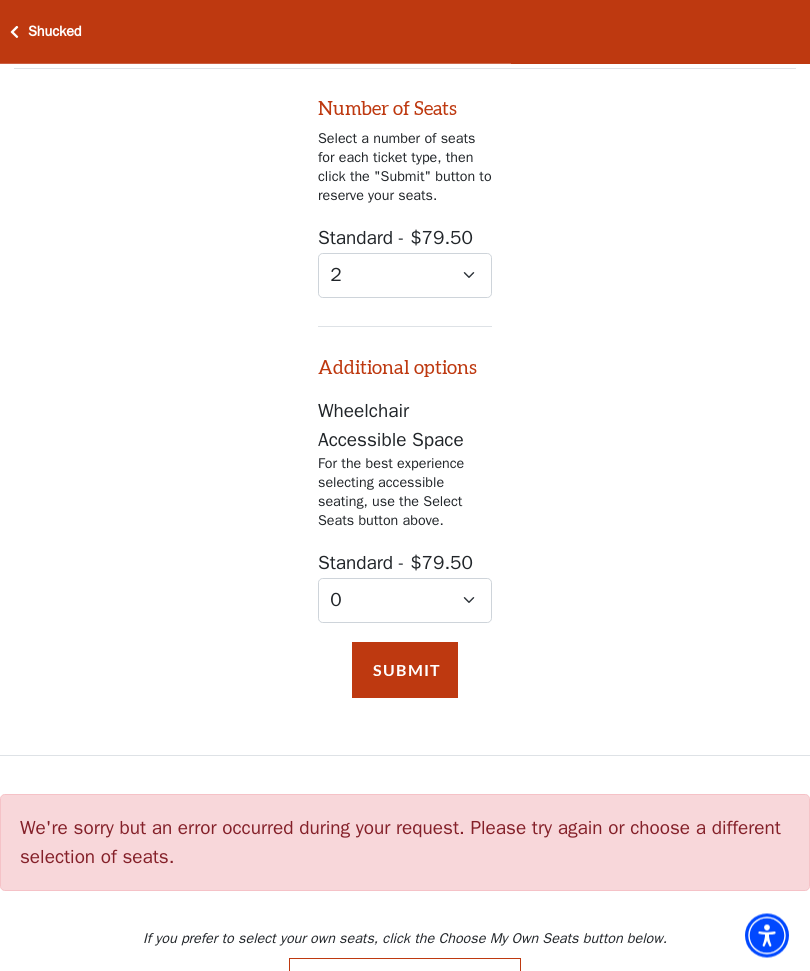 scroll, scrollTop: 1216, scrollLeft: 0, axis: vertical 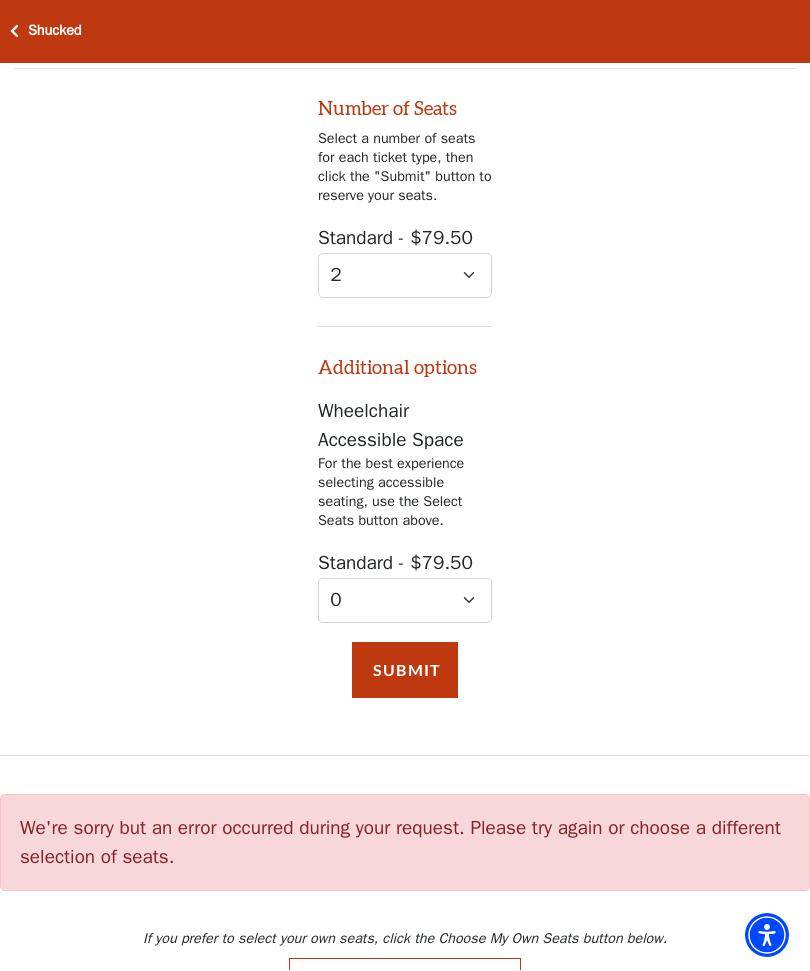 click on "Choose My Own Seats" at bounding box center [405, 986] 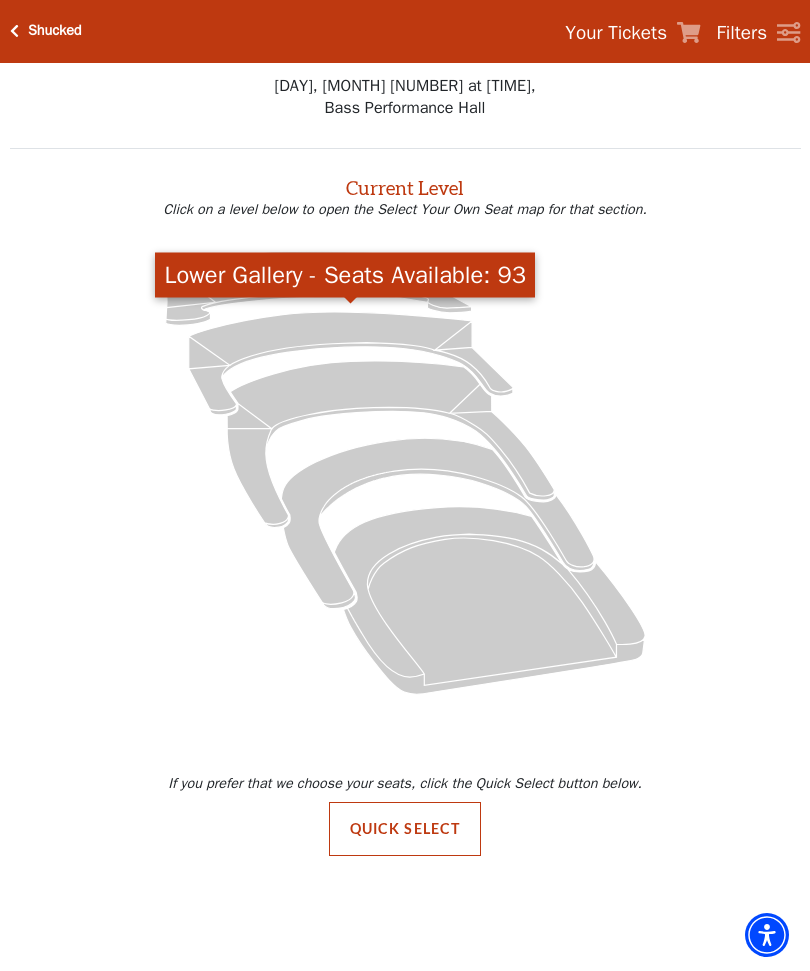 click 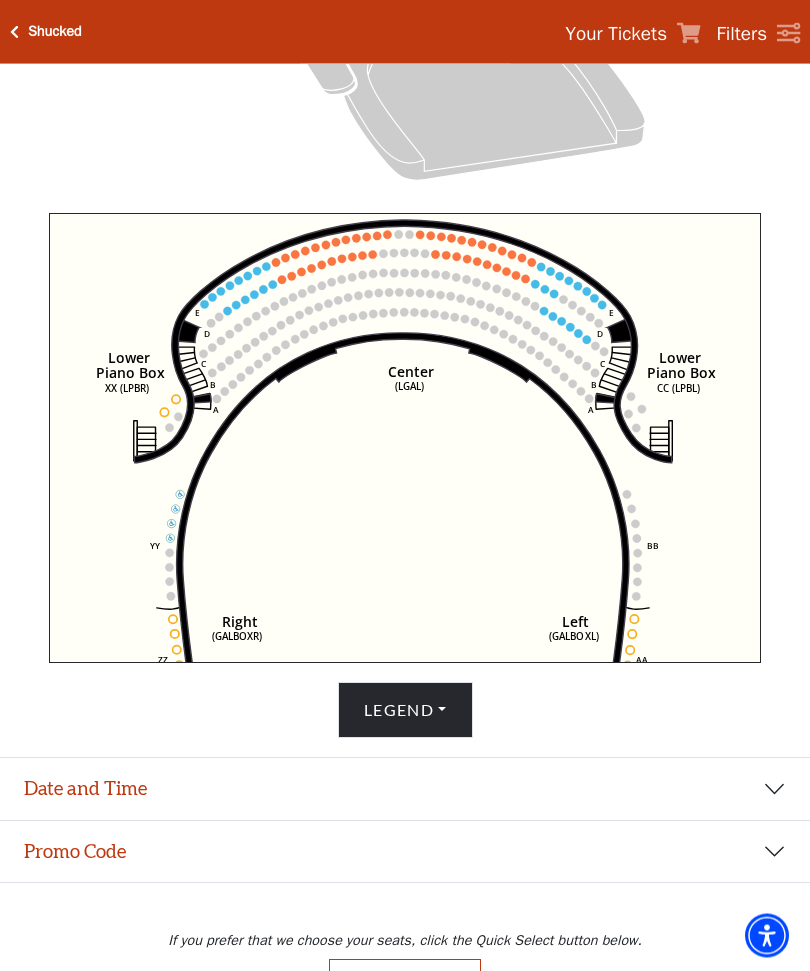 scroll, scrollTop: 580, scrollLeft: 0, axis: vertical 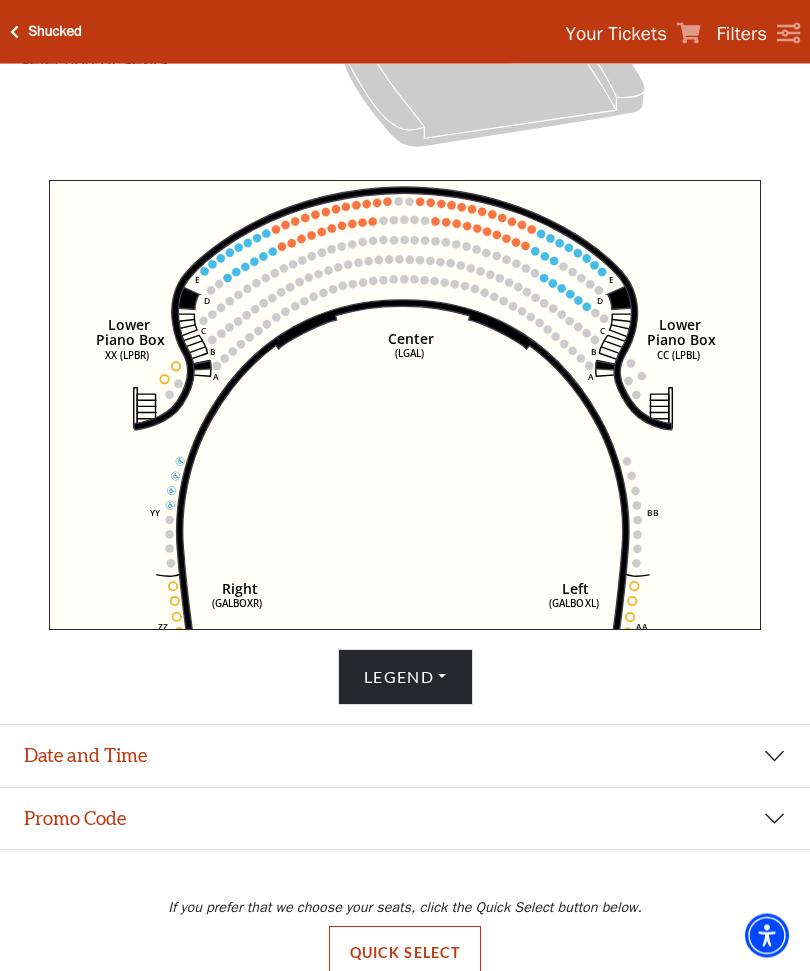 click on "Legend" at bounding box center [405, 678] 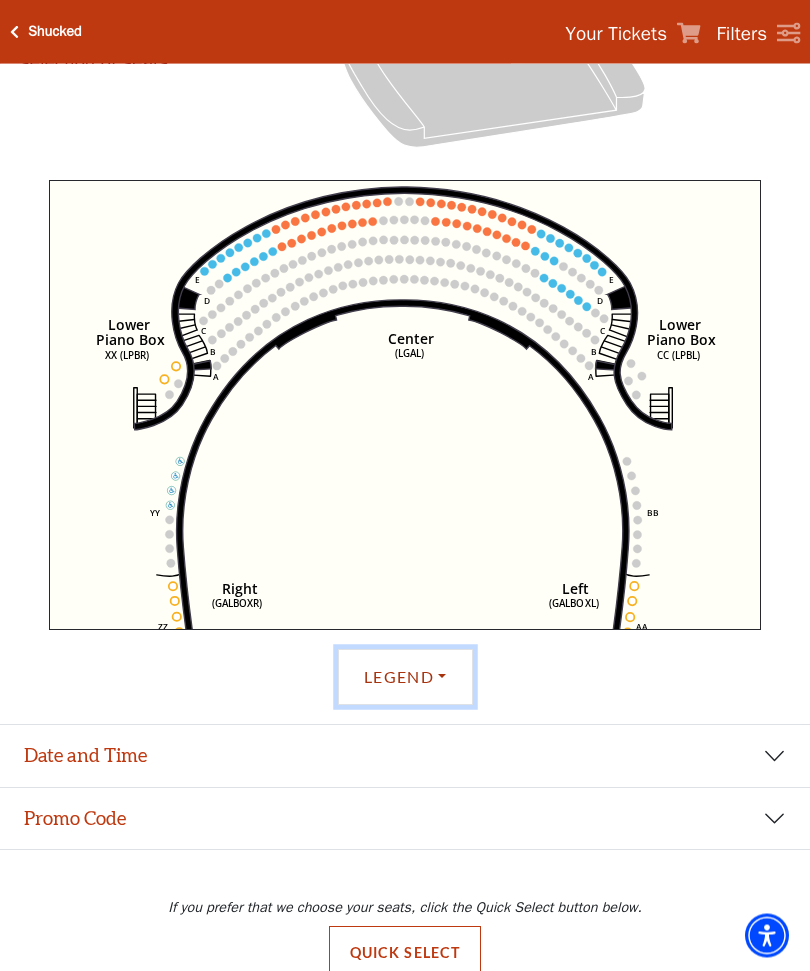 scroll, scrollTop: 580, scrollLeft: 0, axis: vertical 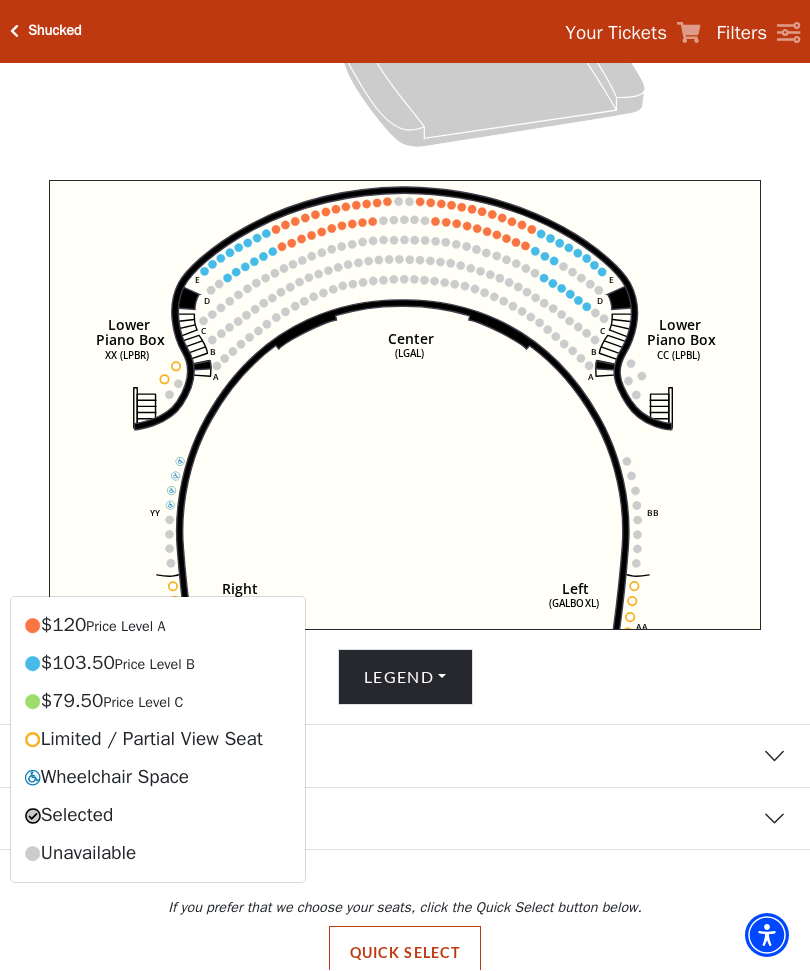 click on "Price Level B" at bounding box center (155, 665) 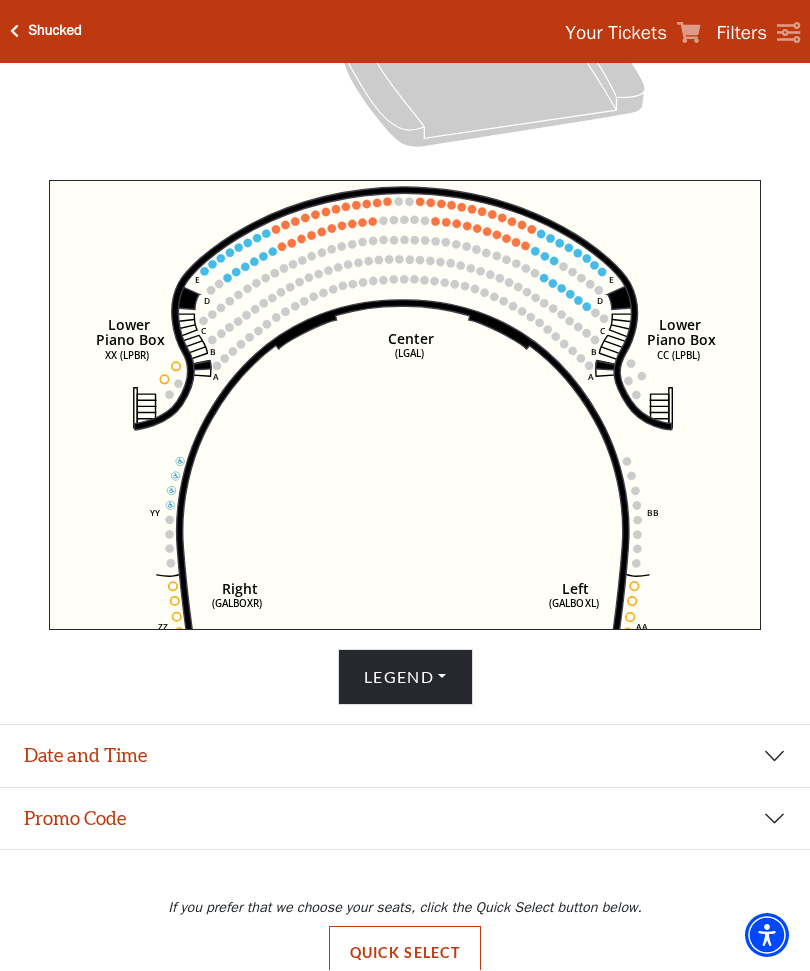click 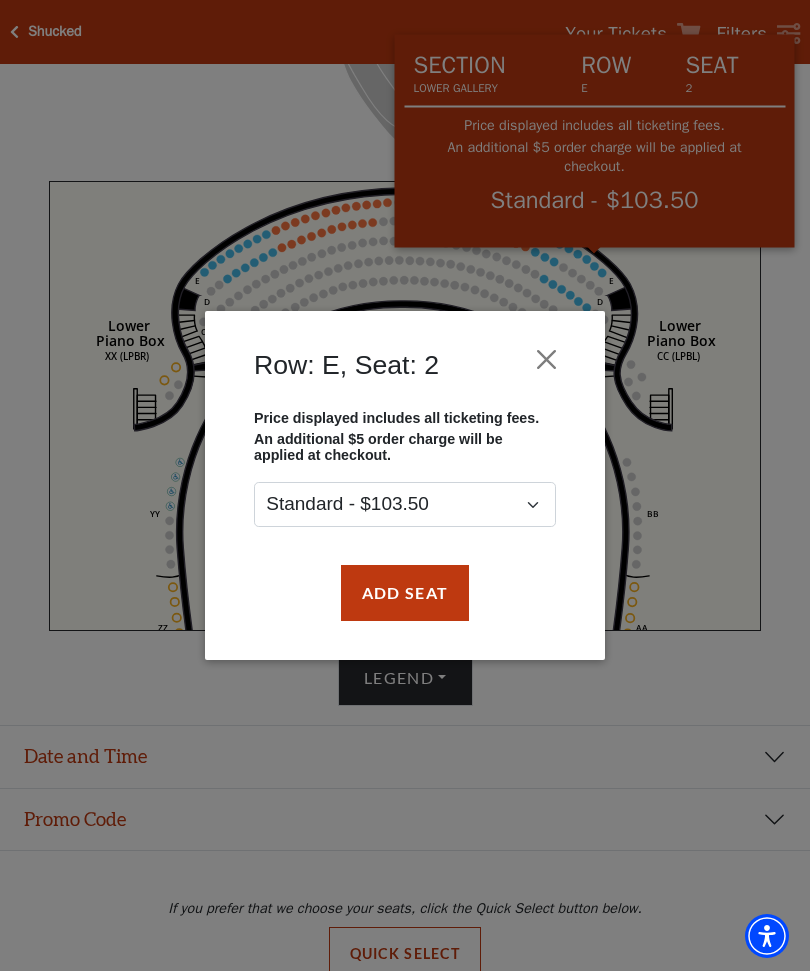 click on "Row: E, Seat: 2
Price displayed includes all ticketing fees.
An additional $5 order charge will be applied at checkout.
Standard - $103.50
Add Seat" at bounding box center [405, 485] 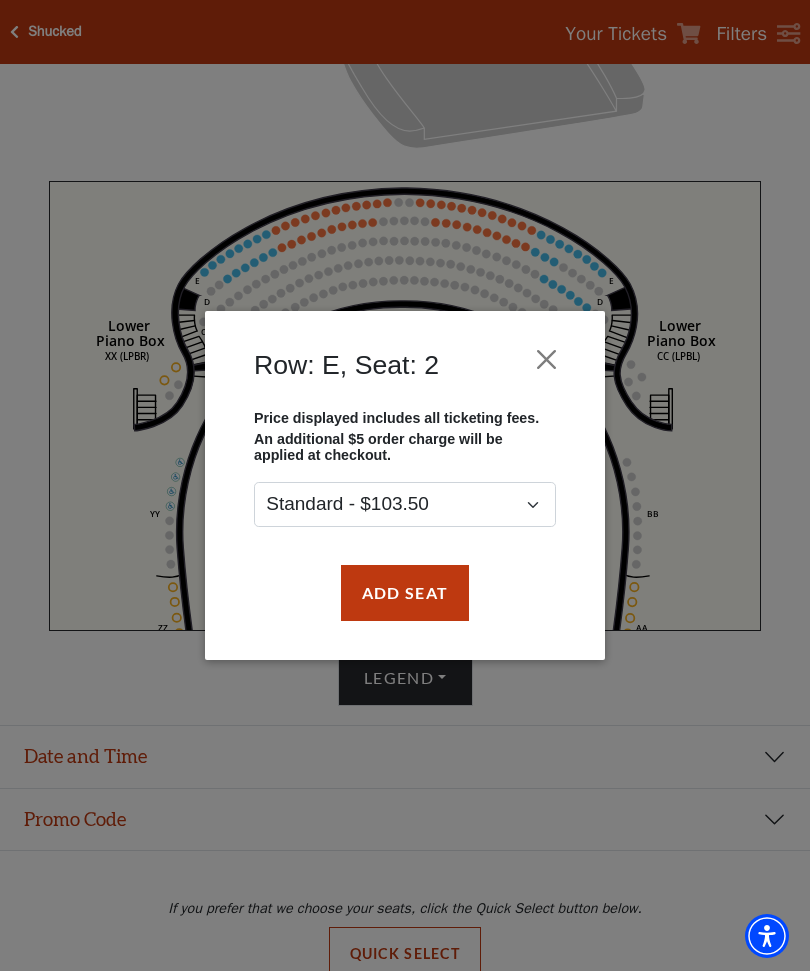 click at bounding box center (547, 359) 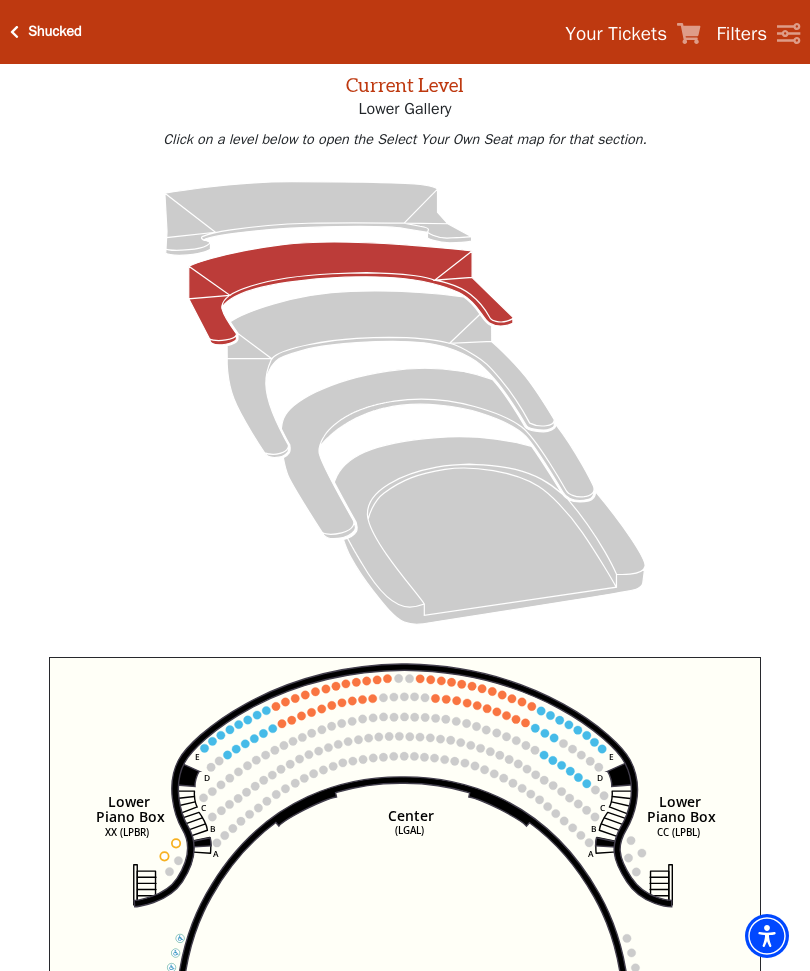 scroll, scrollTop: 87, scrollLeft: 0, axis: vertical 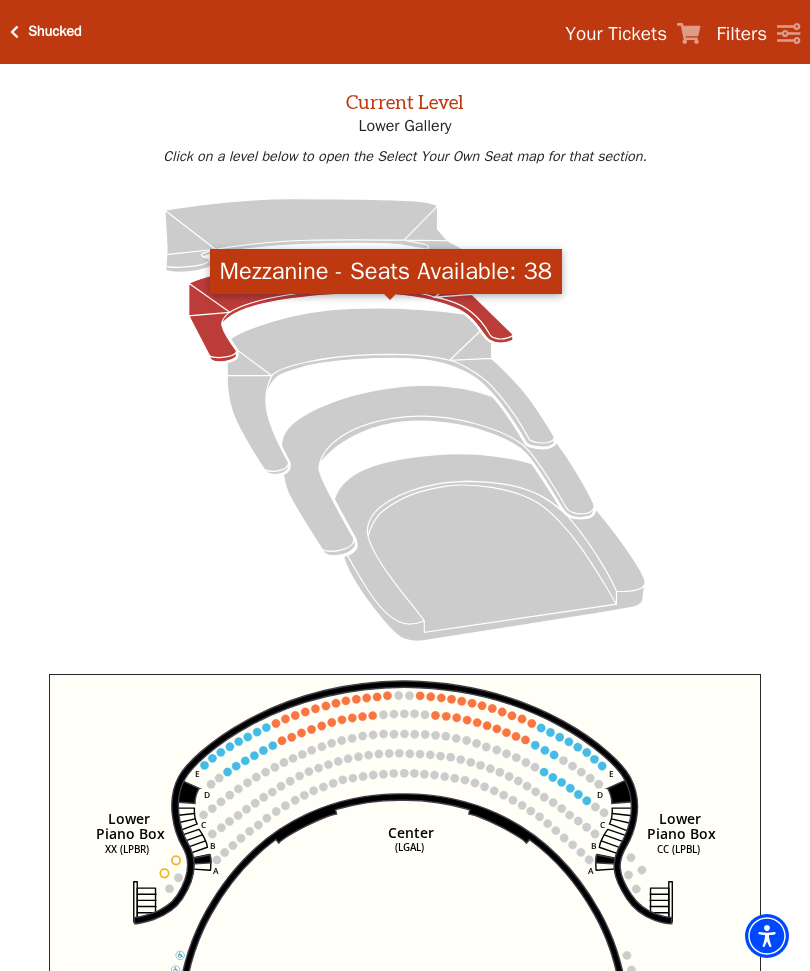 click 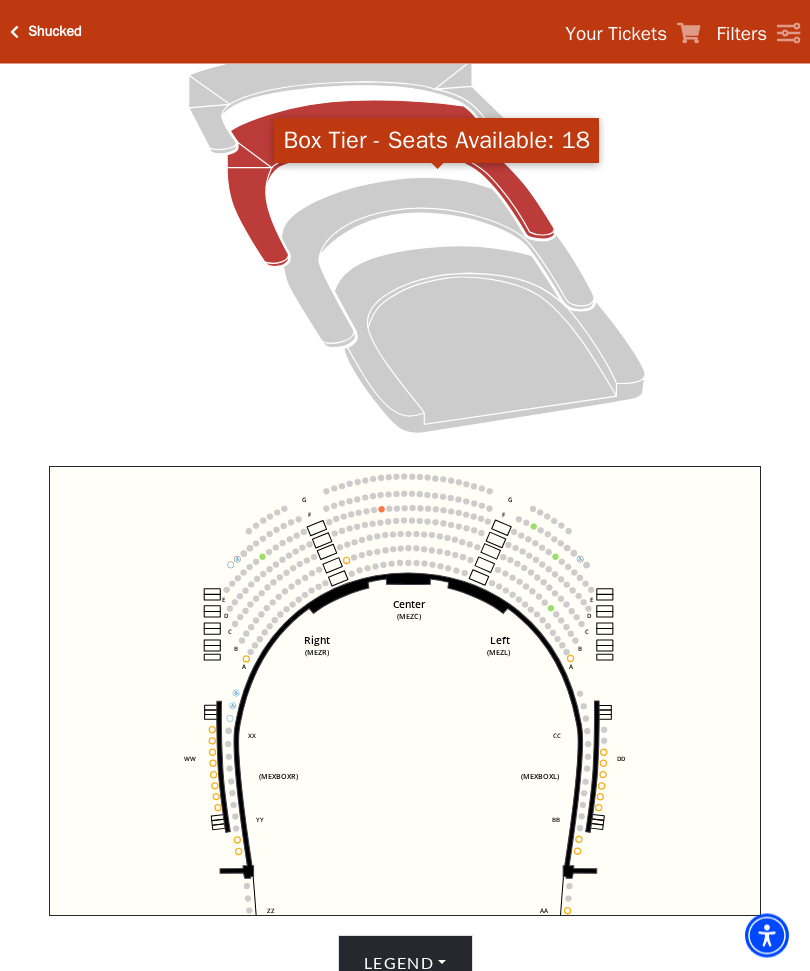 scroll, scrollTop: 295, scrollLeft: 0, axis: vertical 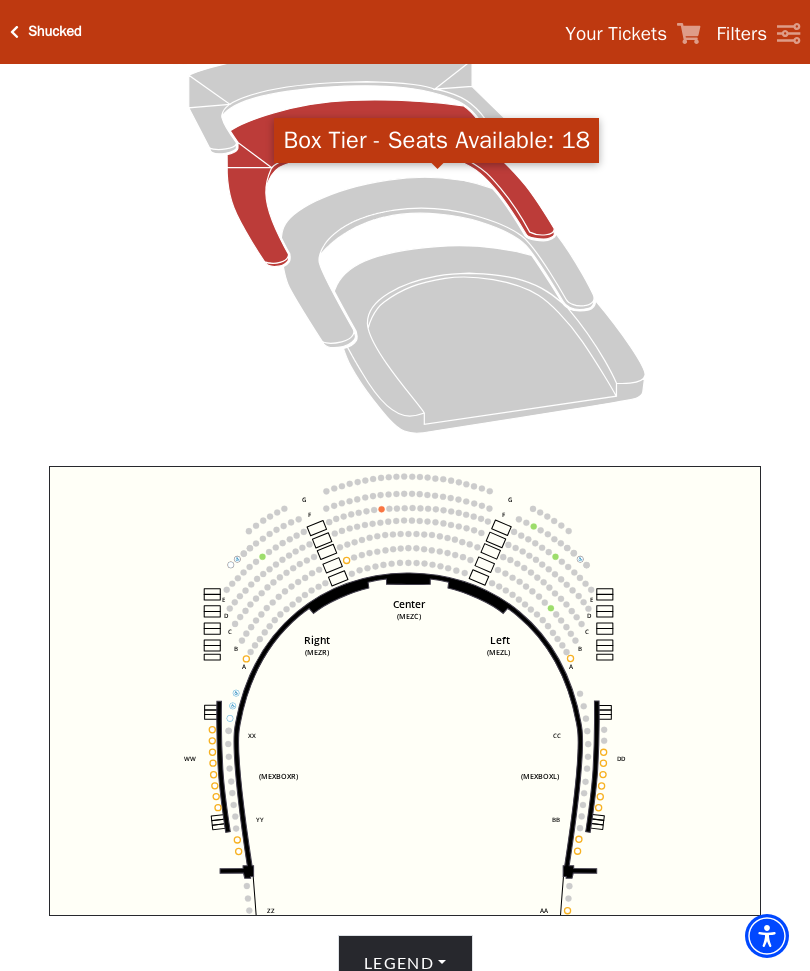 click 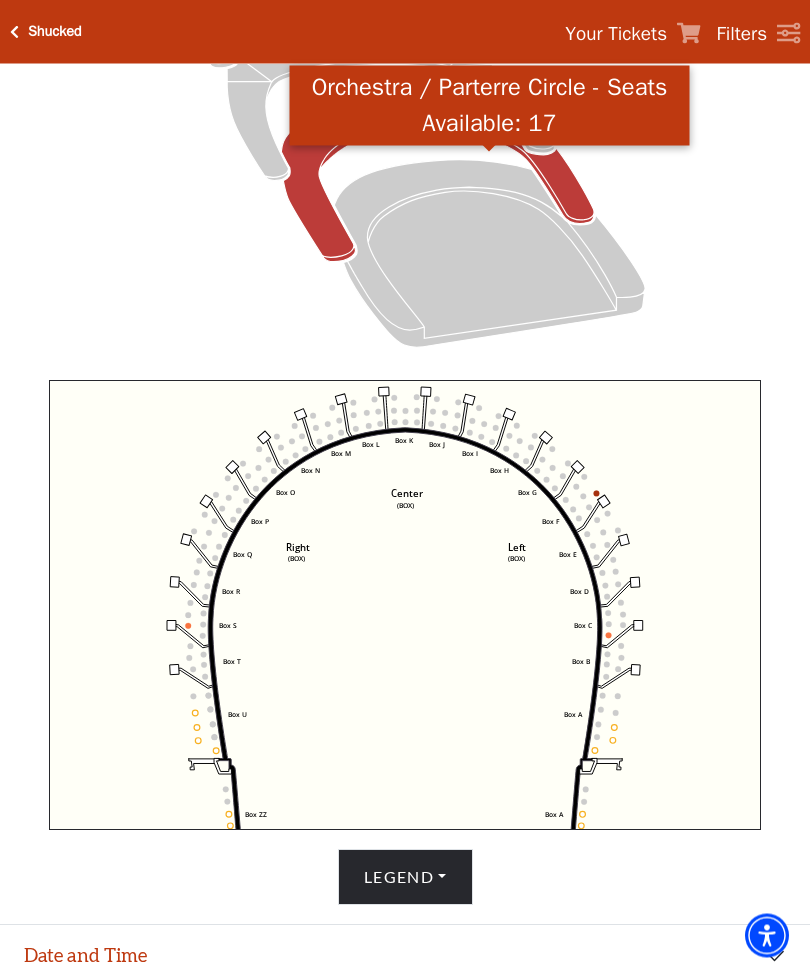 scroll, scrollTop: 381, scrollLeft: 0, axis: vertical 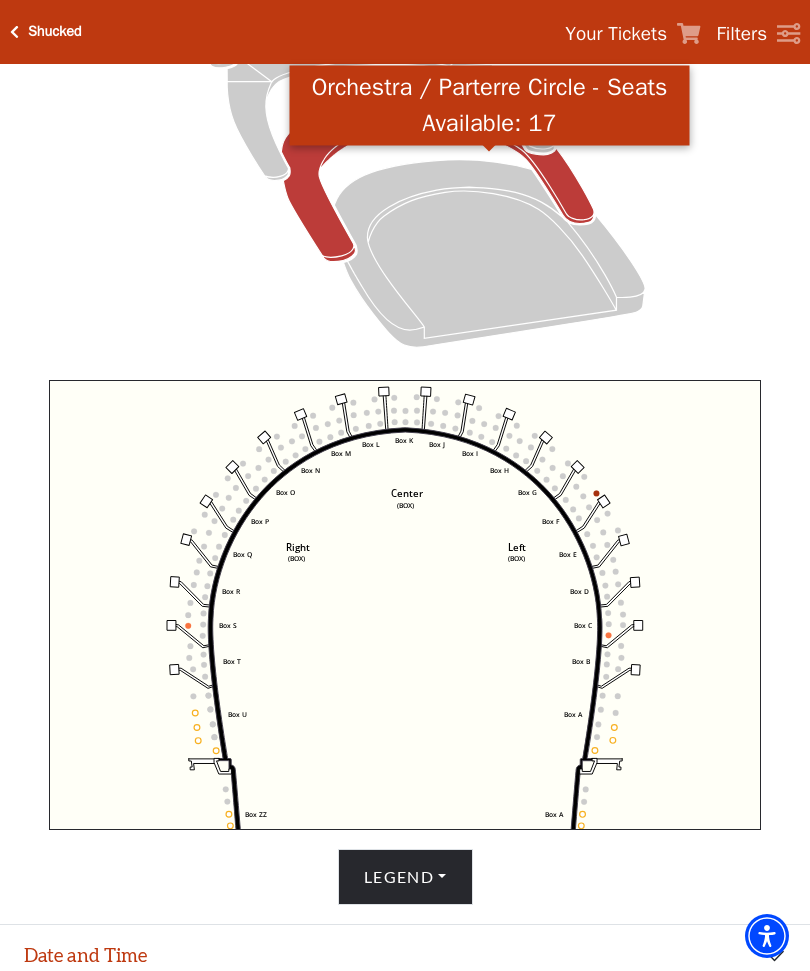 click 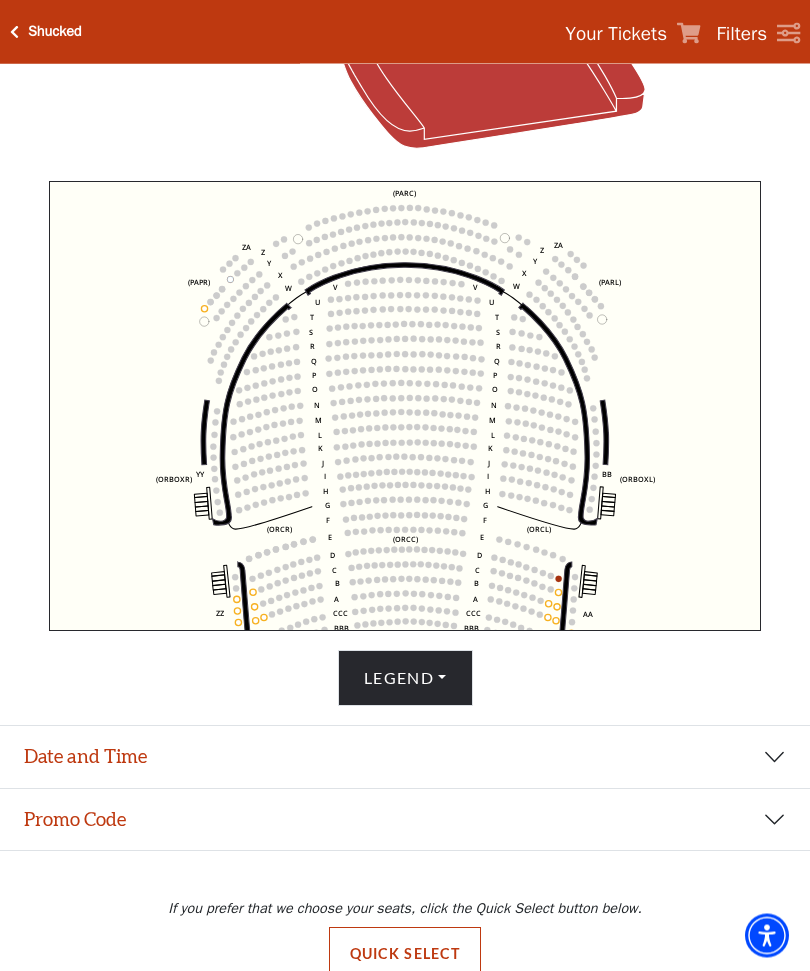 scroll, scrollTop: 580, scrollLeft: 0, axis: vertical 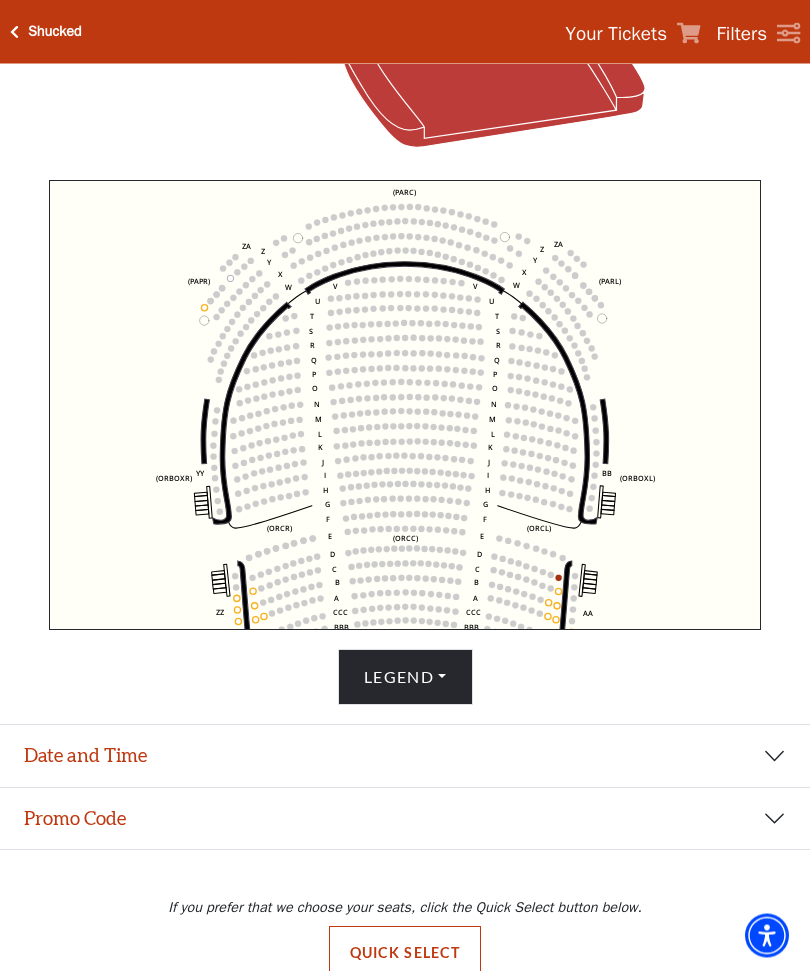 click on "Legend" at bounding box center (405, 678) 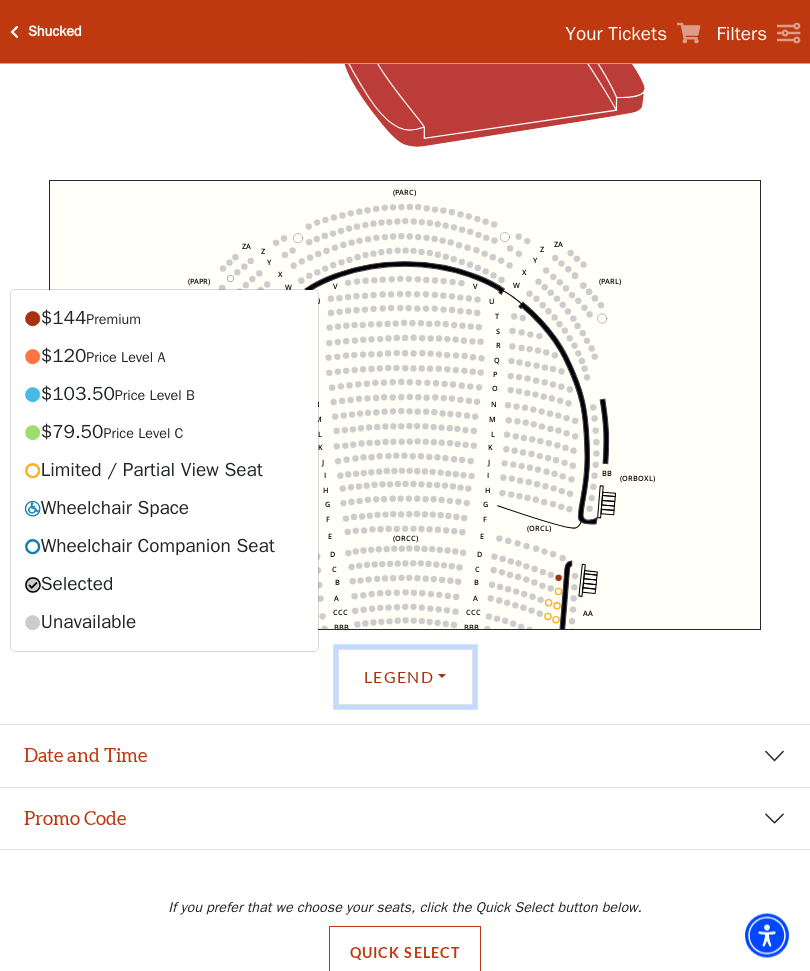 scroll, scrollTop: 580, scrollLeft: 0, axis: vertical 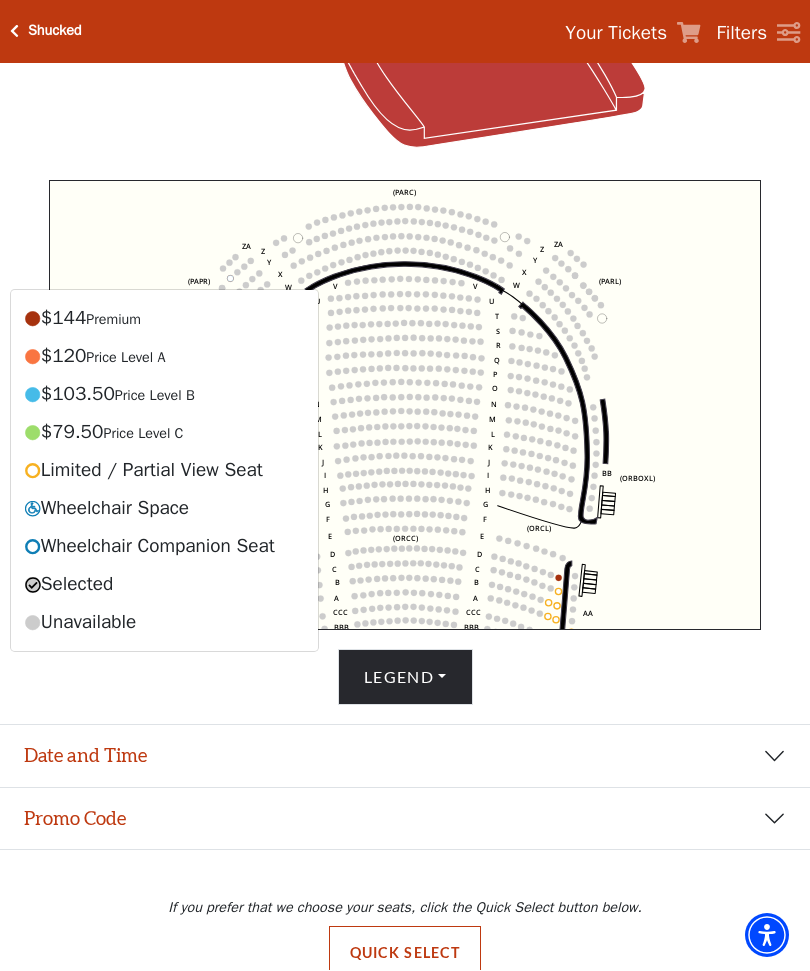 click on "Legend
$144  Premium  $120  Price Level A  $103.50  Price Level B  $79.50  Price Level C    Limited / Partial View Seat
Wheelchair Space
Wheelchair Companion Seat
Selected
Unavailable" at bounding box center (405, 678) 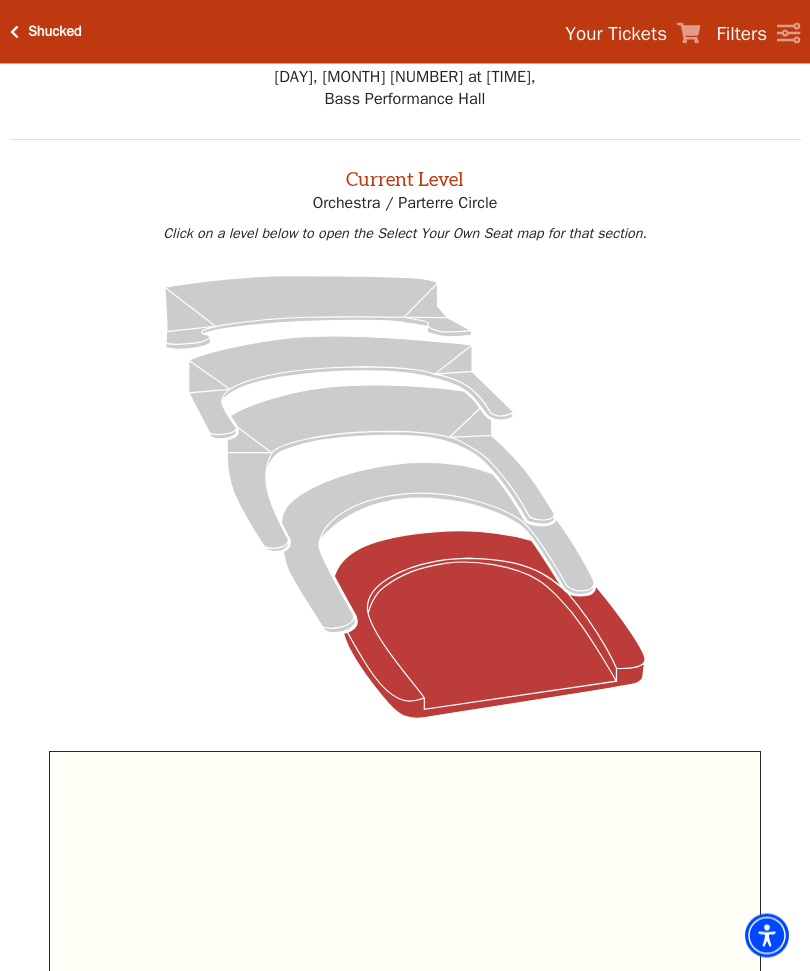 scroll, scrollTop: 10, scrollLeft: 0, axis: vertical 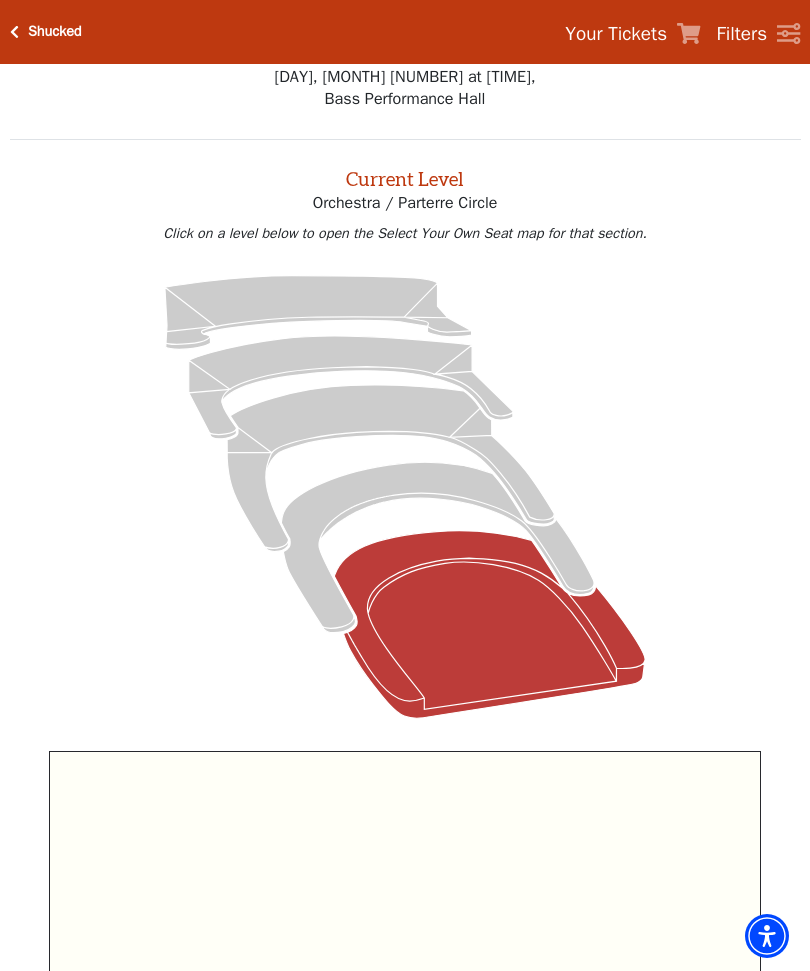 click 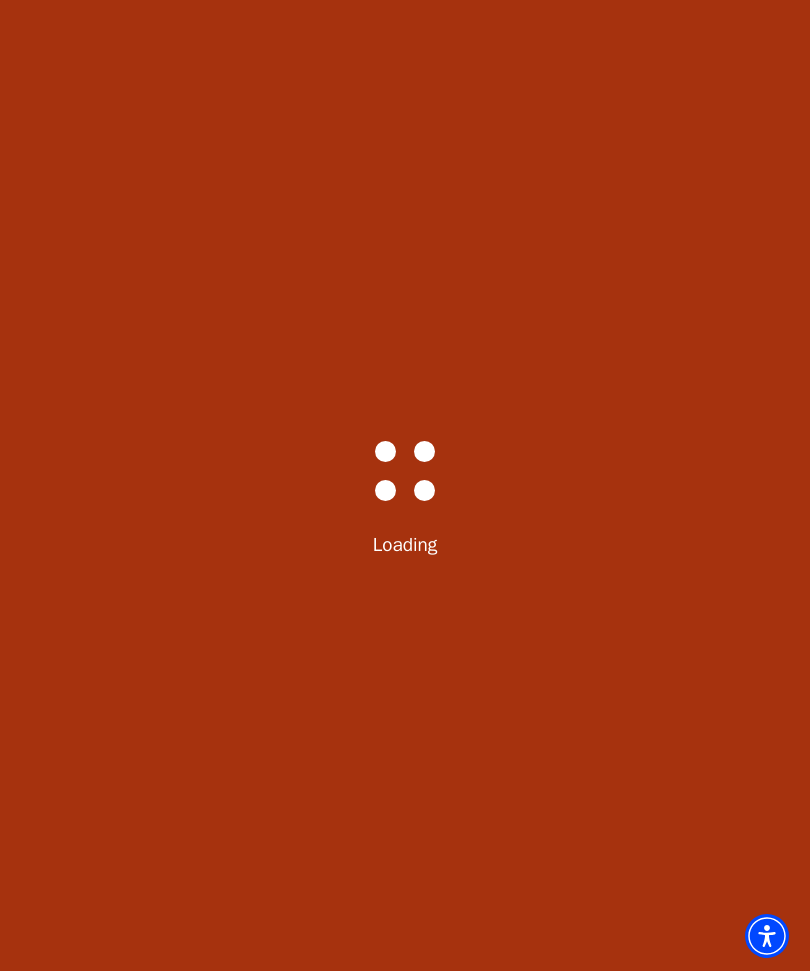 scroll, scrollTop: 0, scrollLeft: 0, axis: both 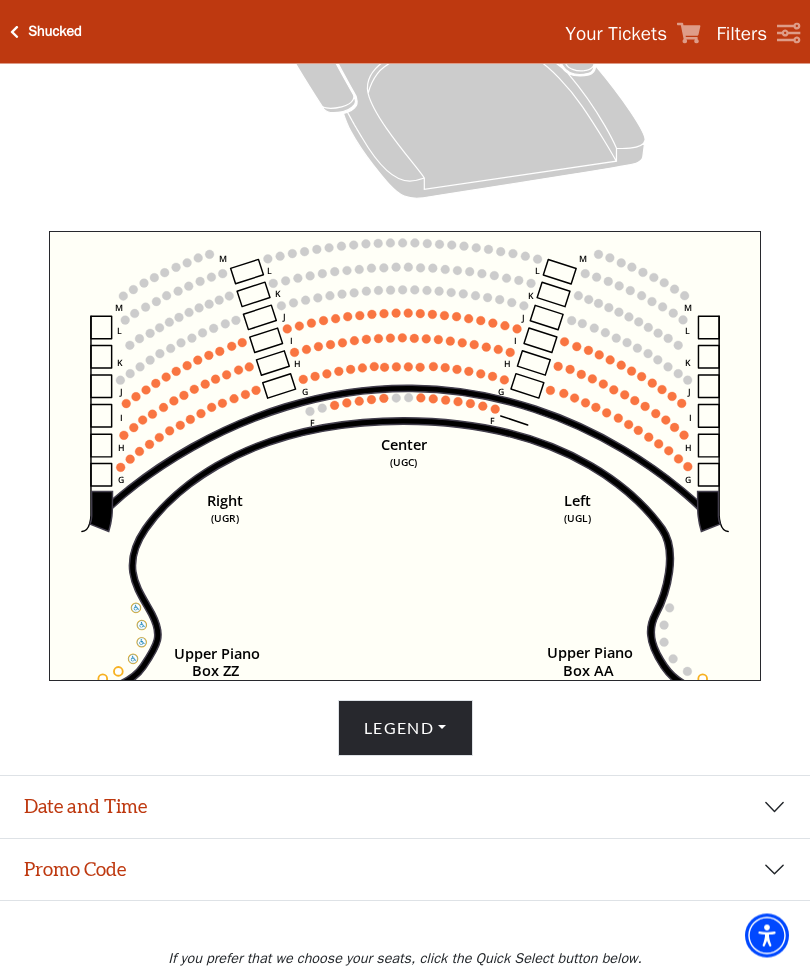 click on "Legend" at bounding box center [405, 729] 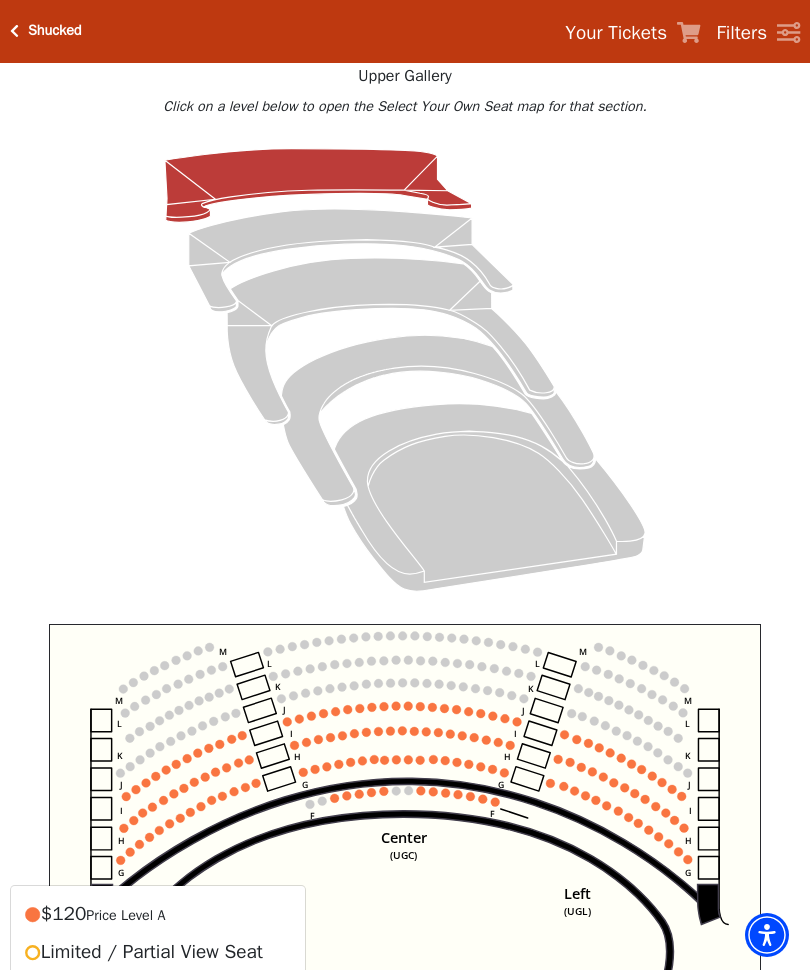 scroll, scrollTop: 137, scrollLeft: 0, axis: vertical 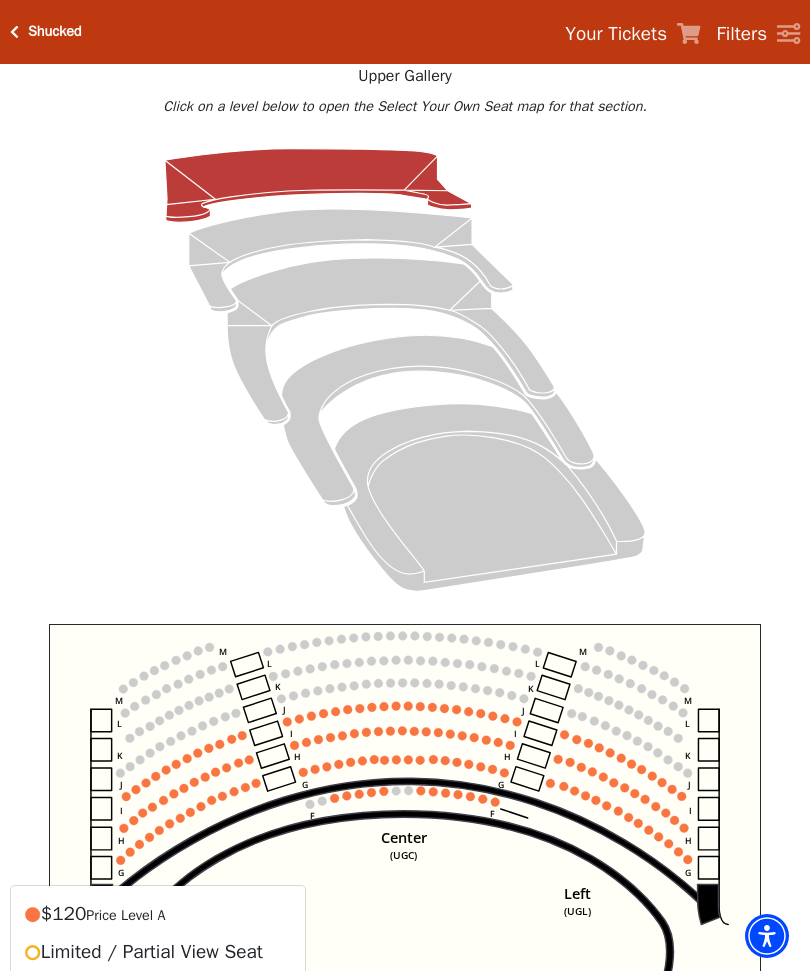 click 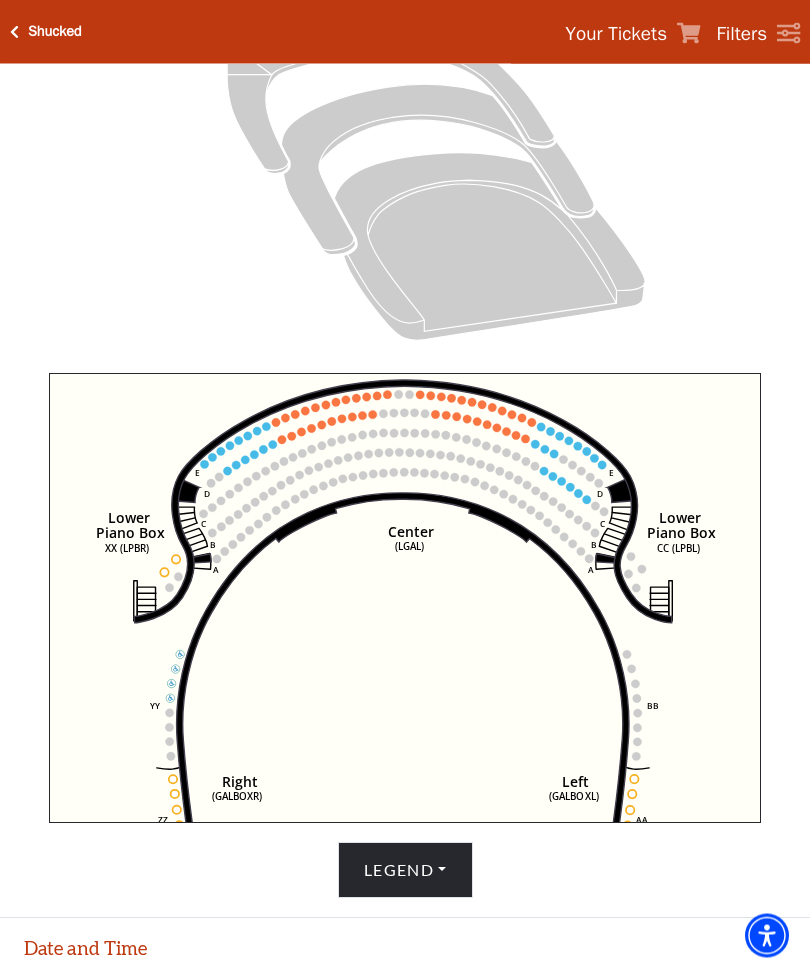scroll, scrollTop: 389, scrollLeft: 0, axis: vertical 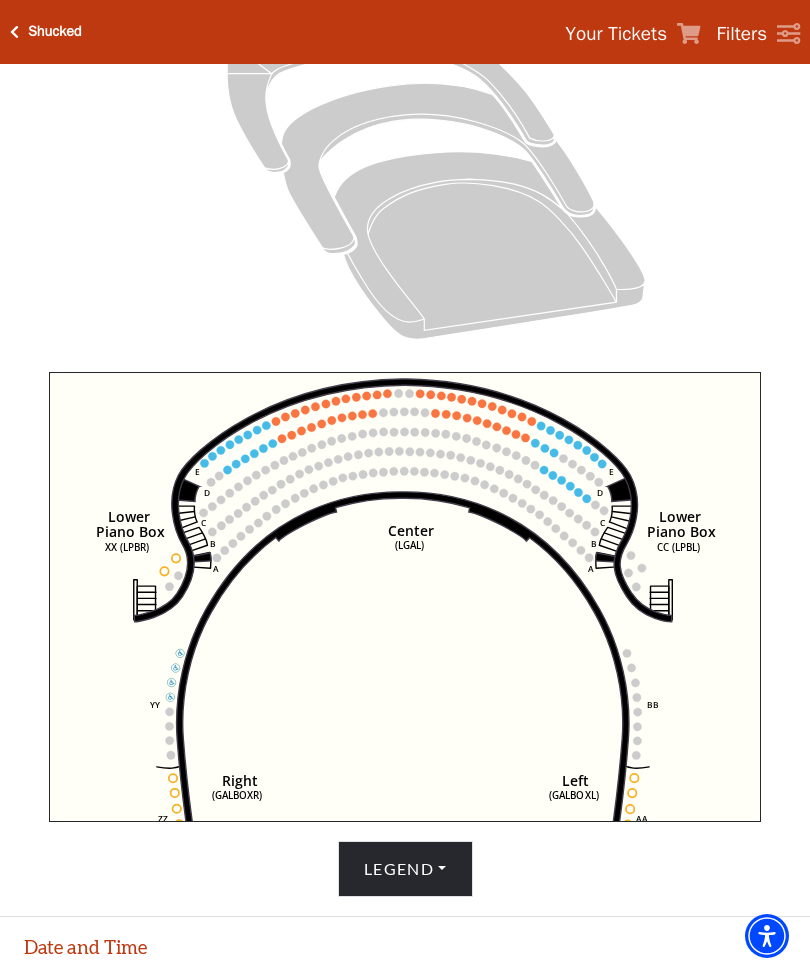 click on "Legend" at bounding box center (405, 869) 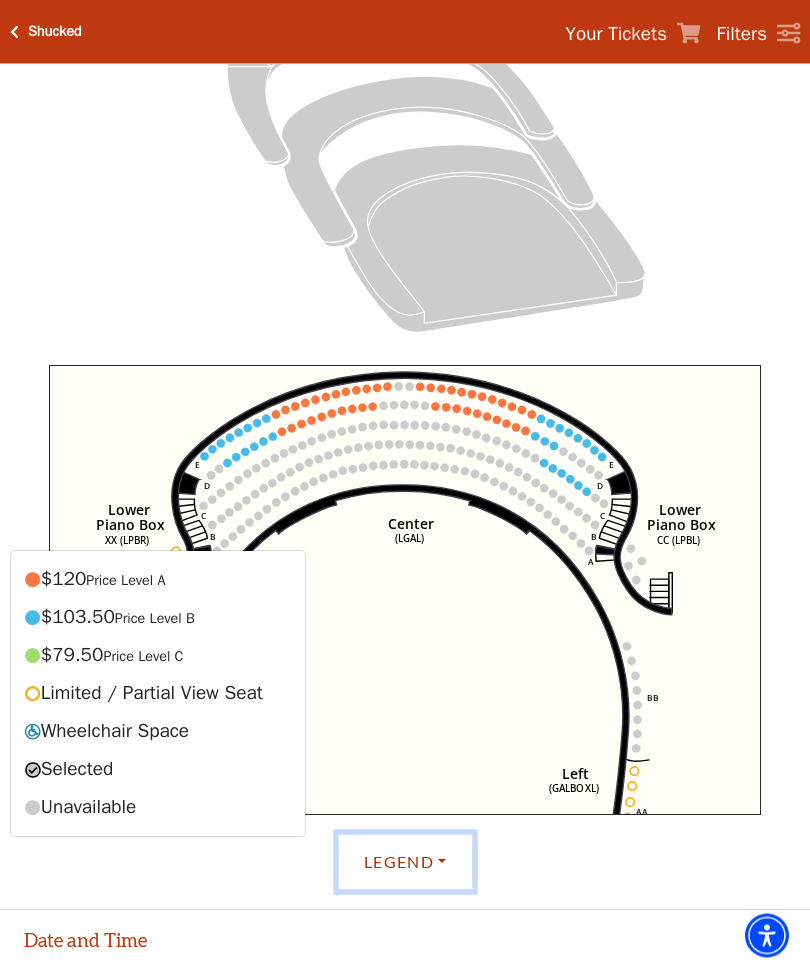 scroll, scrollTop: 402, scrollLeft: 0, axis: vertical 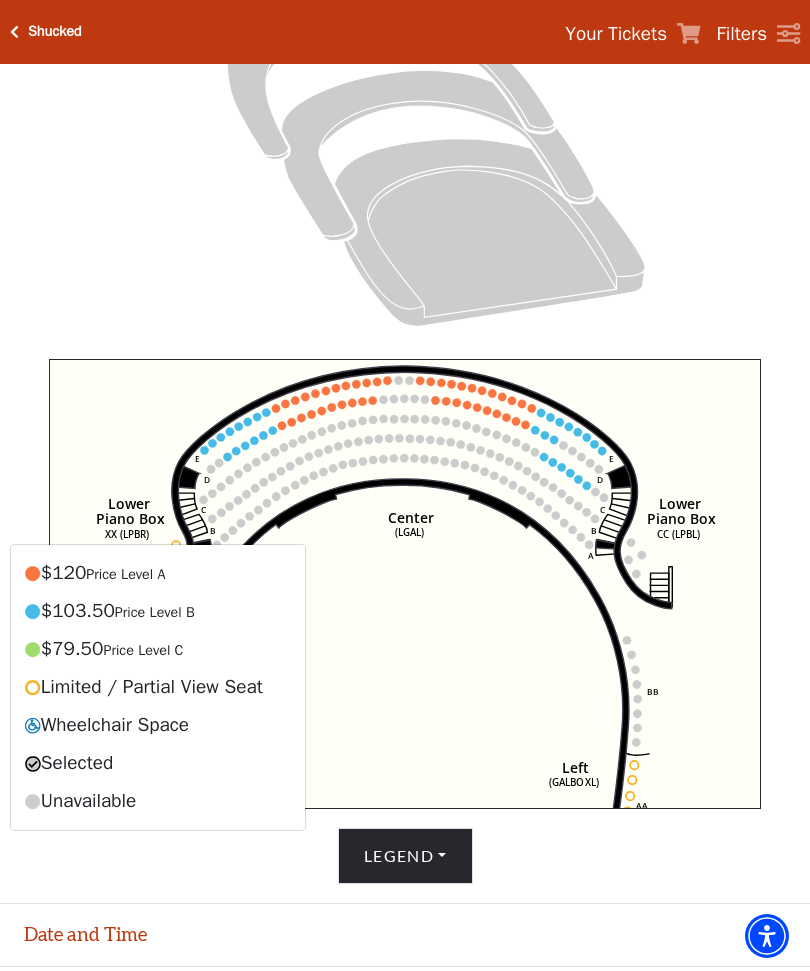 click 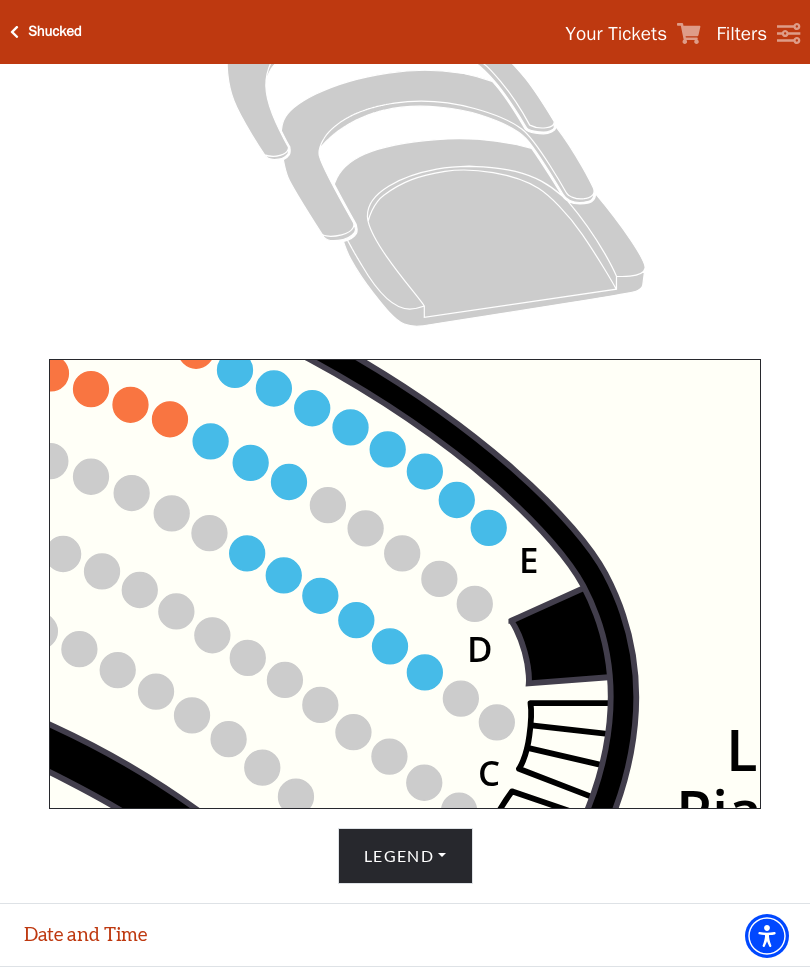 click 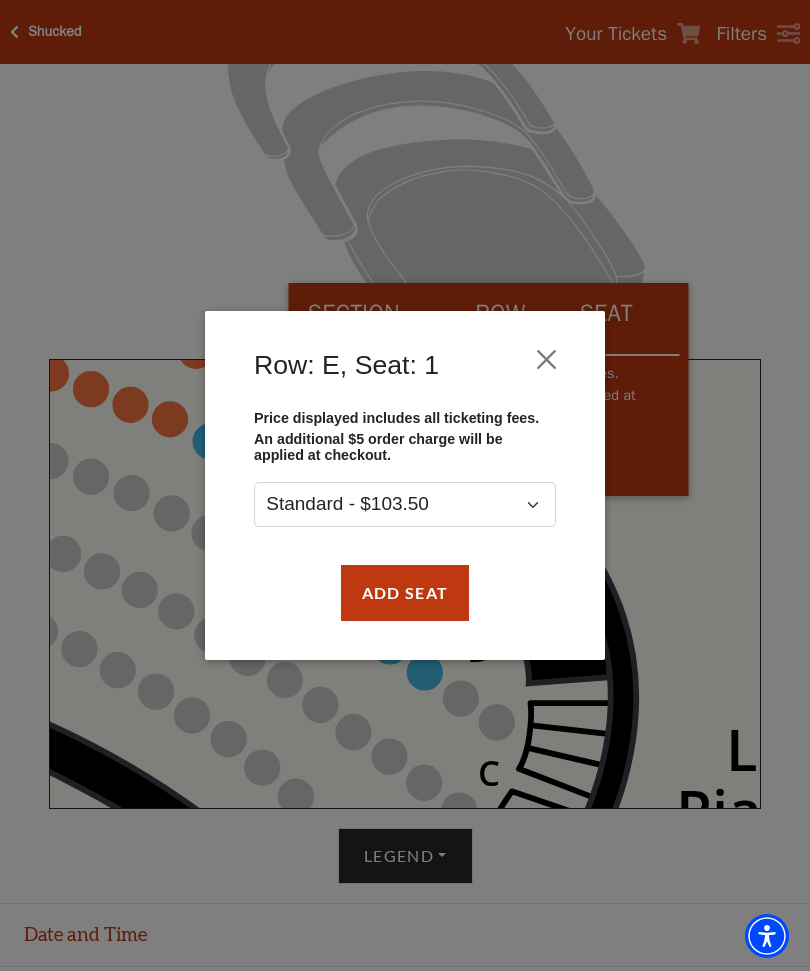 click on "Add Seat" at bounding box center [405, 593] 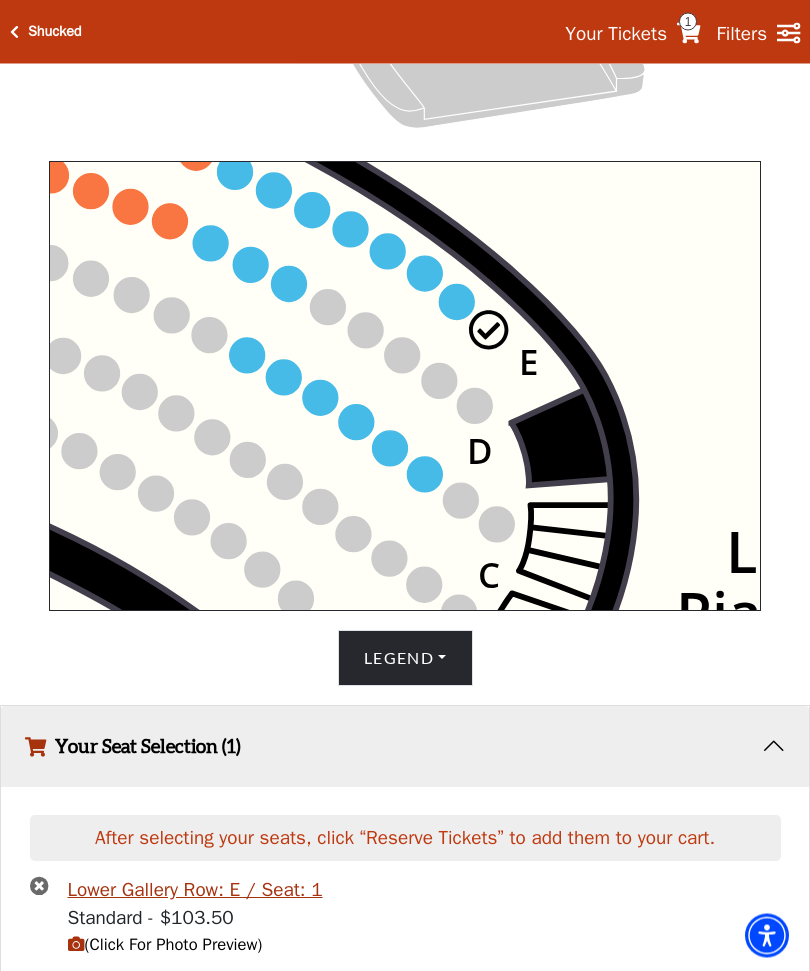 scroll, scrollTop: 632, scrollLeft: 0, axis: vertical 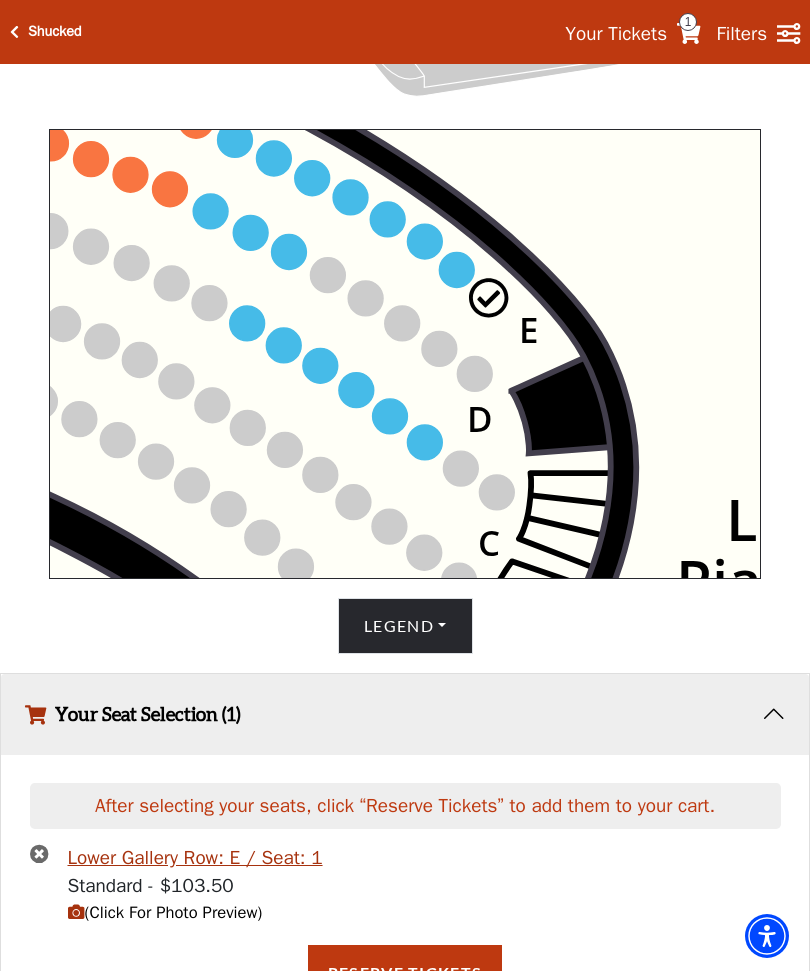 click 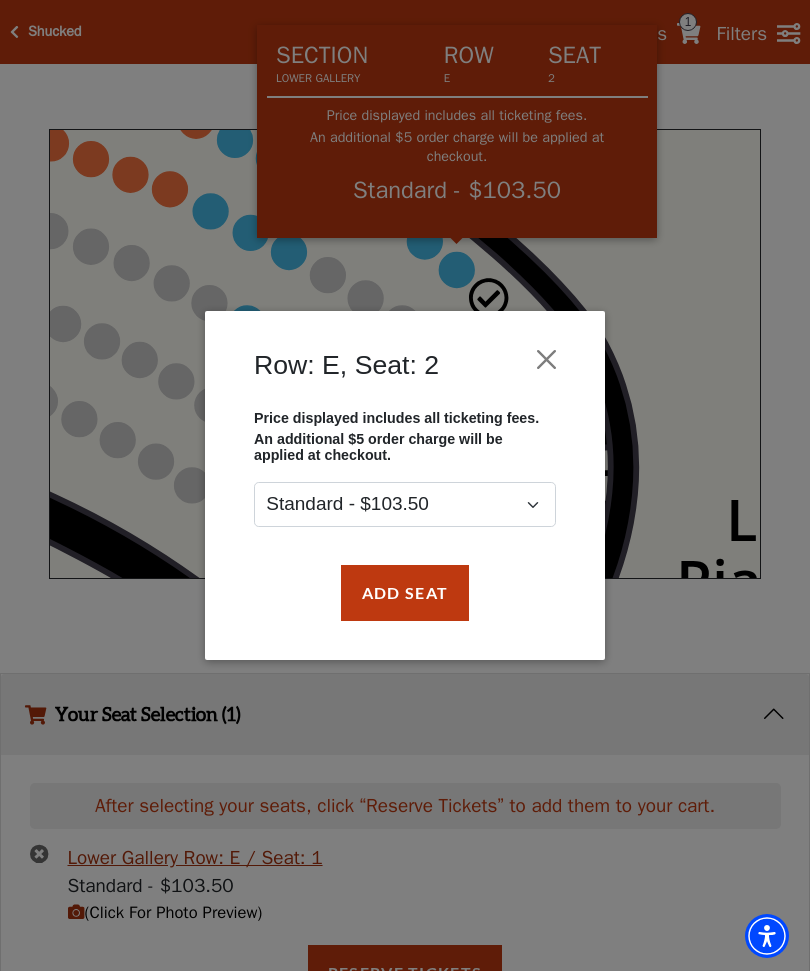 click on "Add Seat" at bounding box center [405, 593] 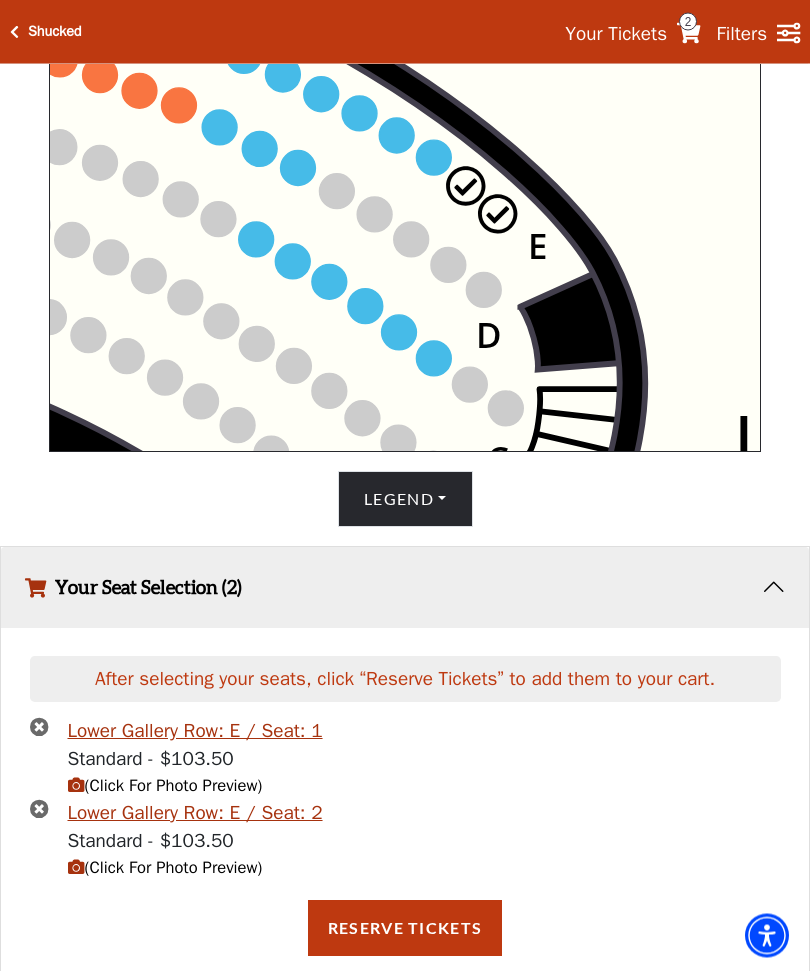 scroll, scrollTop: 761, scrollLeft: 0, axis: vertical 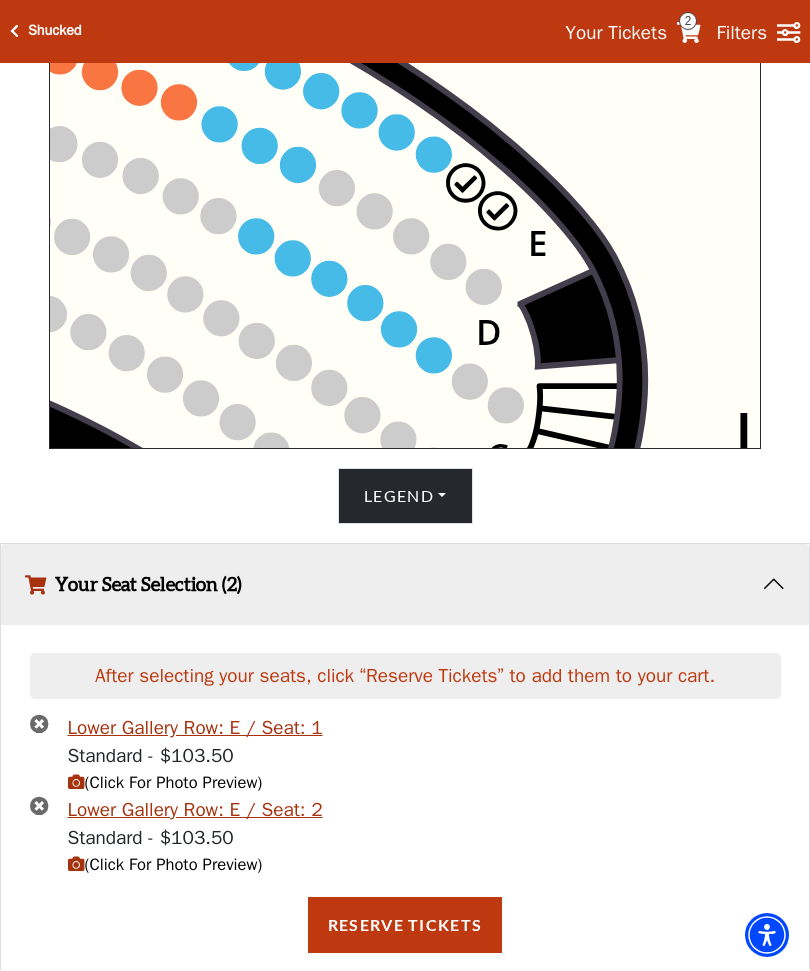 click on "(Click For Photo Preview)" at bounding box center [165, 783] 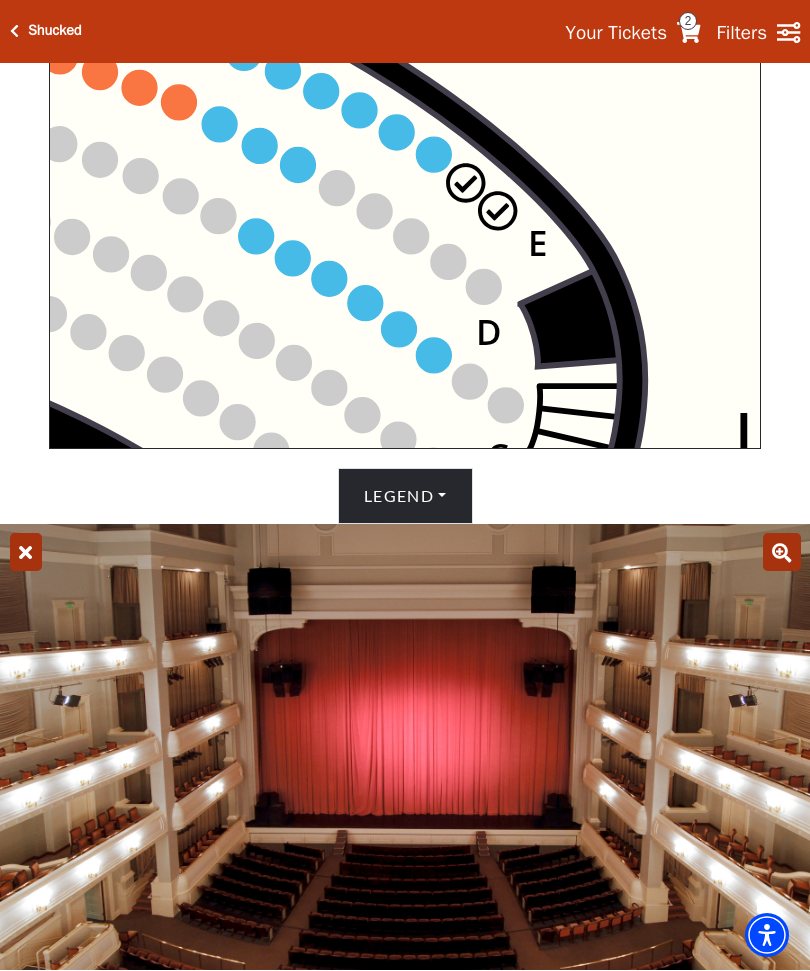 scroll, scrollTop: 762, scrollLeft: 0, axis: vertical 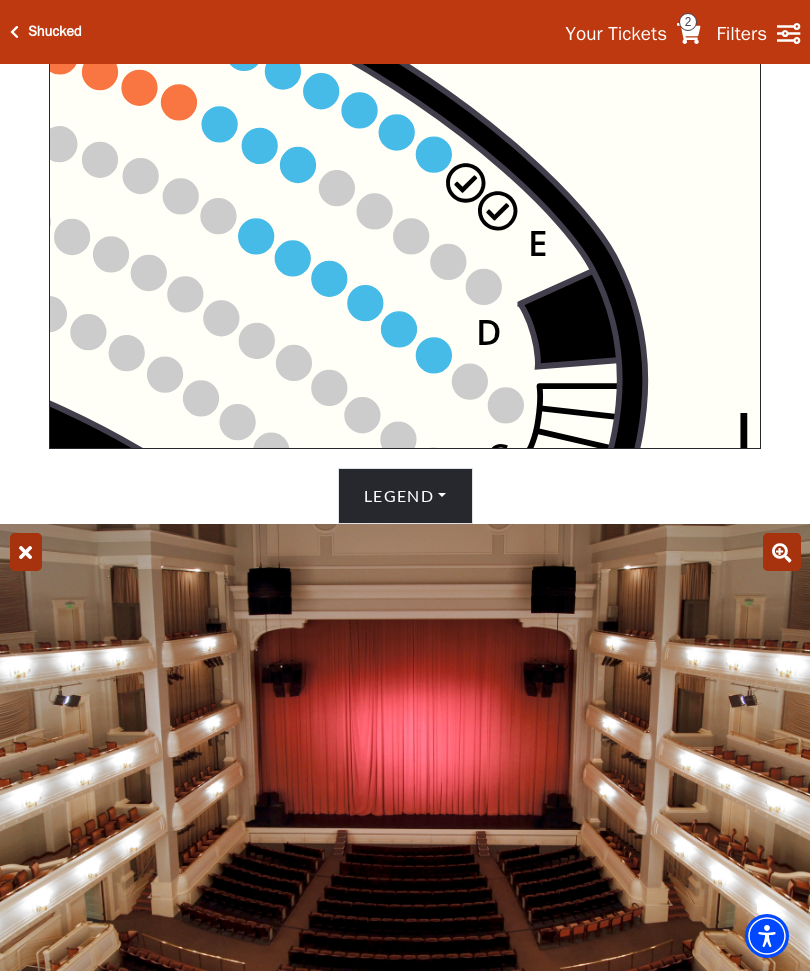 click at bounding box center [26, 552] 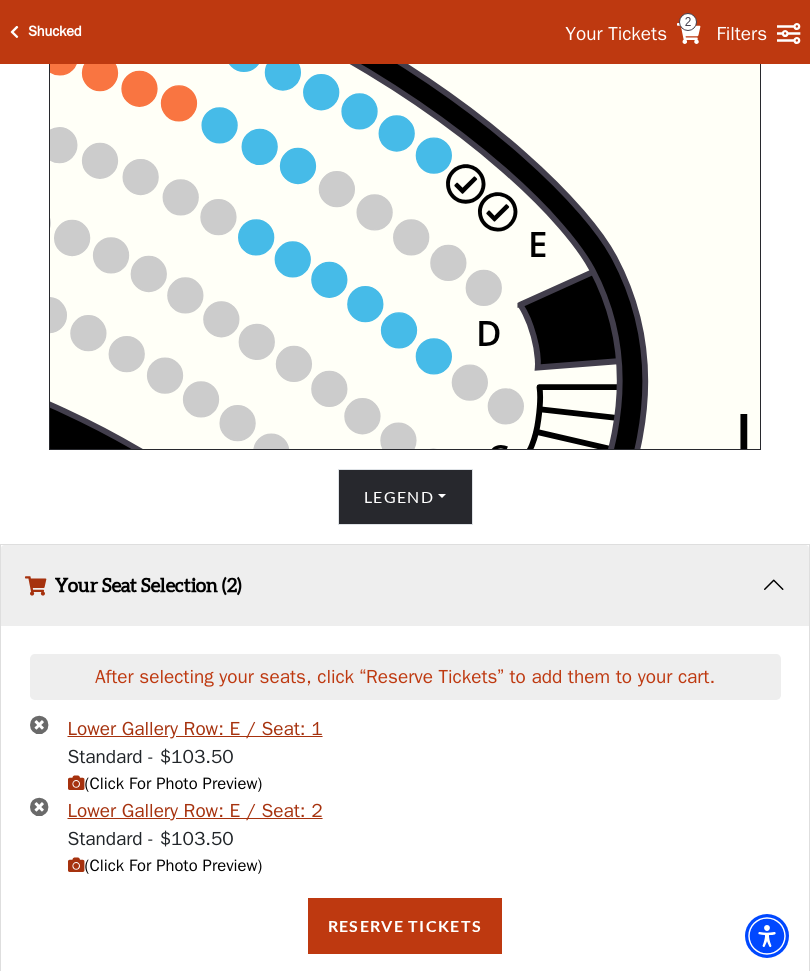 click on "Reserve Tickets" at bounding box center (405, 926) 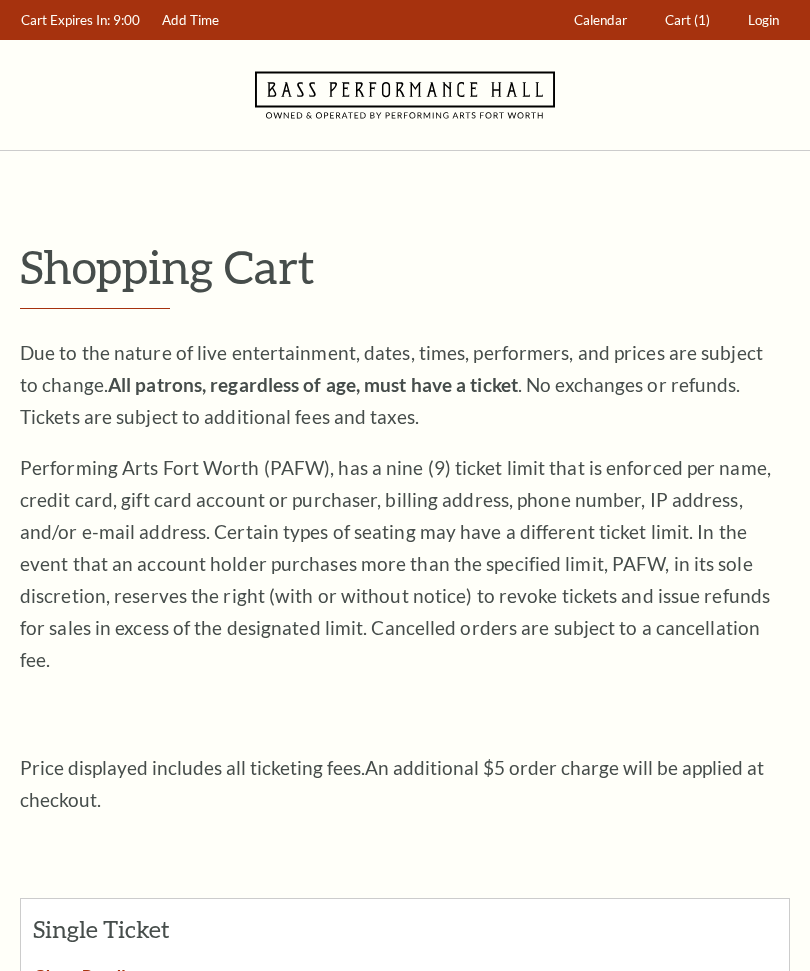 scroll, scrollTop: 0, scrollLeft: 0, axis: both 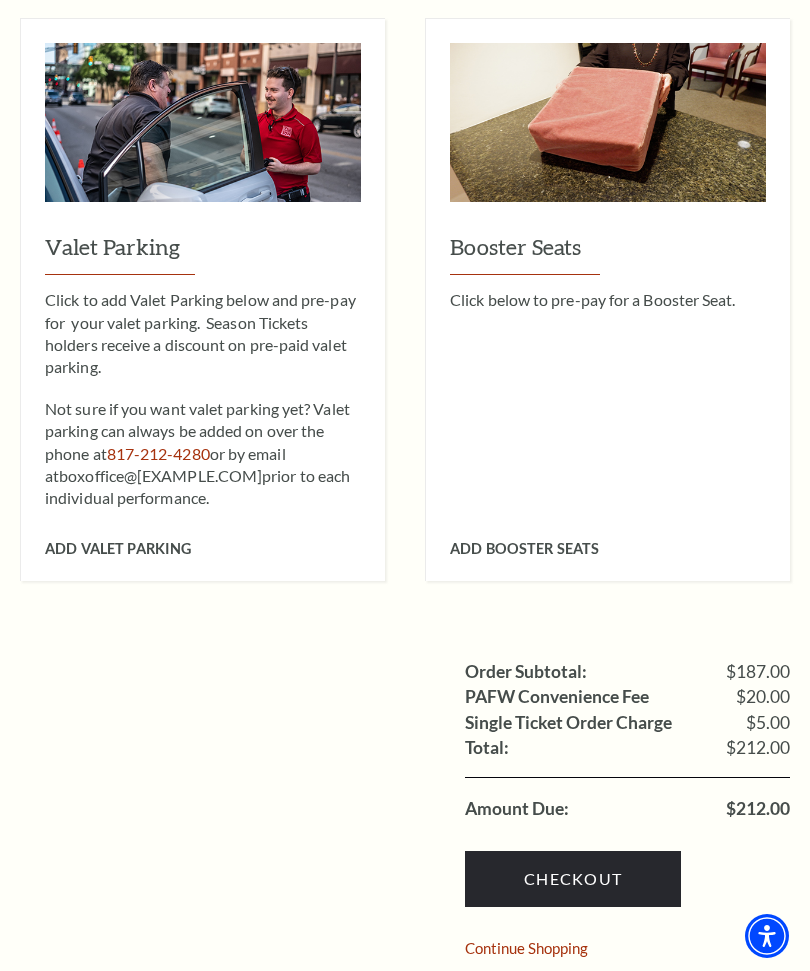 click on "Checkout" at bounding box center (573, 879) 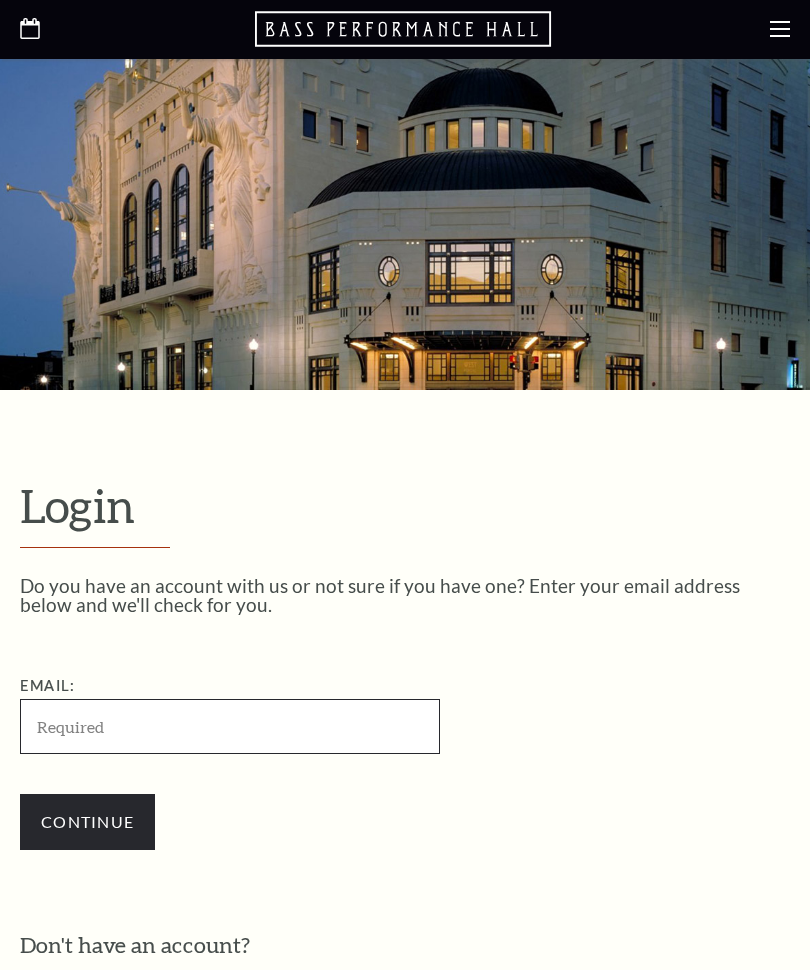 scroll, scrollTop: 0, scrollLeft: 0, axis: both 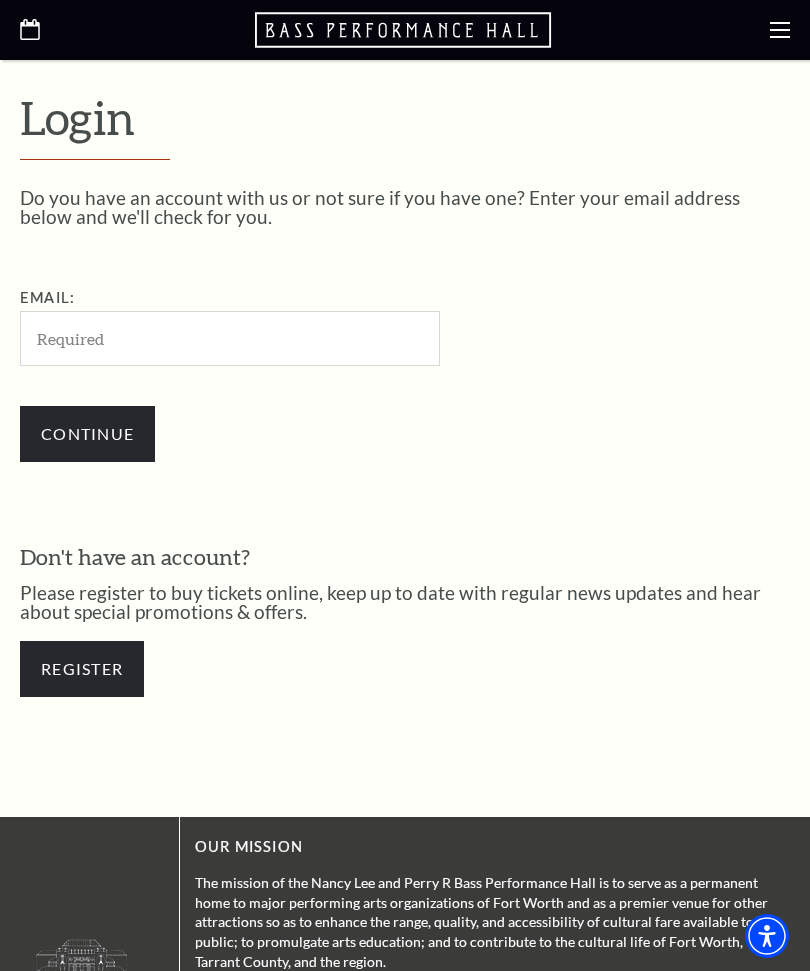 click on "Register" at bounding box center (82, 669) 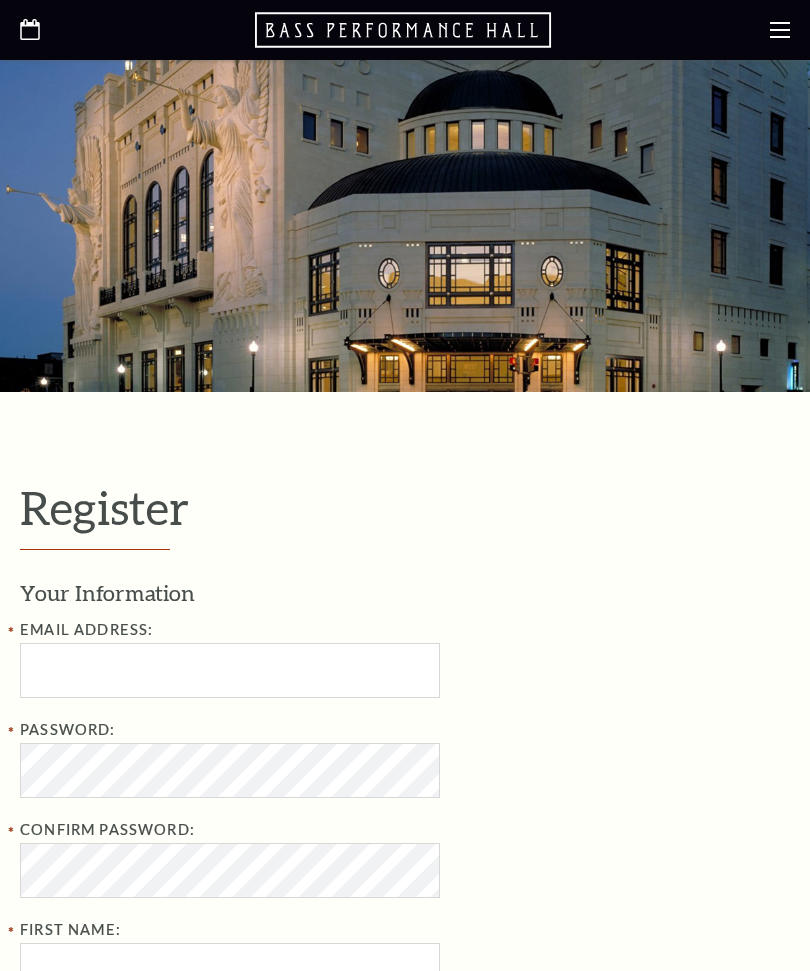 select on "1" 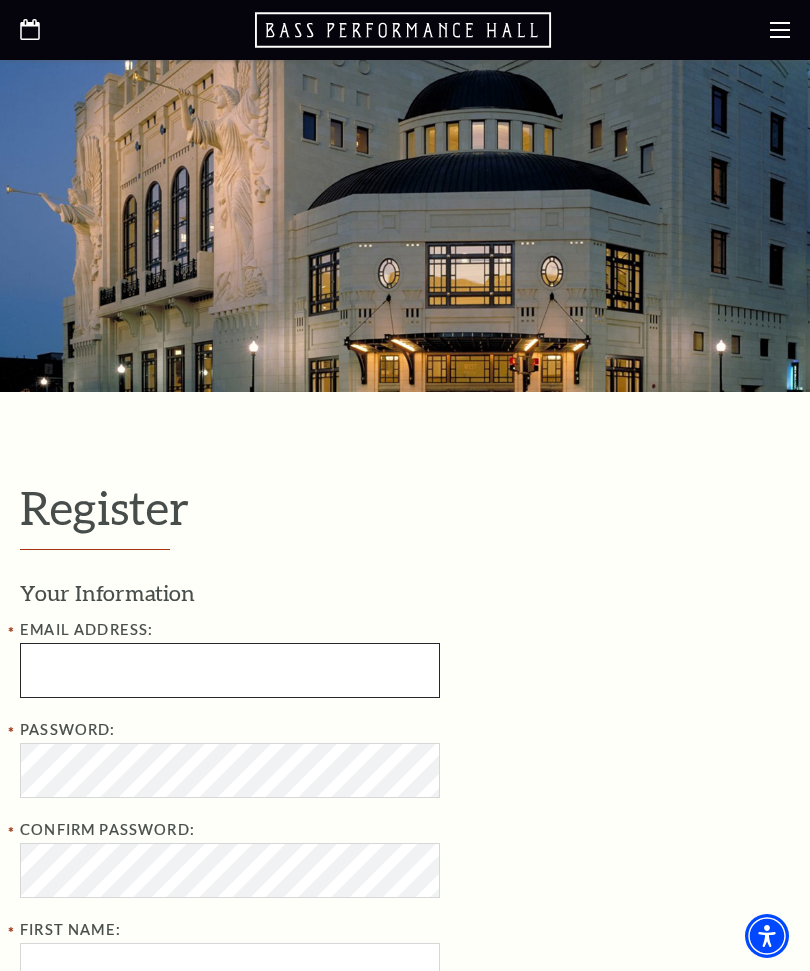 click at bounding box center (230, 670) 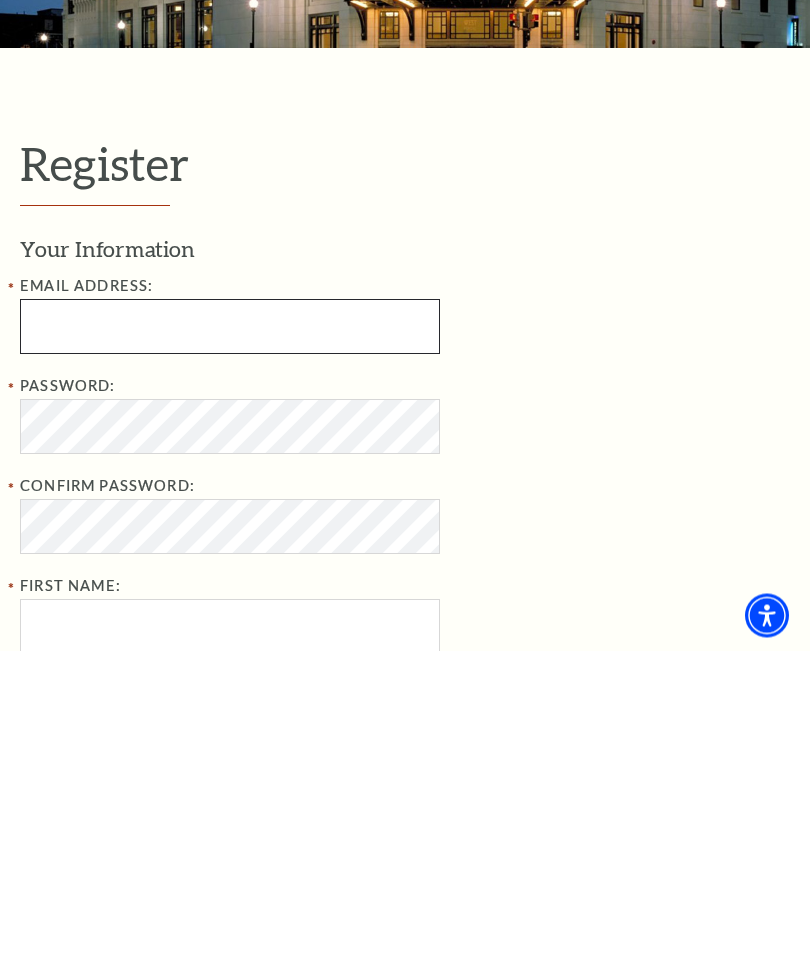 type on "versfelt1@att.net" 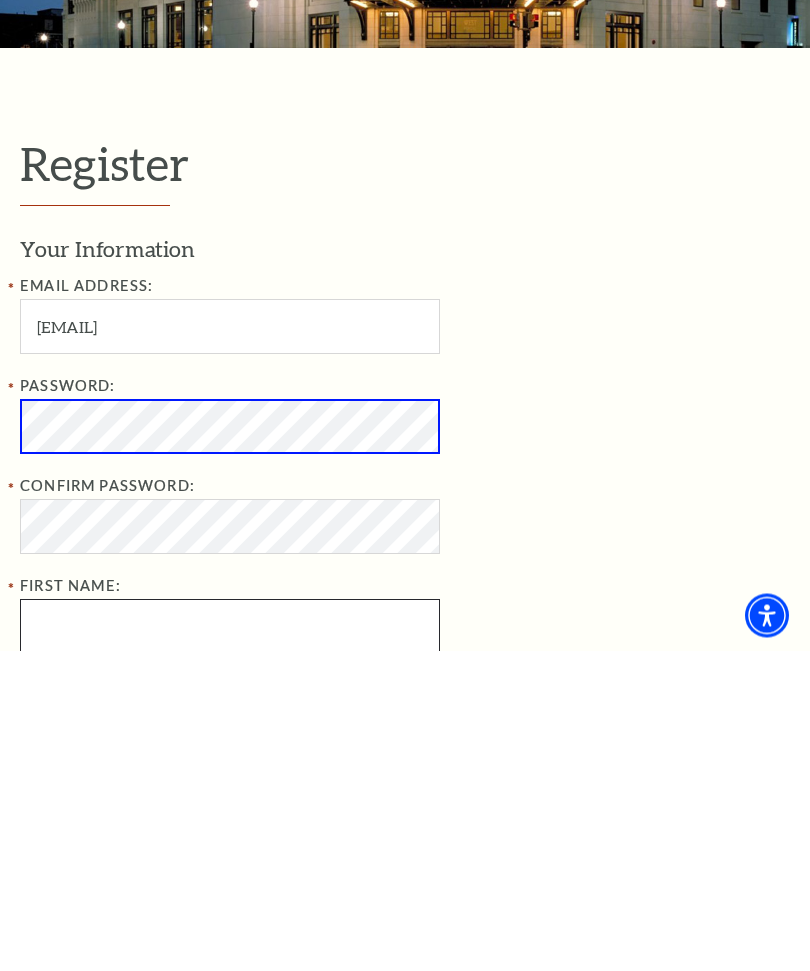 click on "First Name:" at bounding box center (230, 947) 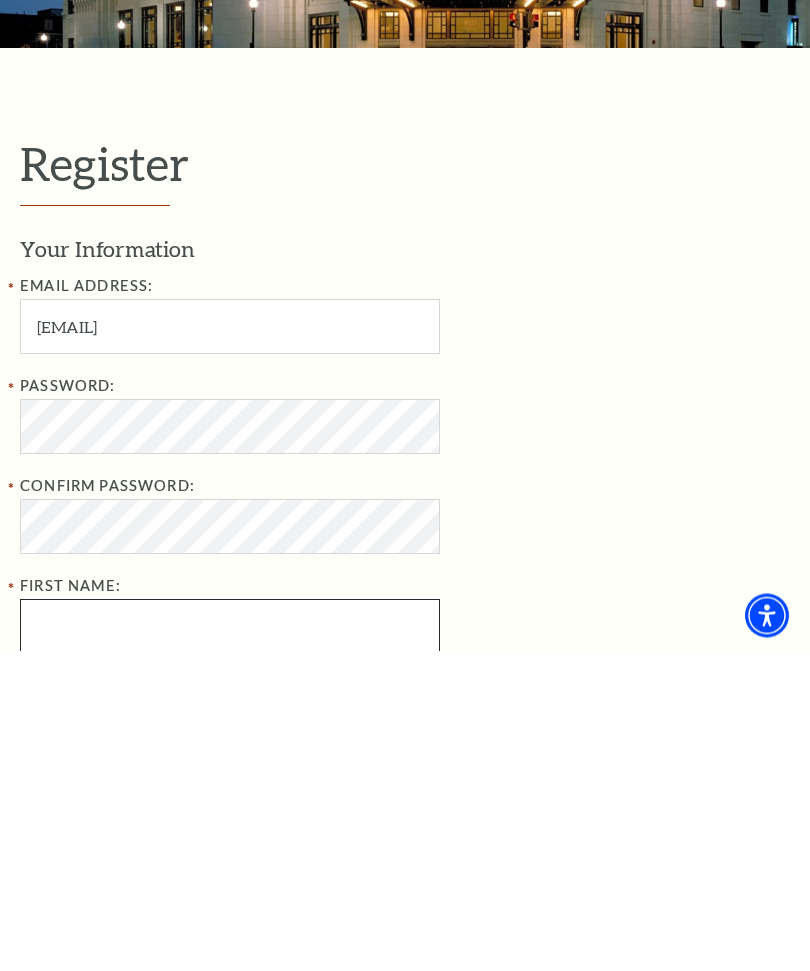 scroll, scrollTop: 320, scrollLeft: 0, axis: vertical 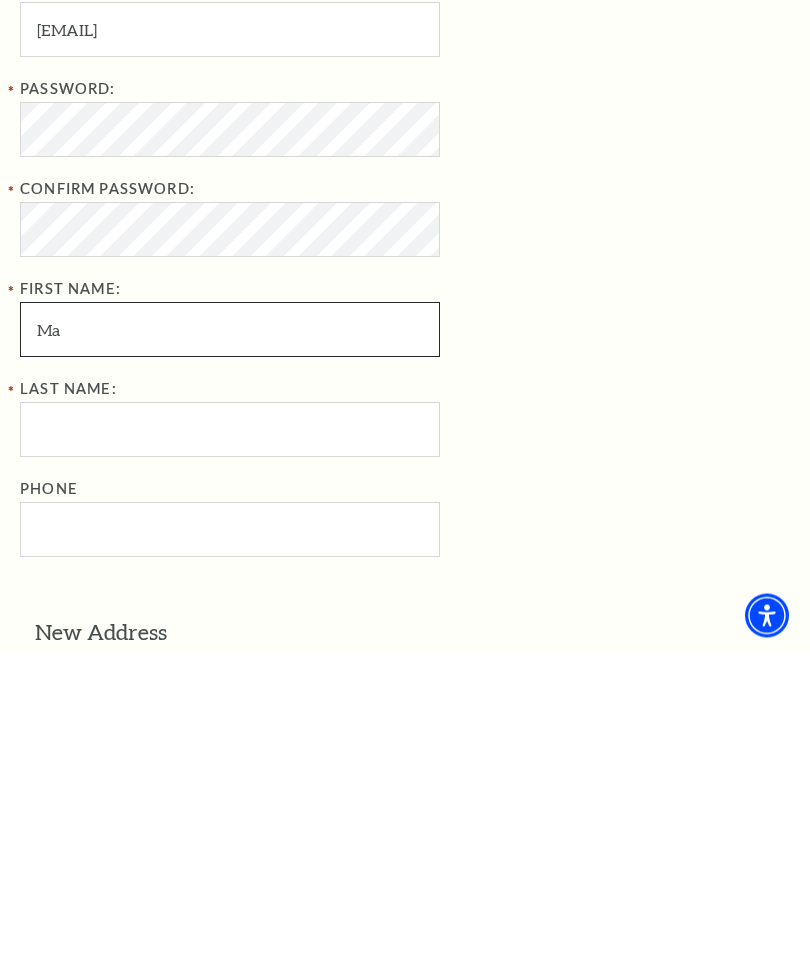 type on "M" 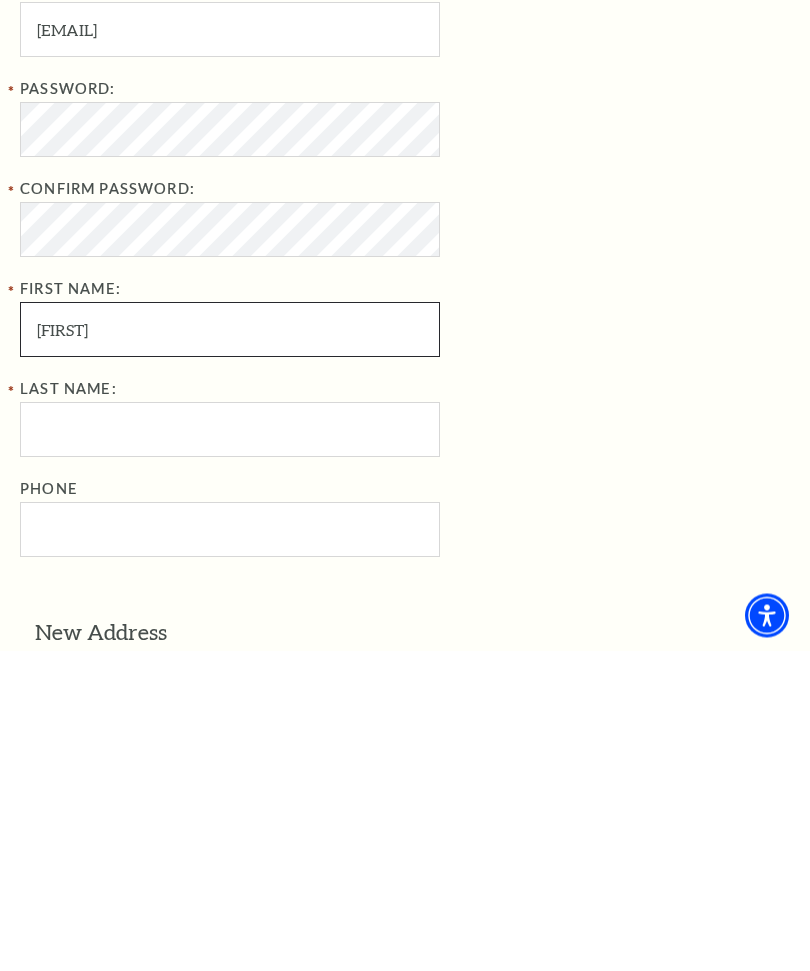 type on "Danny" 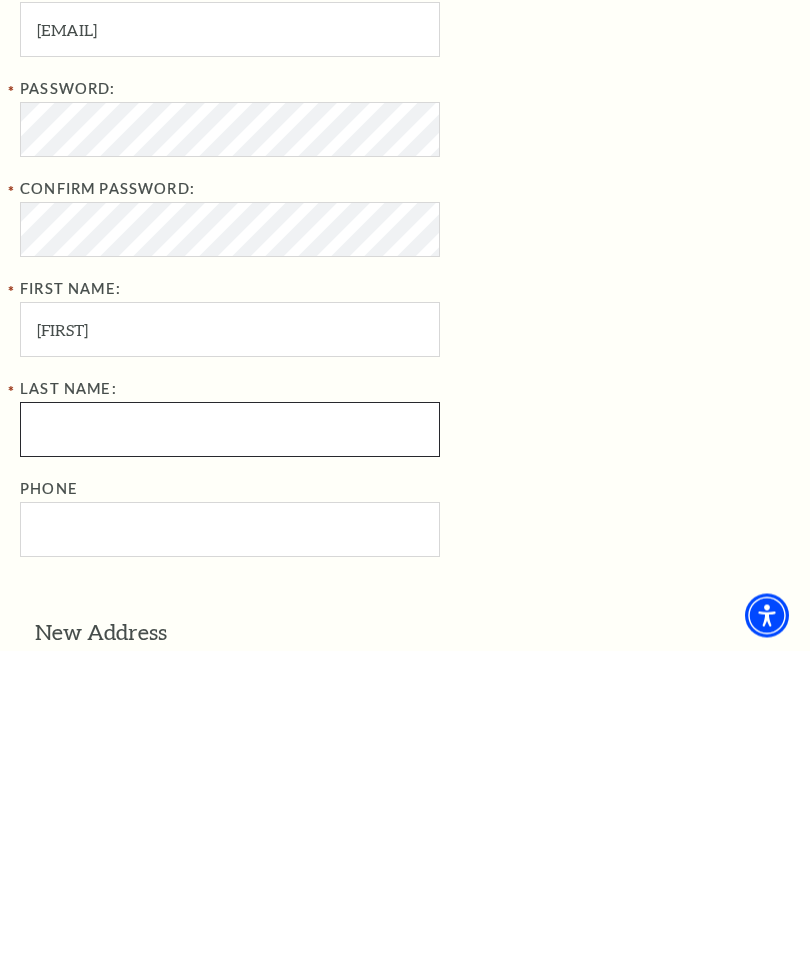 click on "Last Name:" at bounding box center (230, 750) 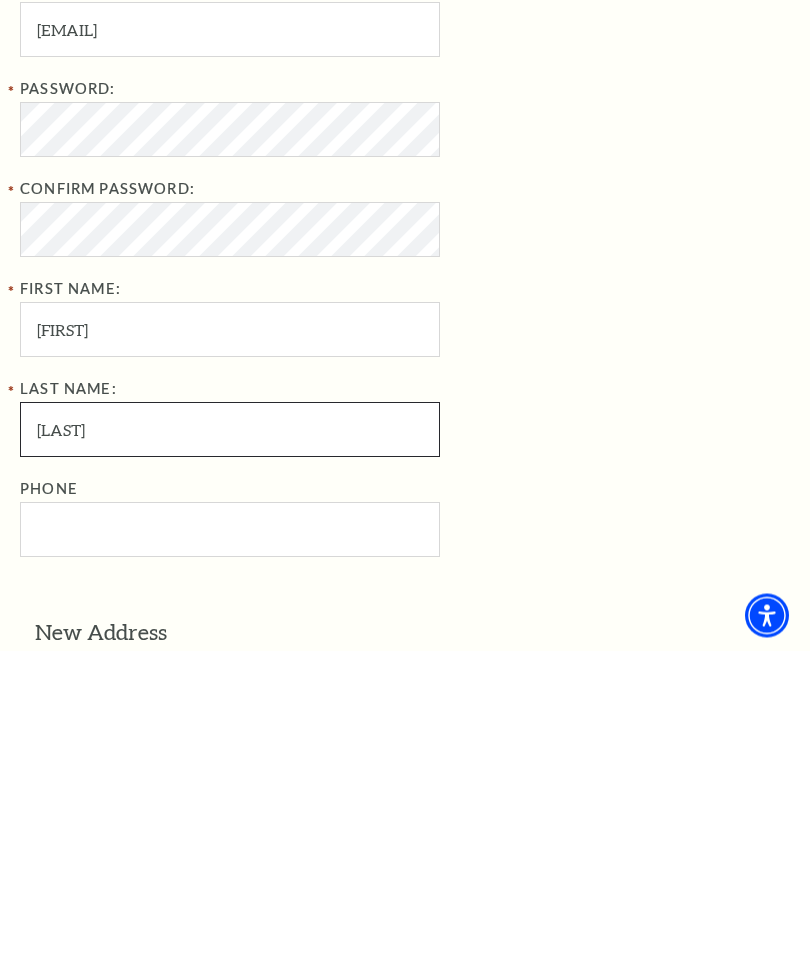 type on "Versfelt" 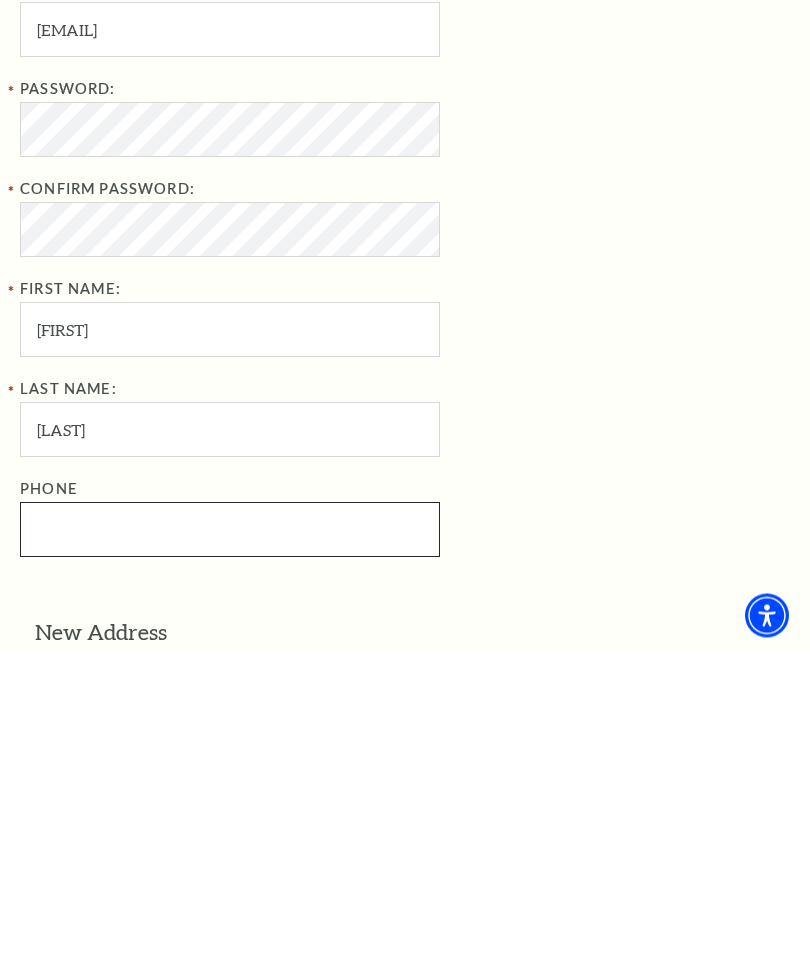 click on "Phone" at bounding box center (230, 850) 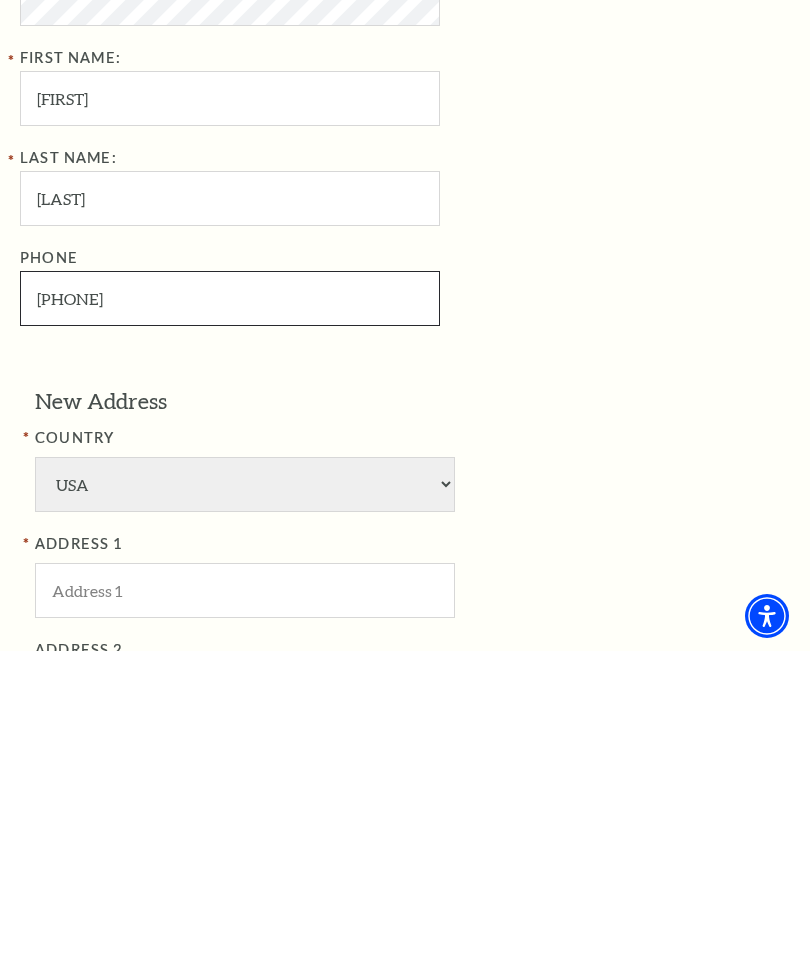 scroll, scrollTop: 561, scrollLeft: 0, axis: vertical 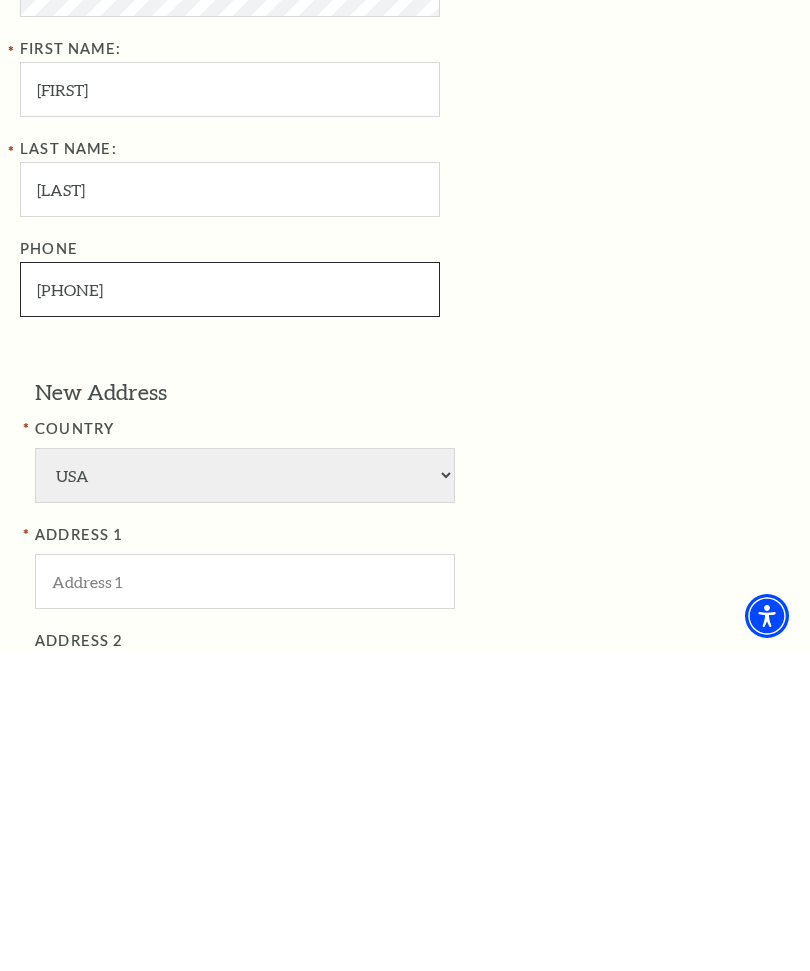 type on "214-734-6228" 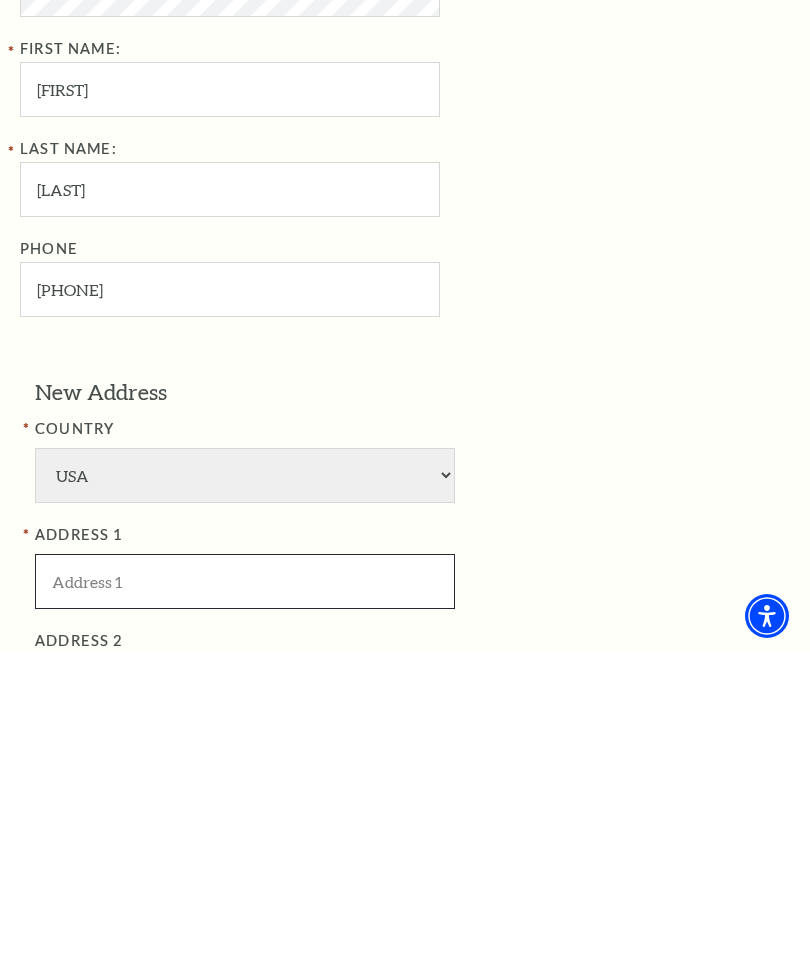 click at bounding box center [245, 901] 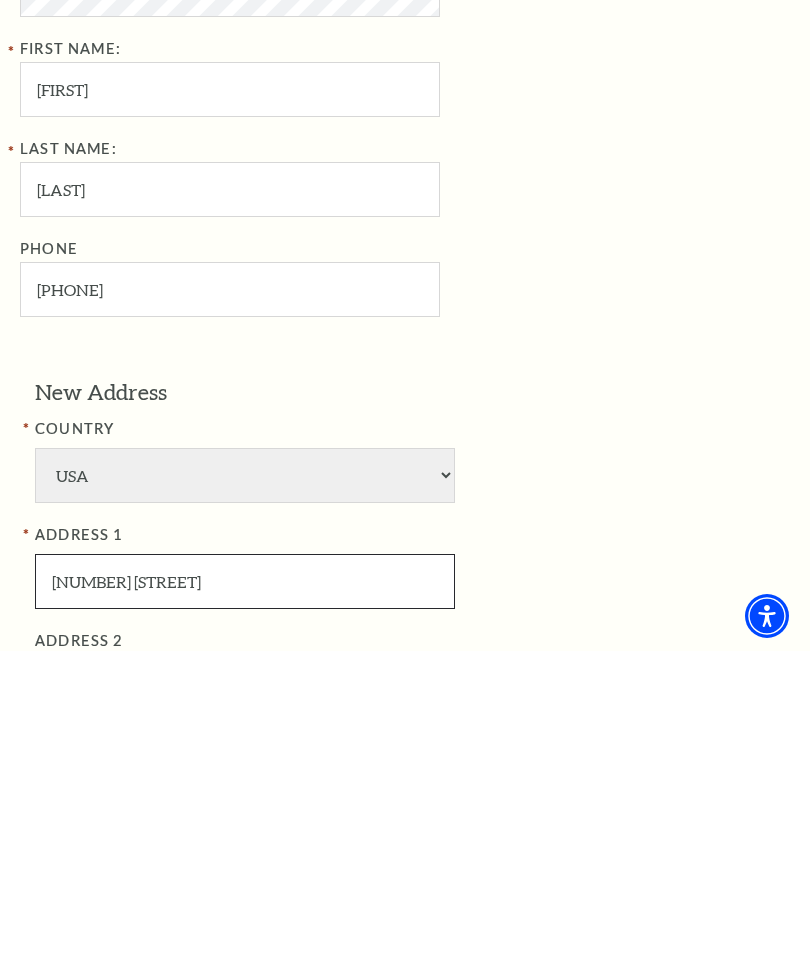 type on "10020 Trailpine Dr" 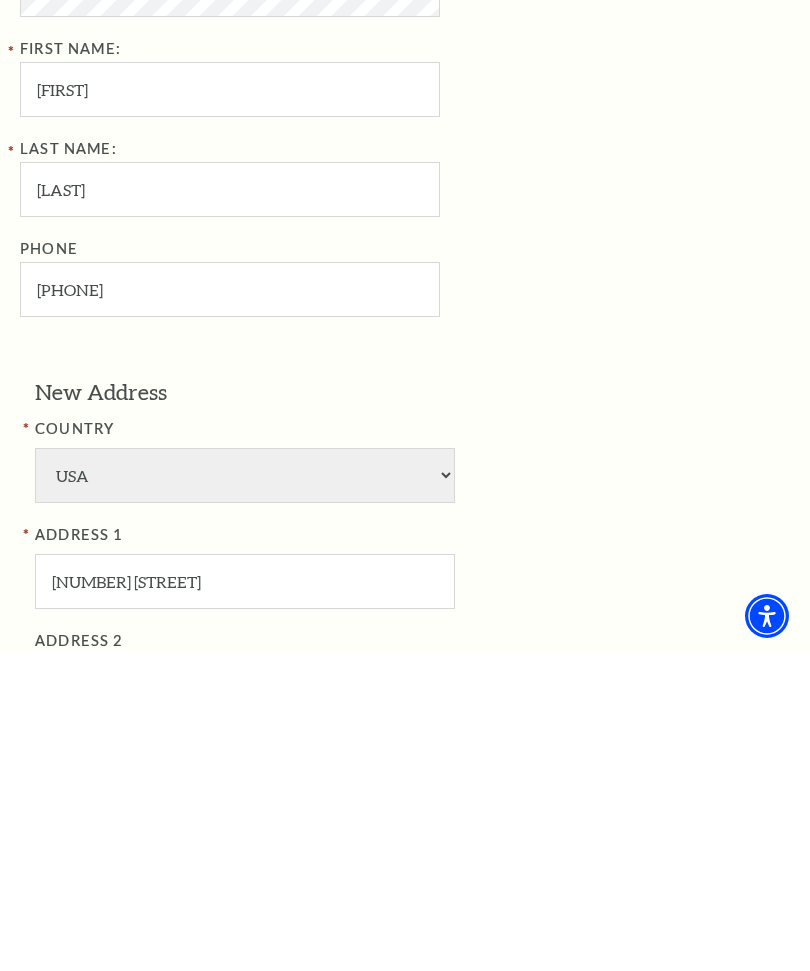 click at bounding box center [245, 1007] 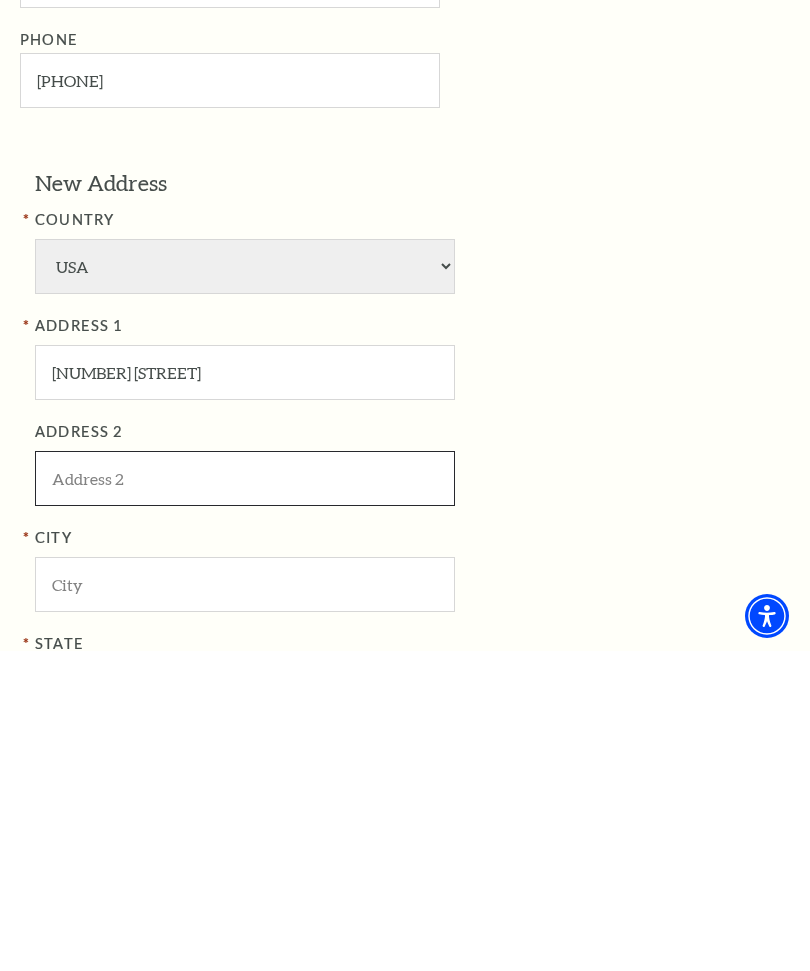 scroll, scrollTop: 771, scrollLeft: 0, axis: vertical 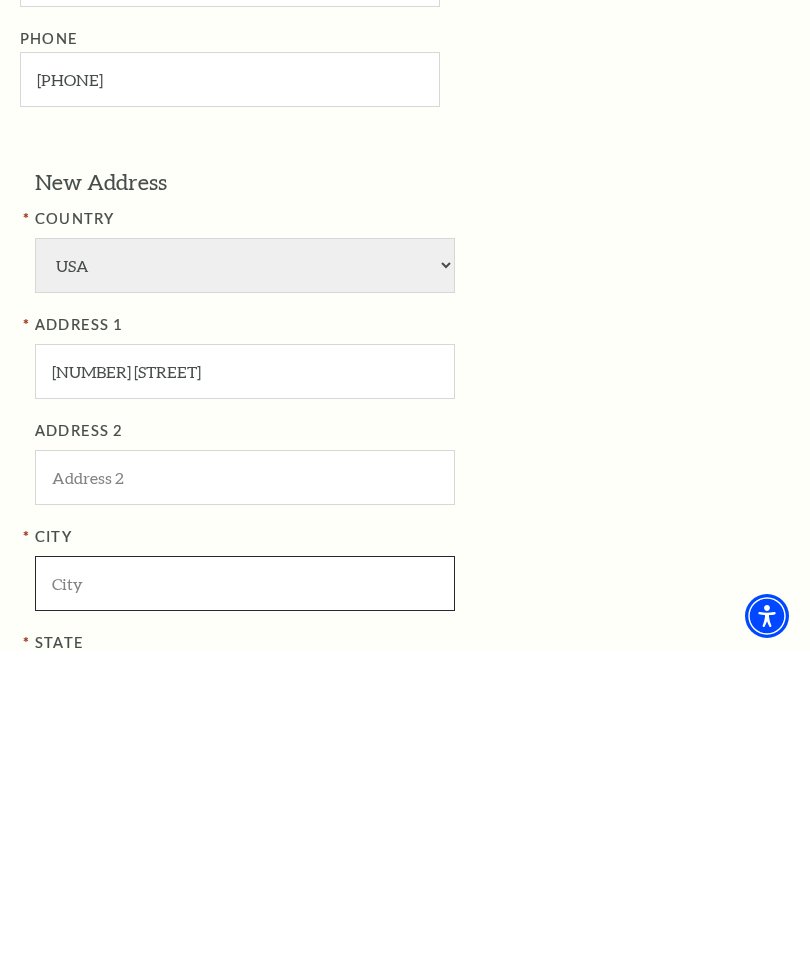 click at bounding box center [245, 903] 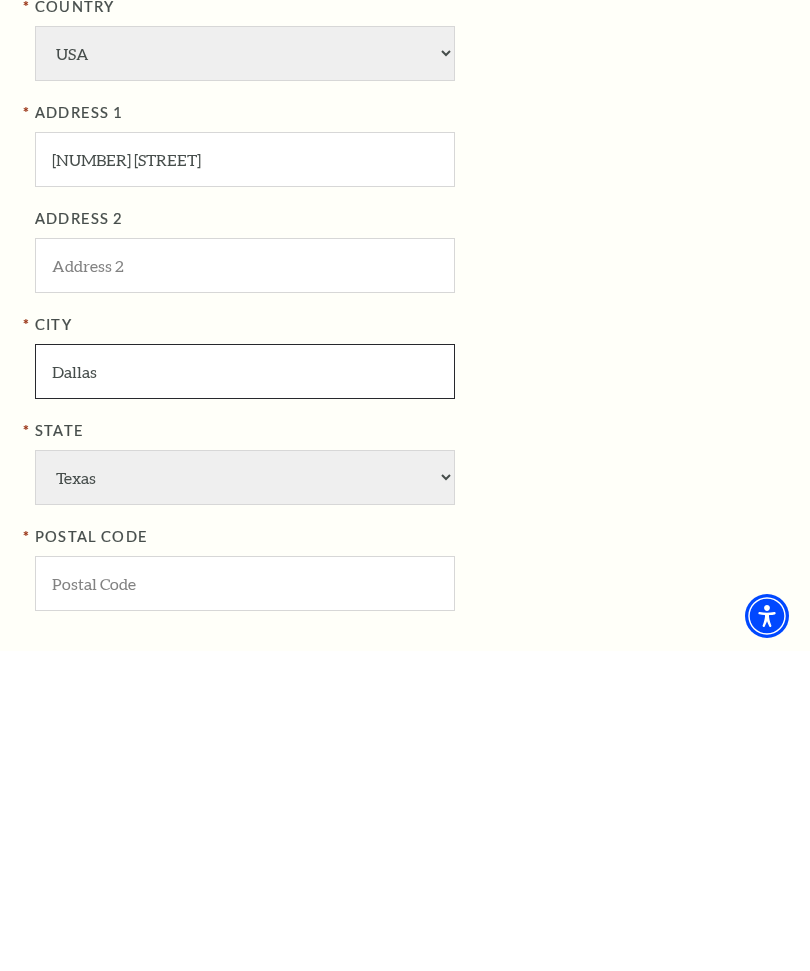 scroll, scrollTop: 985, scrollLeft: 0, axis: vertical 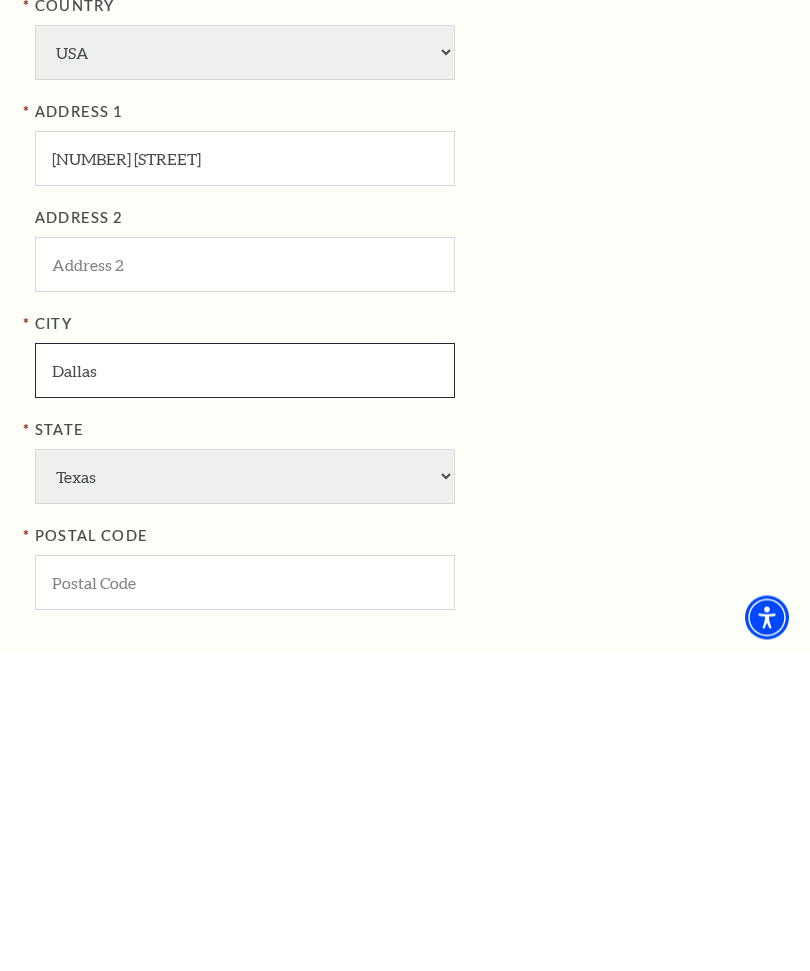 type on "Dallas" 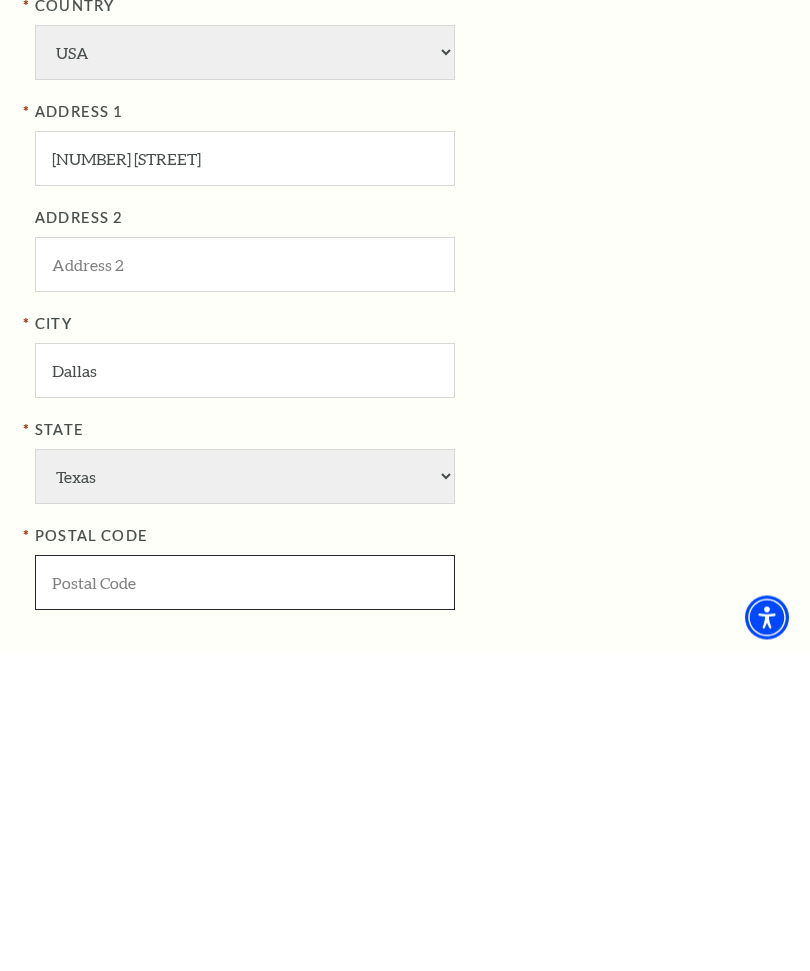 click at bounding box center (245, 901) 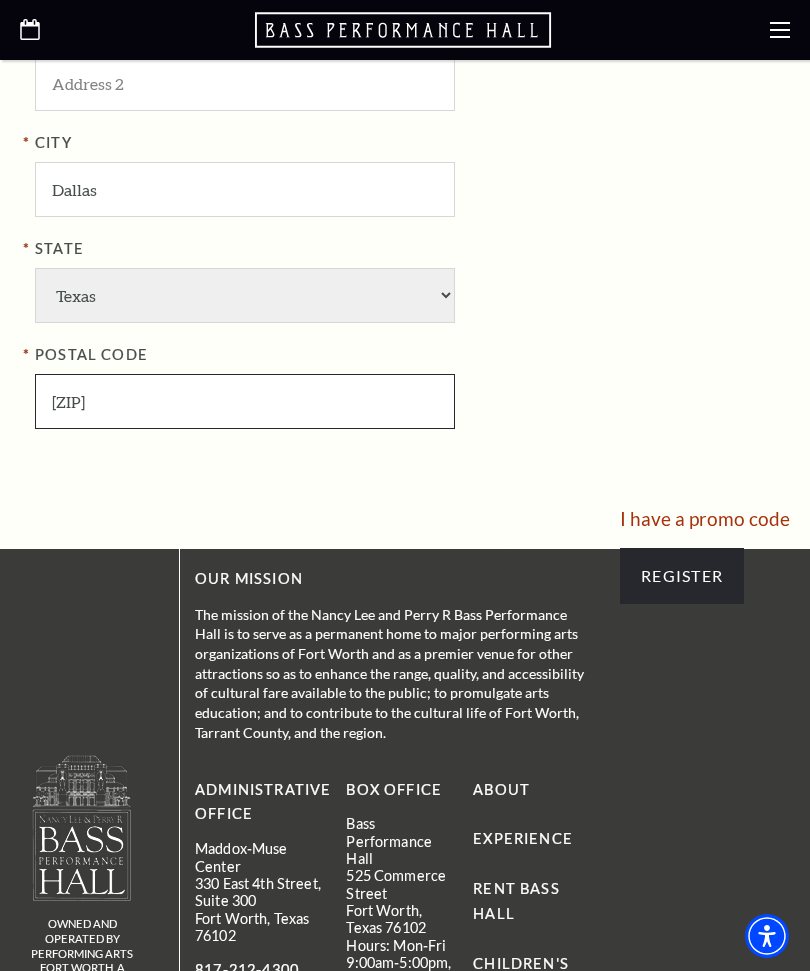 scroll, scrollTop: 1473, scrollLeft: 0, axis: vertical 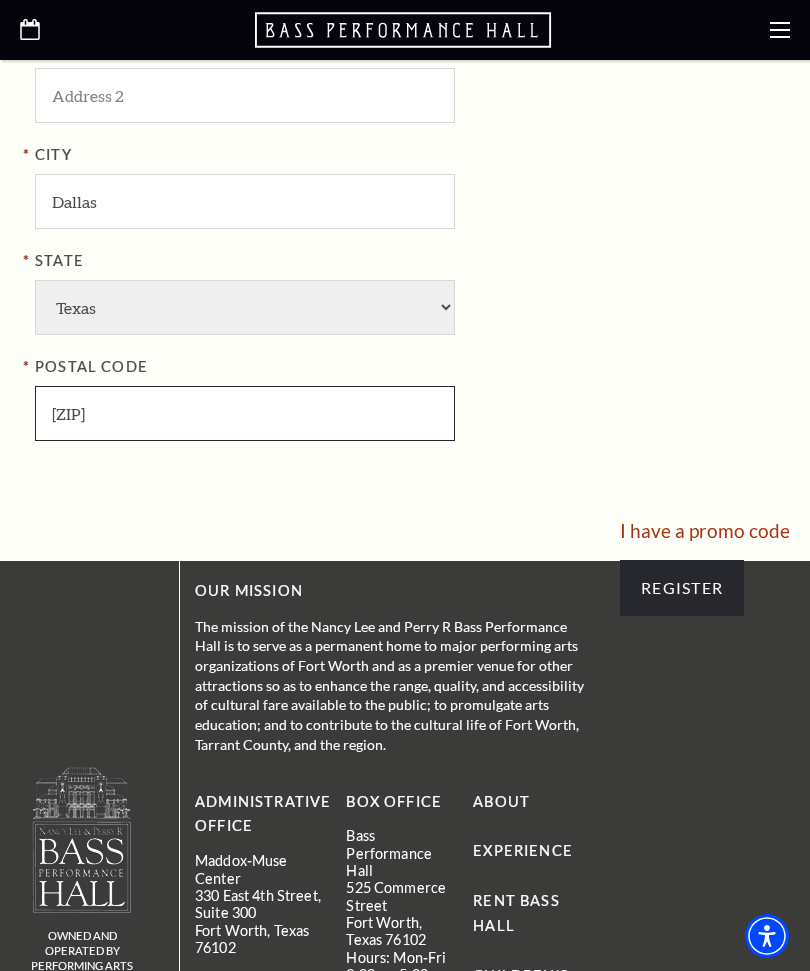 type on "75238" 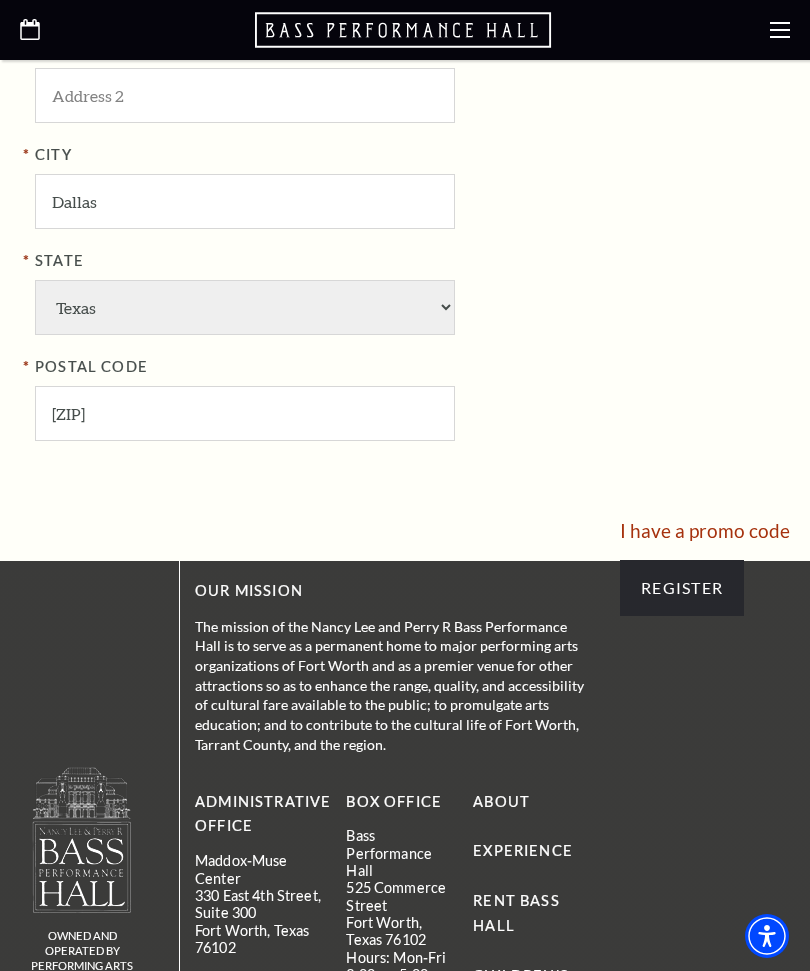 click on "Register" at bounding box center [682, 588] 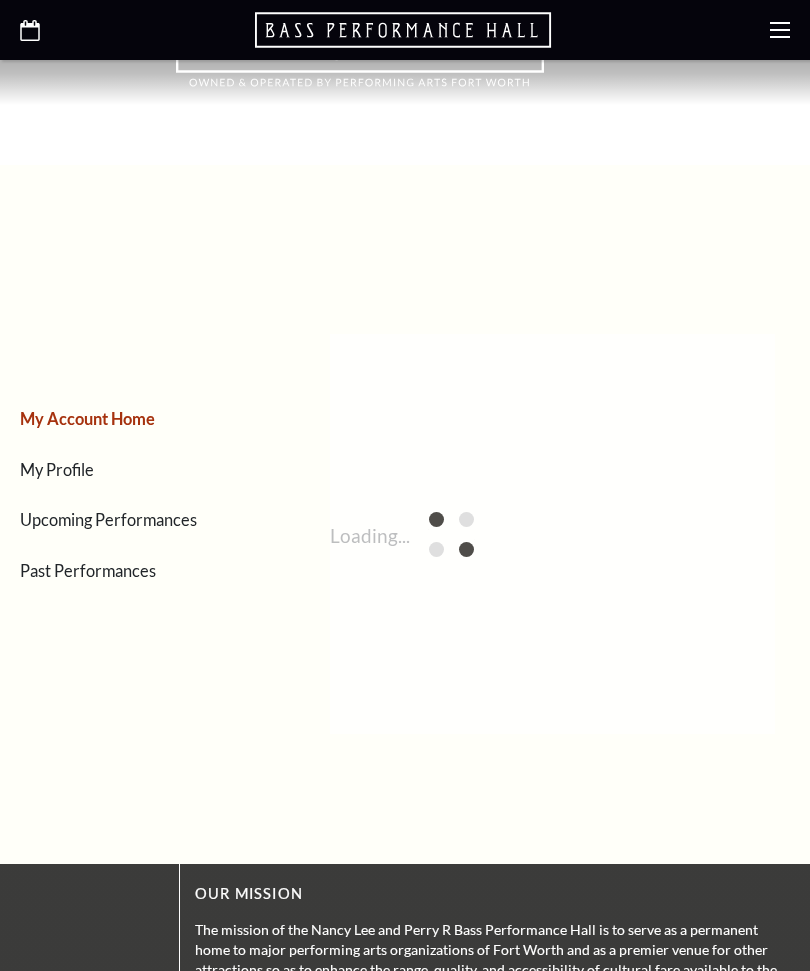 scroll, scrollTop: 0, scrollLeft: 0, axis: both 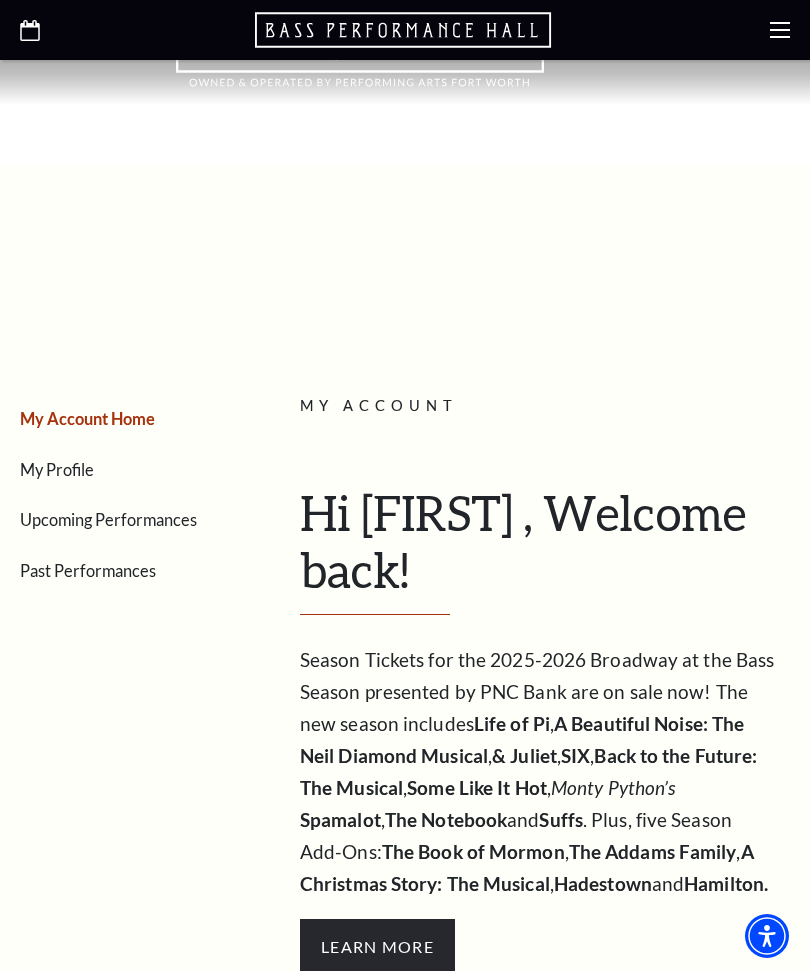 click 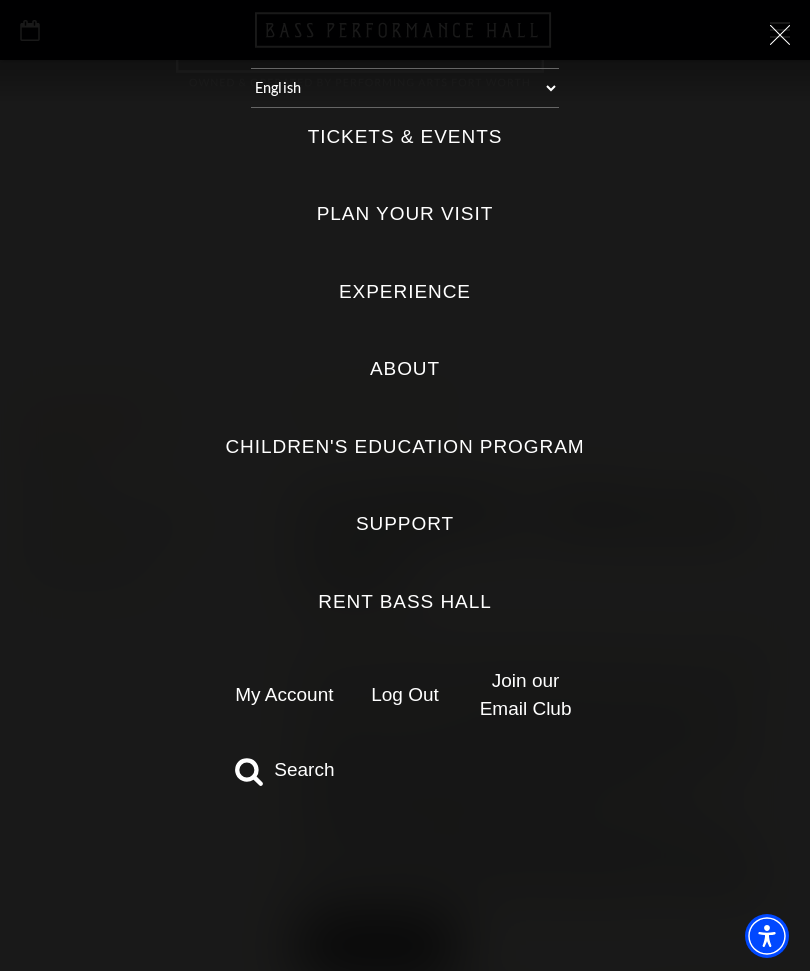 click on "My Account" at bounding box center (284, 694) 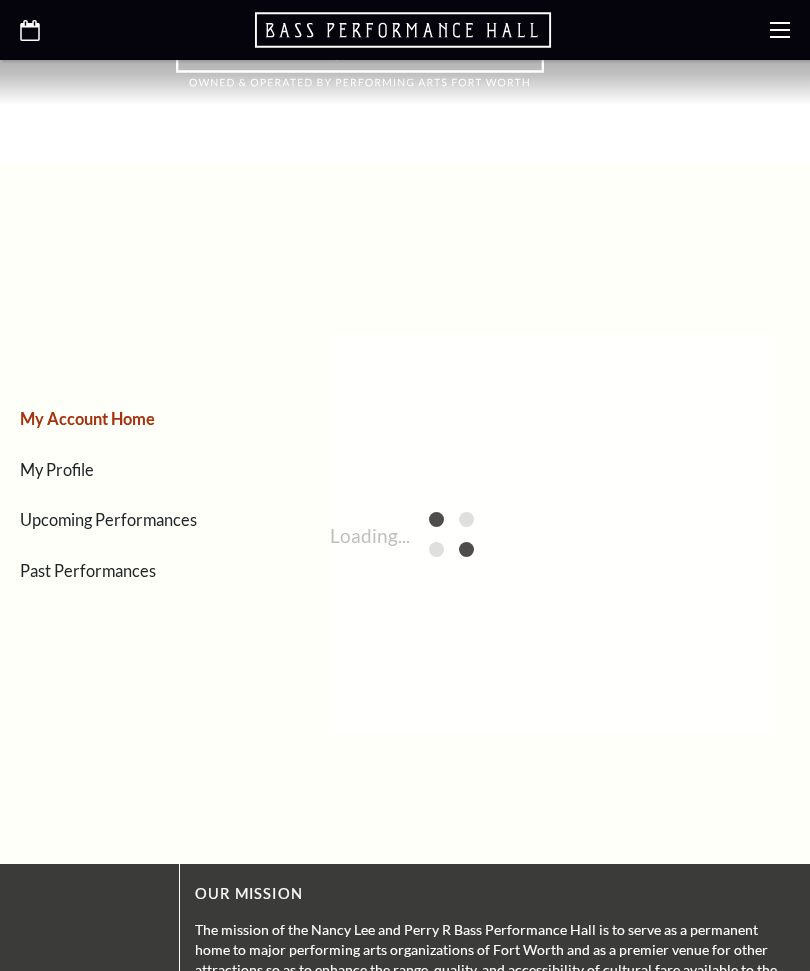 scroll, scrollTop: 0, scrollLeft: 0, axis: both 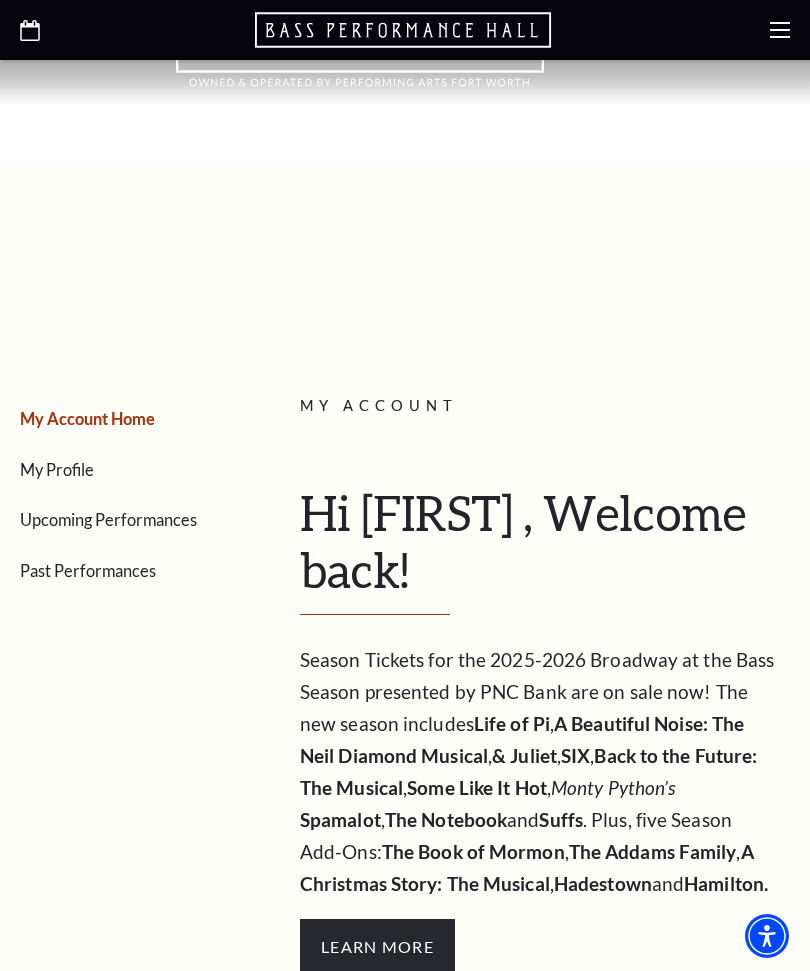 click on "My Account Home" at bounding box center (87, 418) 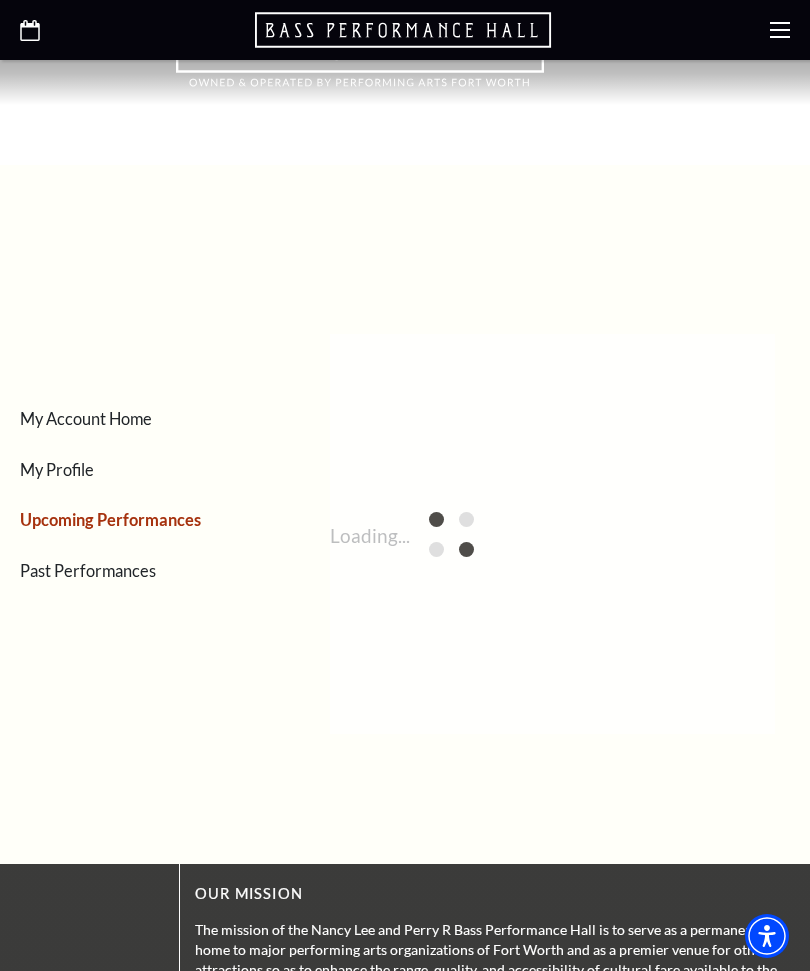 click on "Upcoming Performances" at bounding box center (110, 519) 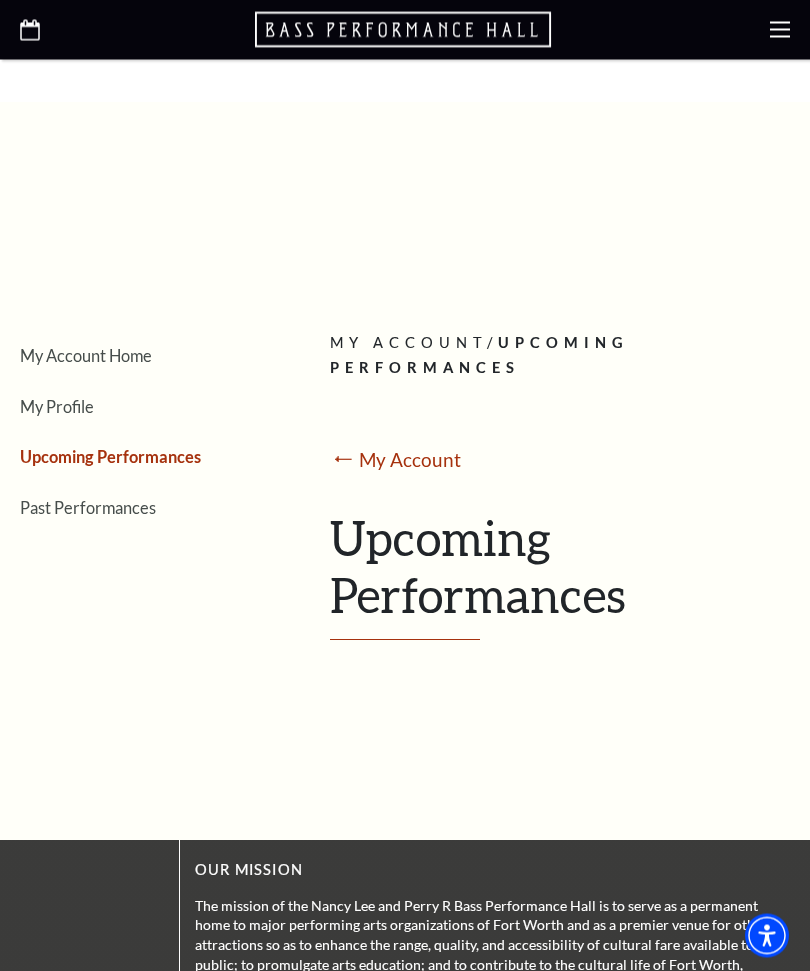 scroll, scrollTop: 0, scrollLeft: 0, axis: both 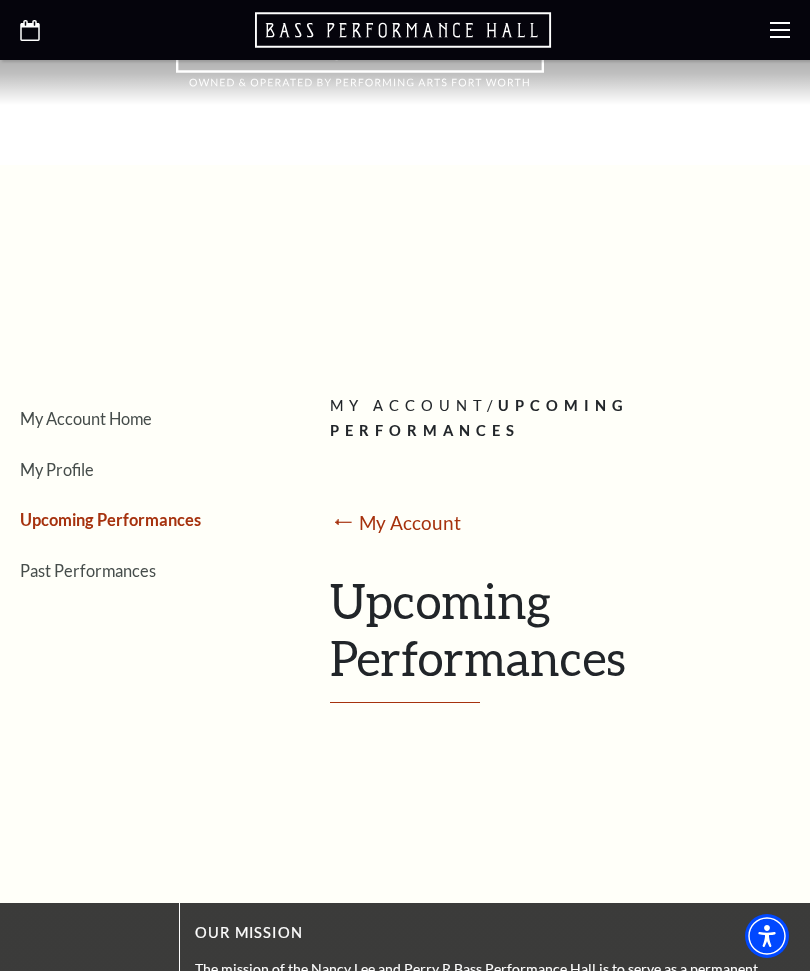 click on "Upcoming Performances" at bounding box center [110, 519] 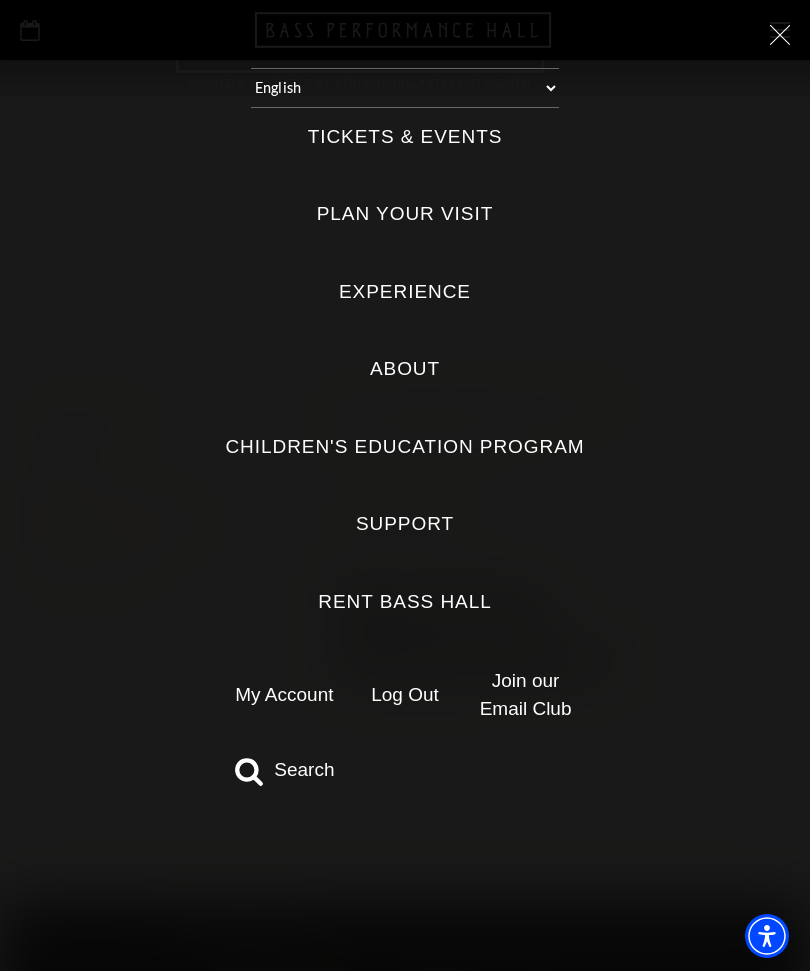 click on "Tickets & Events" at bounding box center (405, 137) 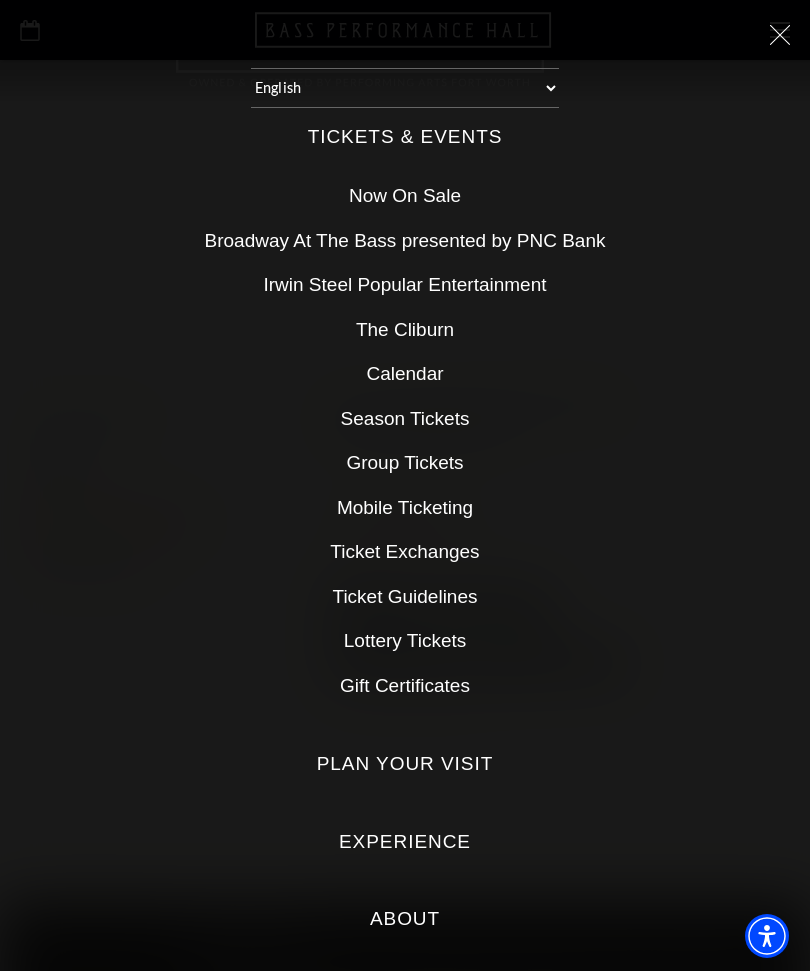 scroll, scrollTop: 0, scrollLeft: 0, axis: both 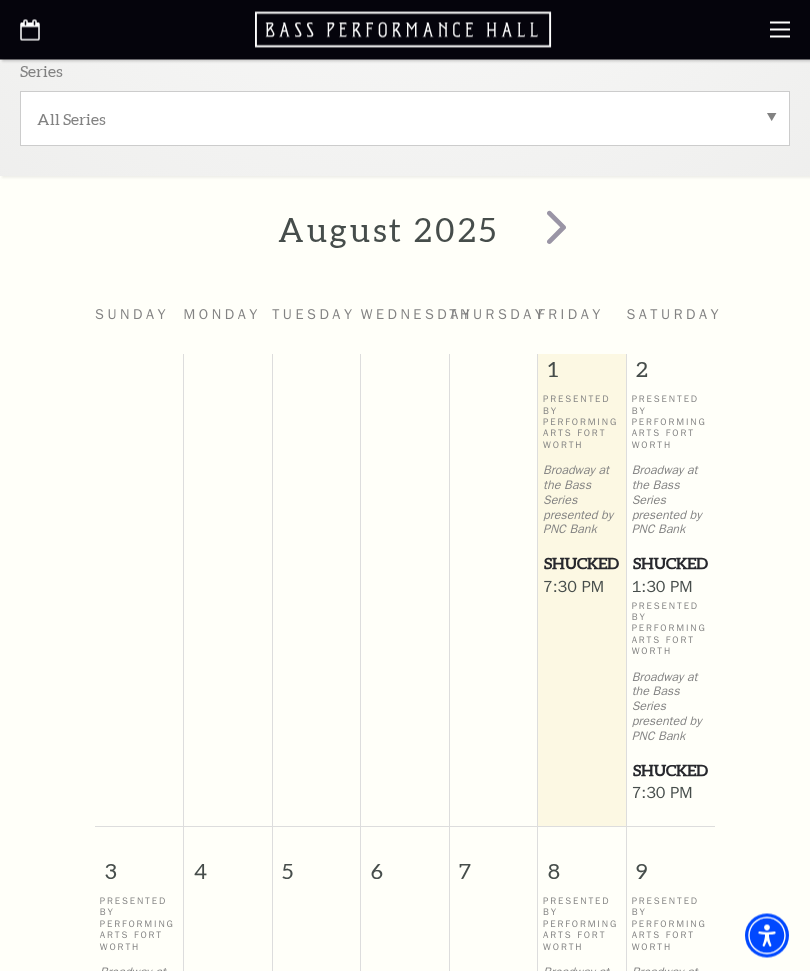 click on "Shucked" at bounding box center [671, 771] 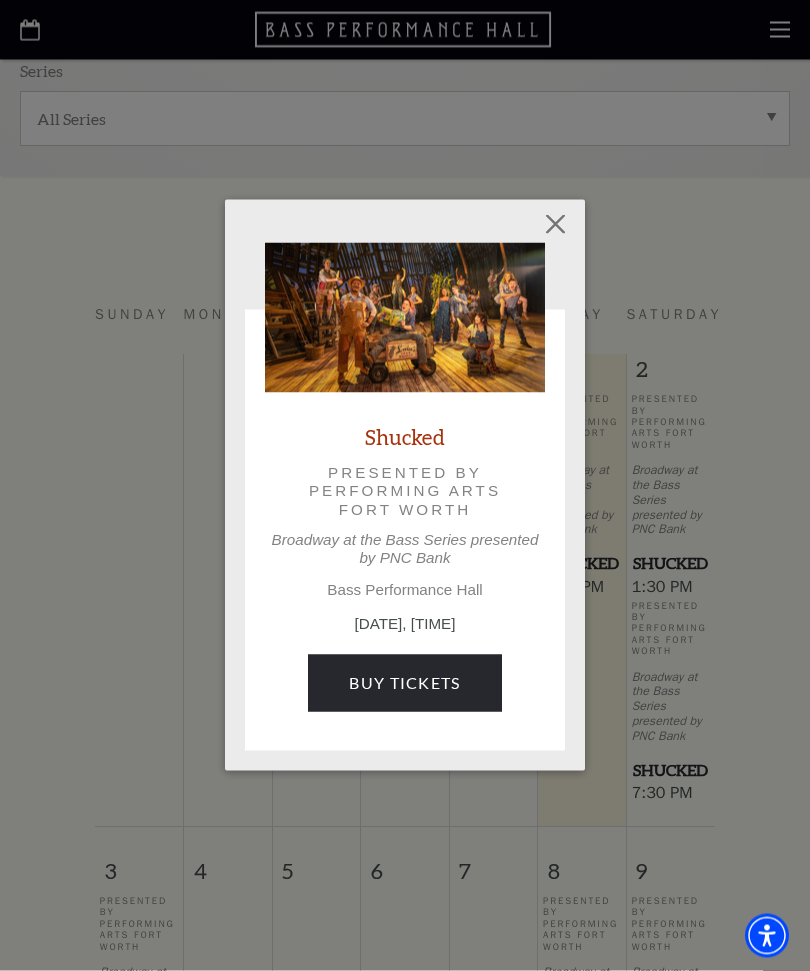 scroll, scrollTop: 487, scrollLeft: 0, axis: vertical 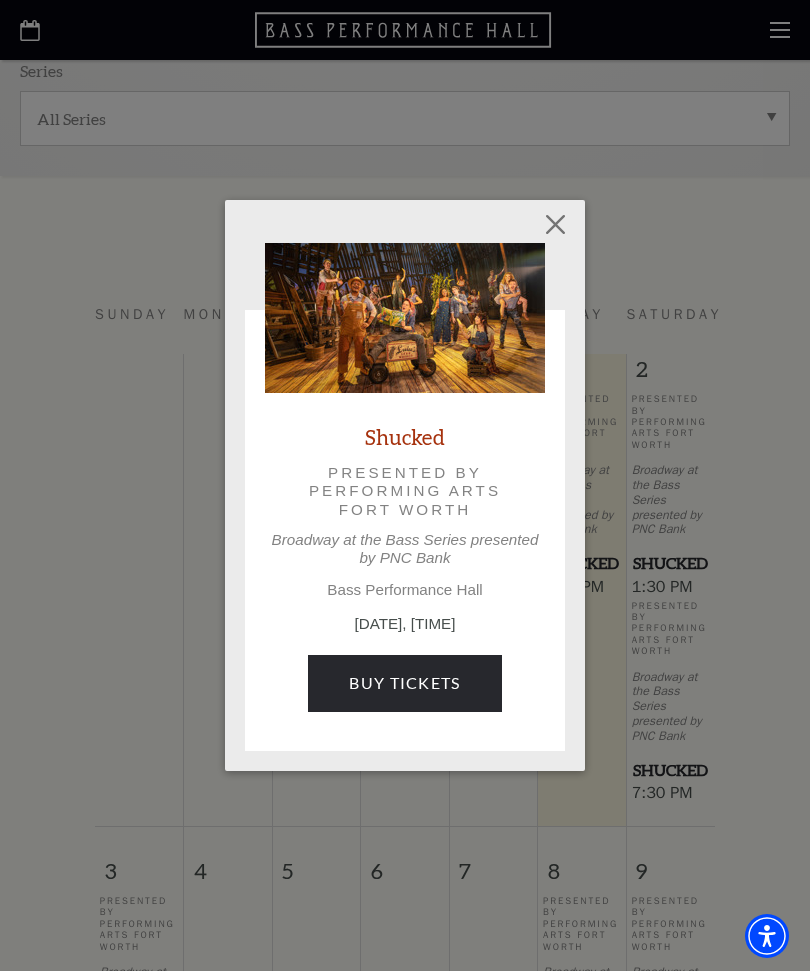click on "Buy Tickets" at bounding box center (404, 683) 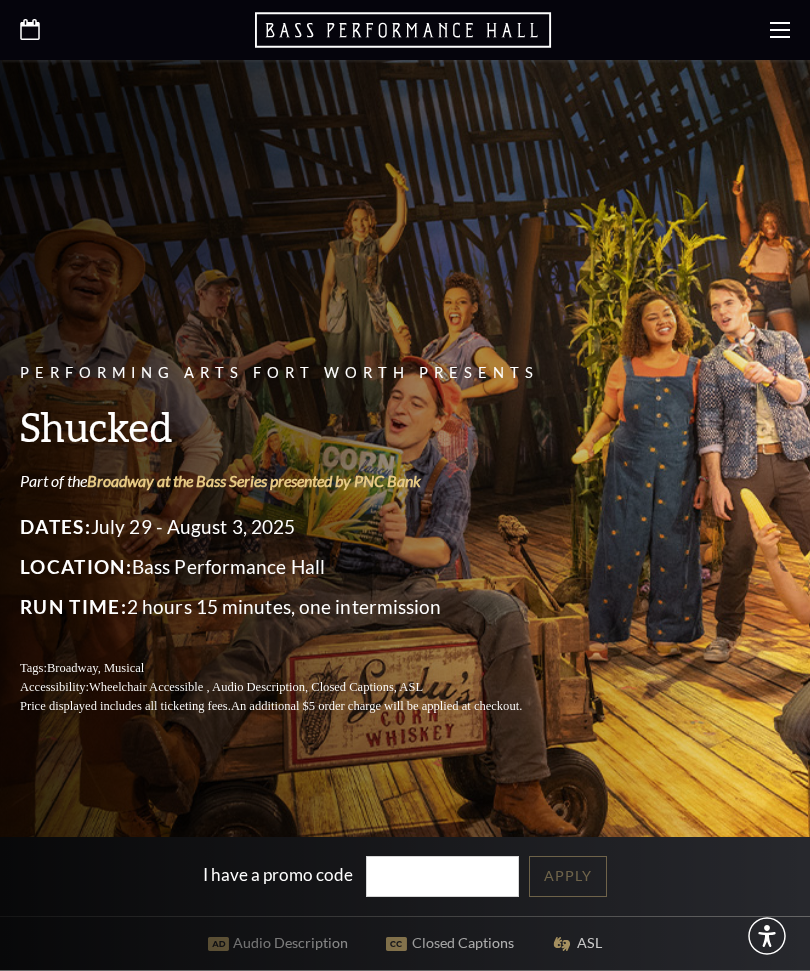 scroll, scrollTop: 0, scrollLeft: 0, axis: both 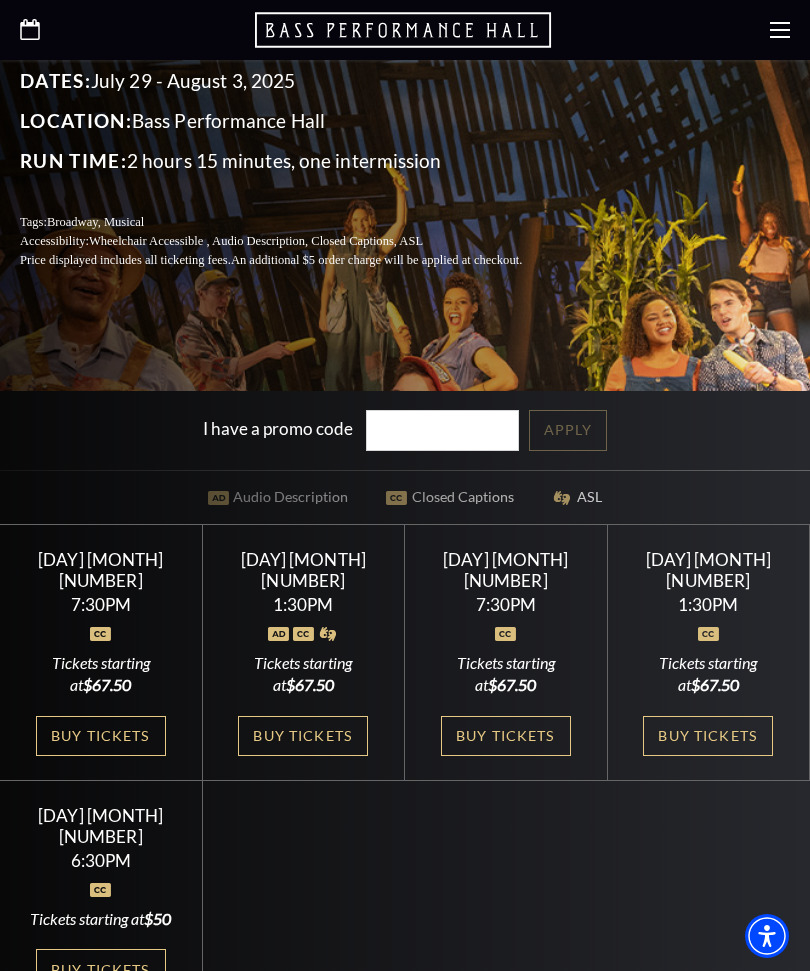 click on "Buy Tickets" at bounding box center [506, 736] 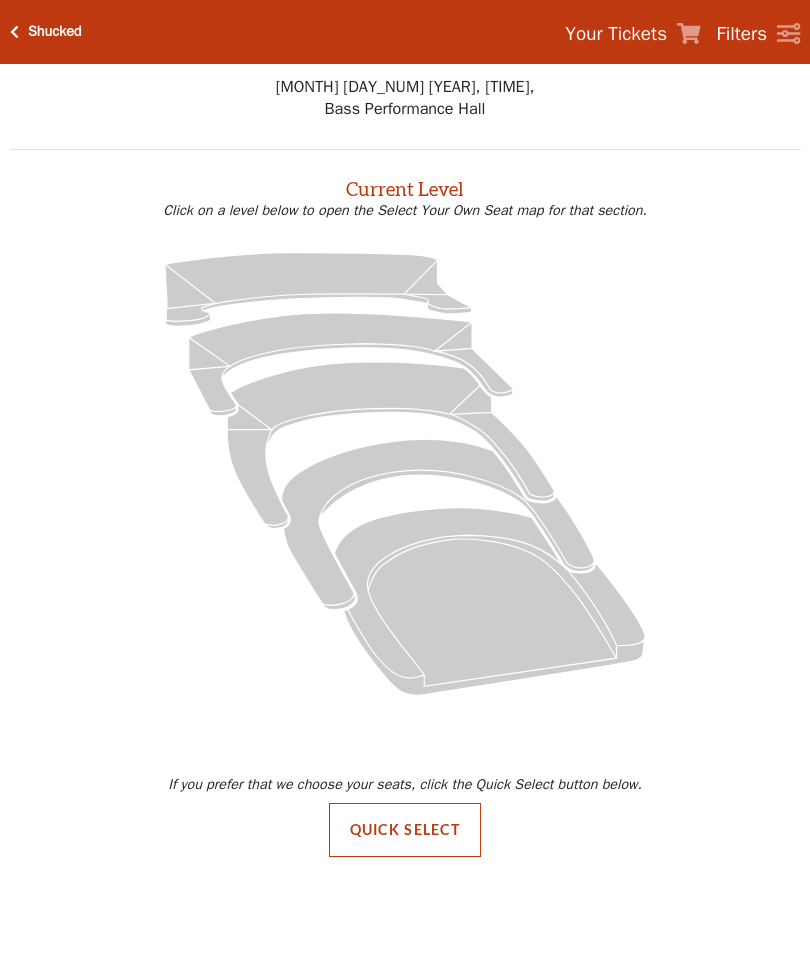 scroll, scrollTop: 0, scrollLeft: 0, axis: both 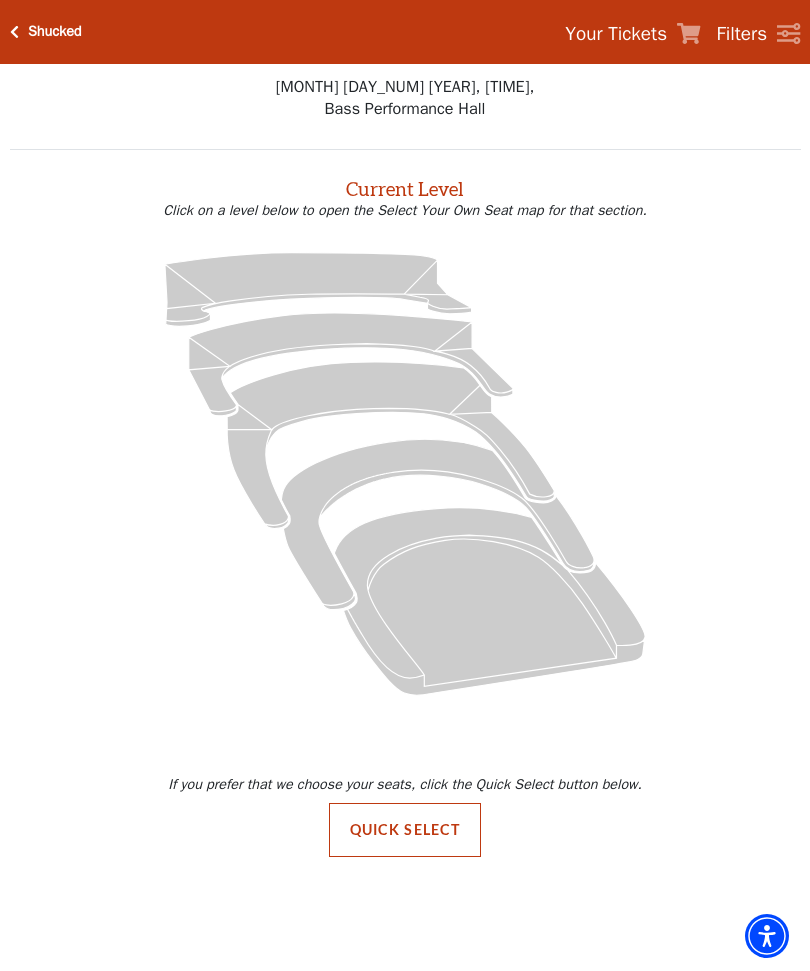 click 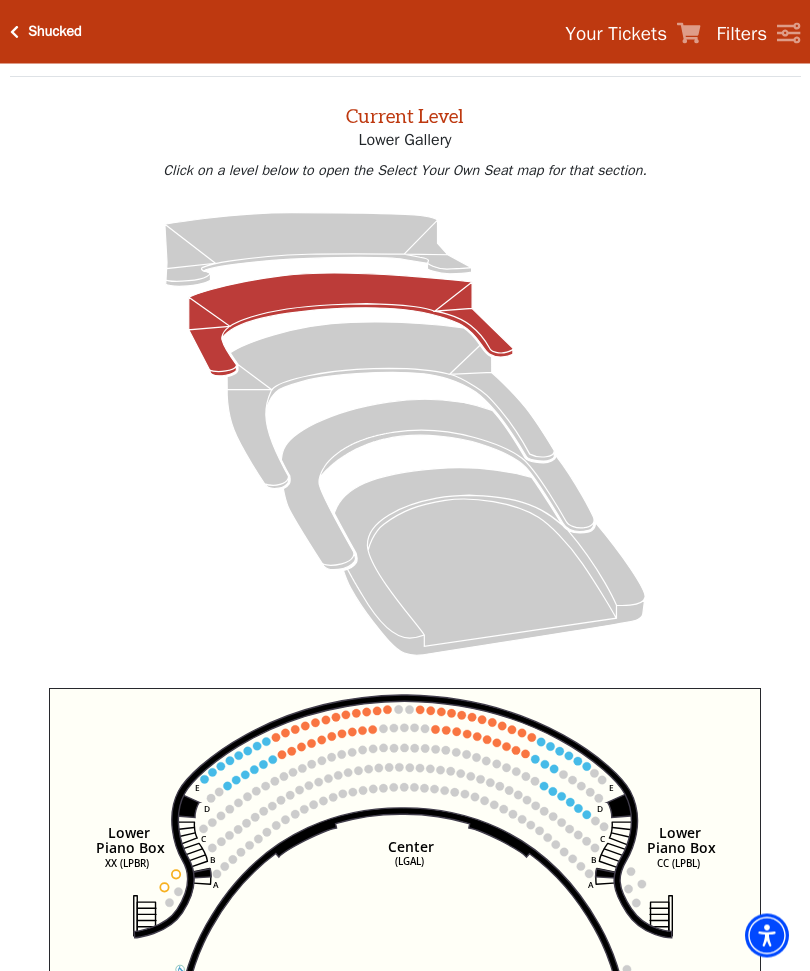 scroll, scrollTop: 75, scrollLeft: 0, axis: vertical 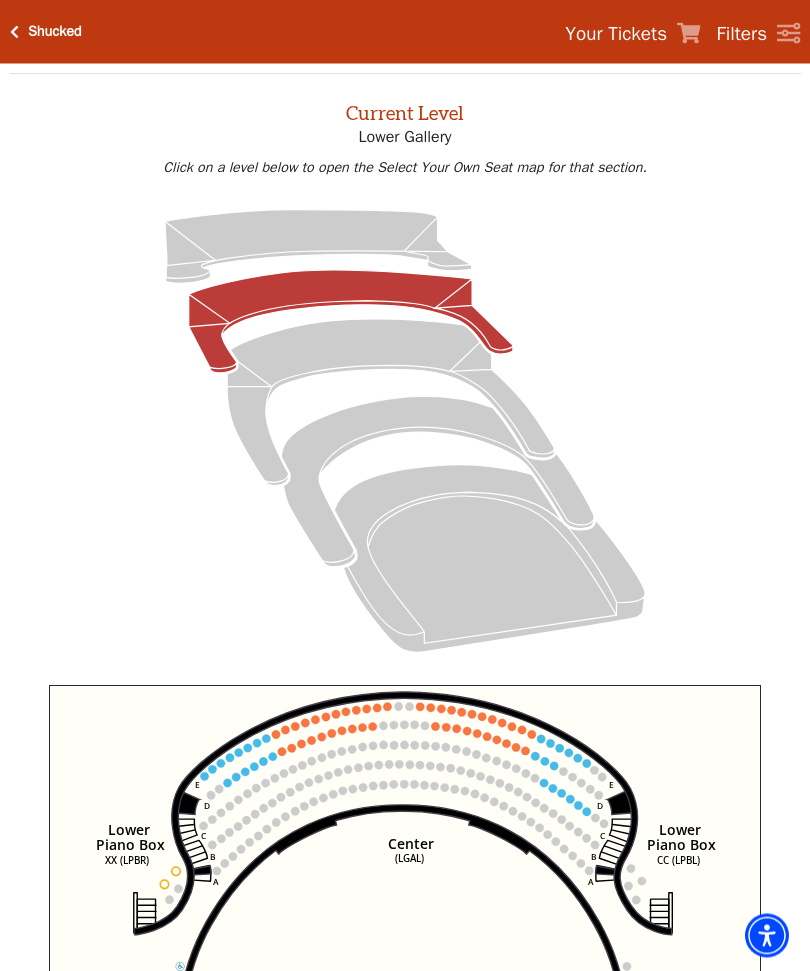 click on "Your Tickets" at bounding box center [616, 34] 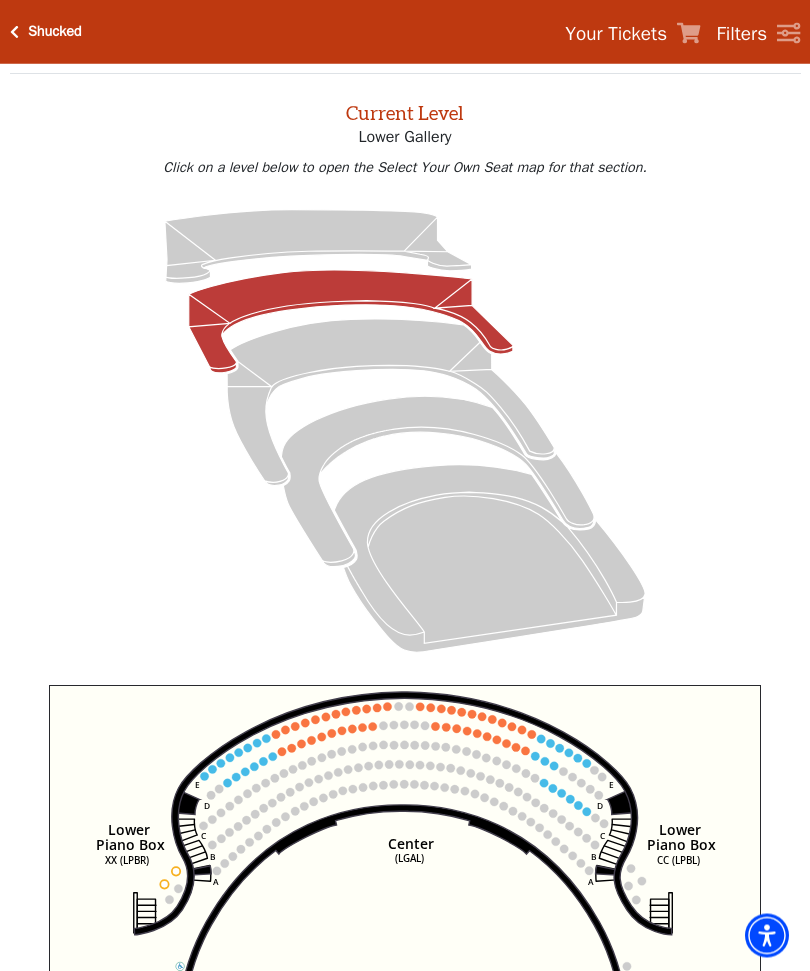 click on "Your Tickets" at bounding box center [616, 34] 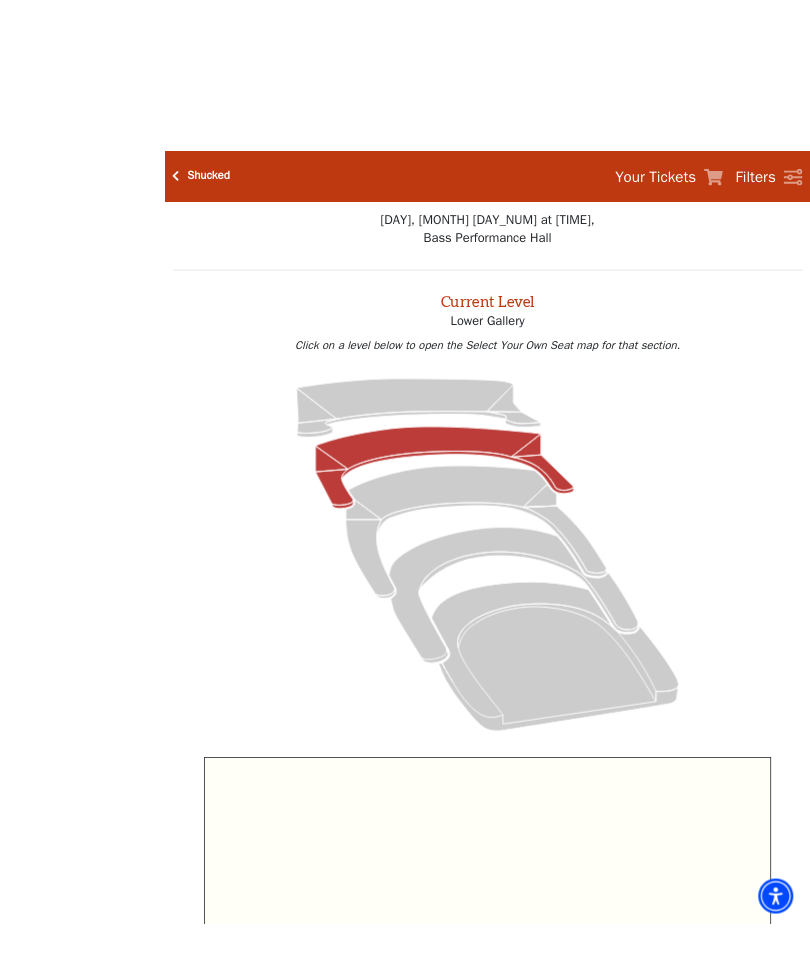scroll, scrollTop: 47, scrollLeft: 0, axis: vertical 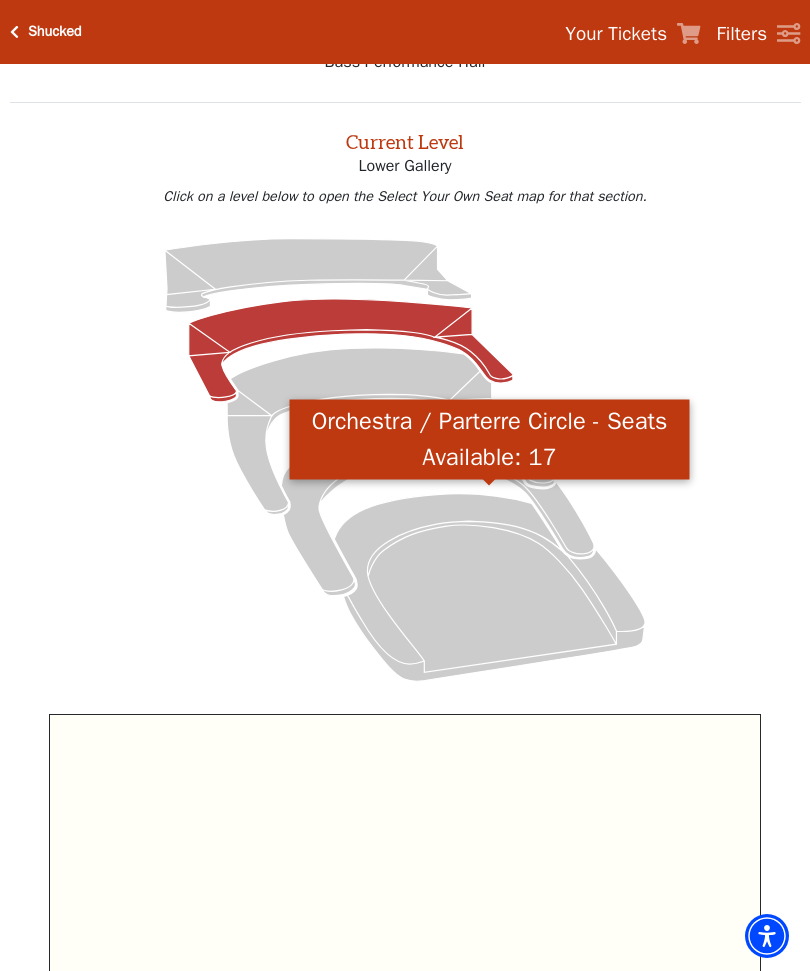click 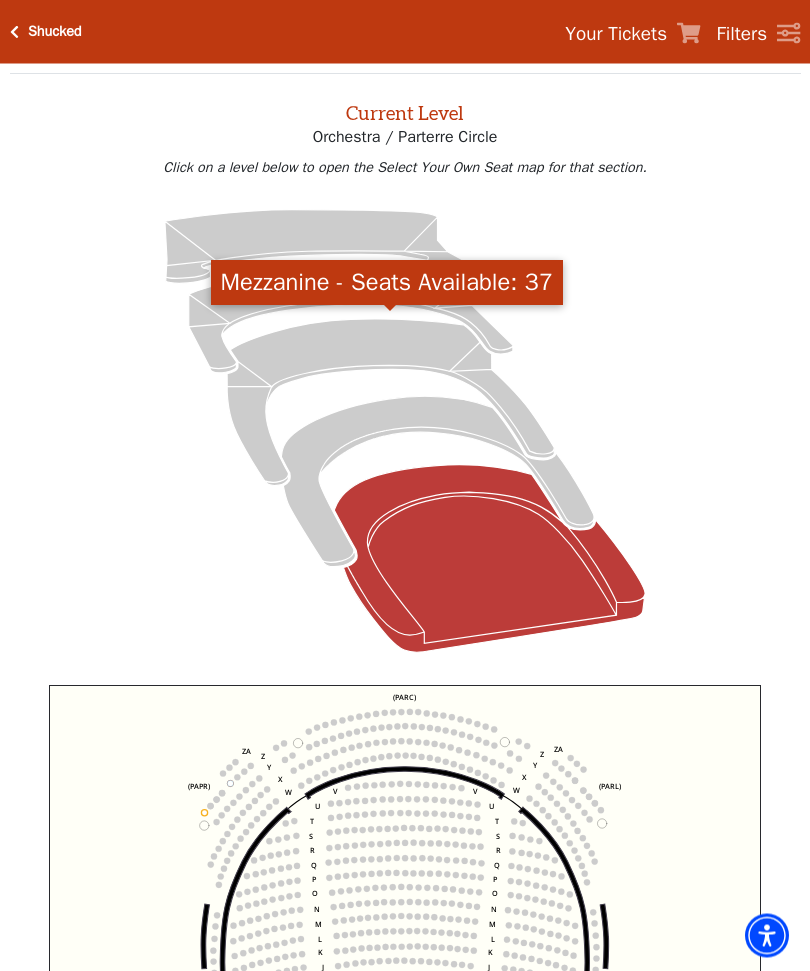 scroll, scrollTop: 76, scrollLeft: 0, axis: vertical 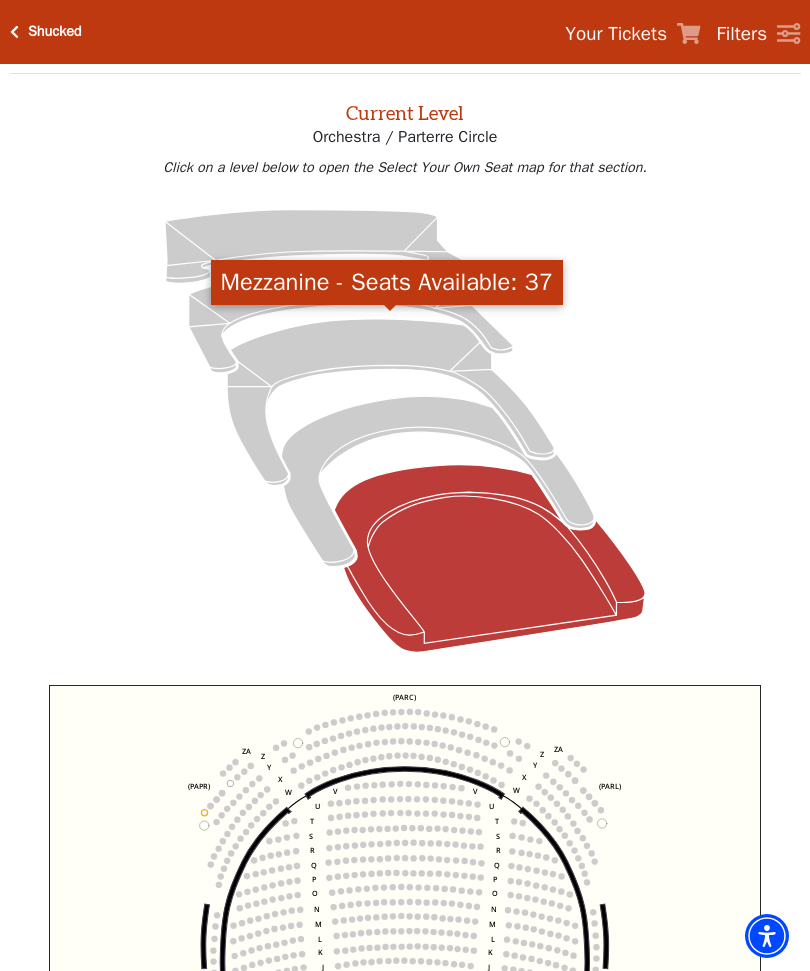 click 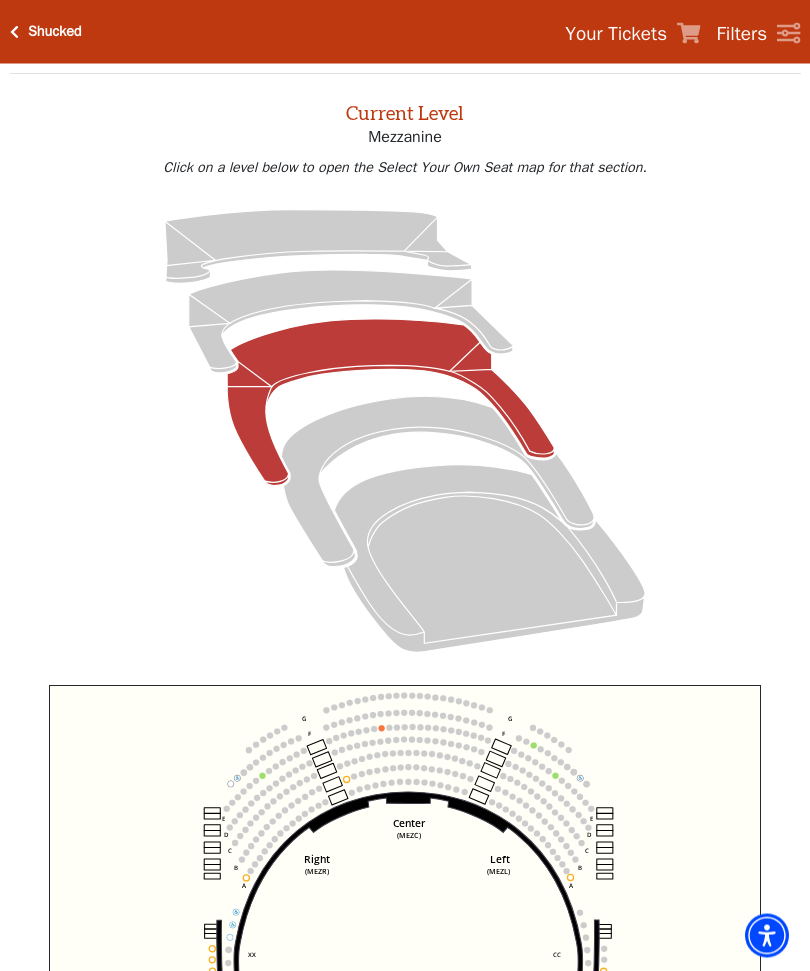 scroll, scrollTop: 76, scrollLeft: 0, axis: vertical 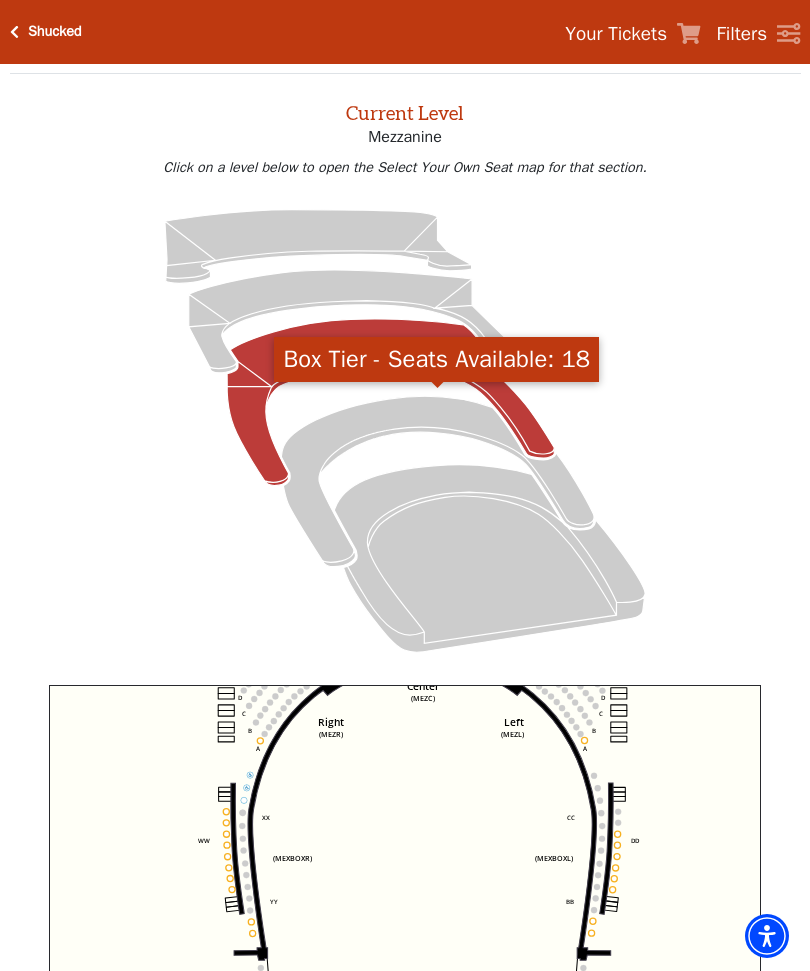click 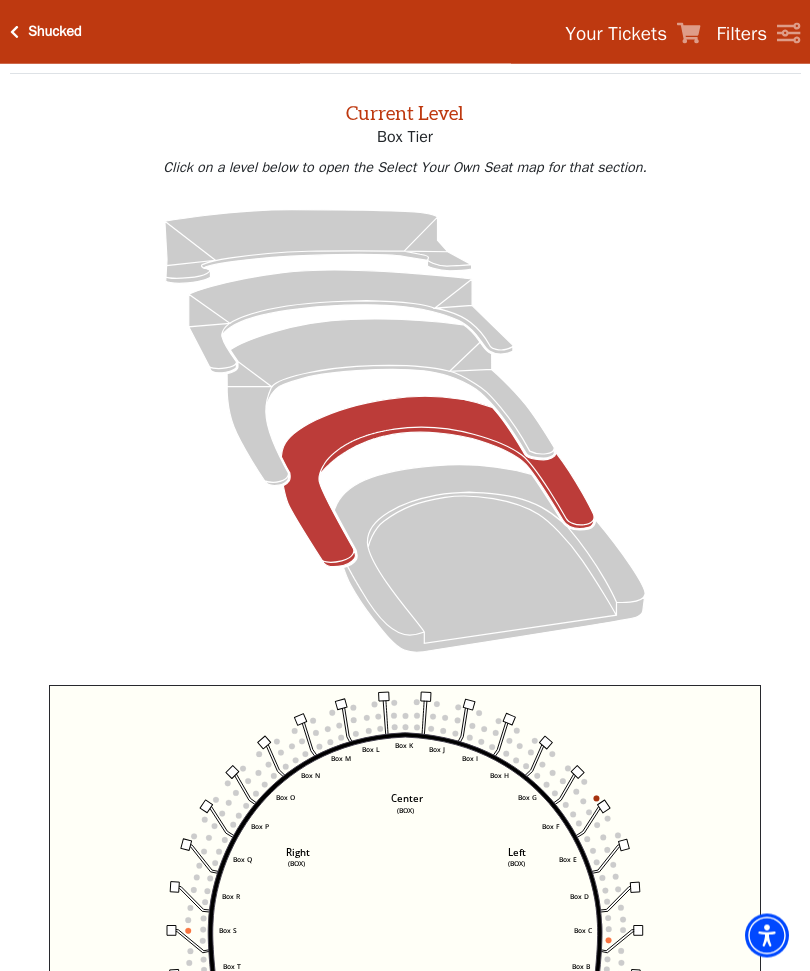 scroll, scrollTop: 76, scrollLeft: 0, axis: vertical 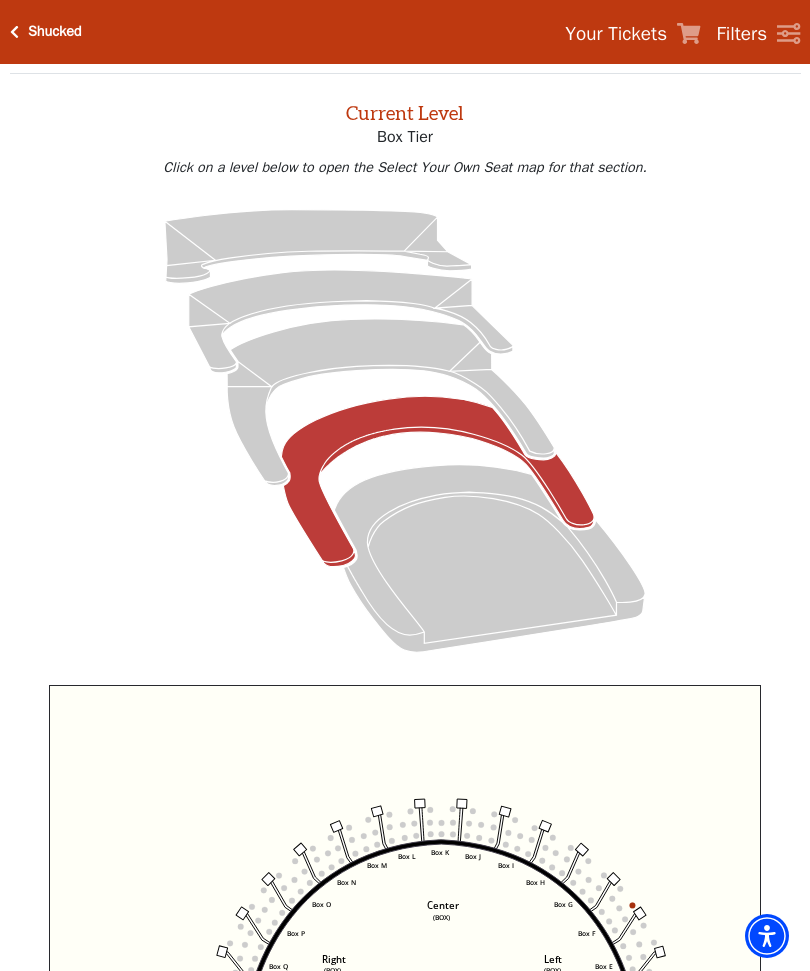 click 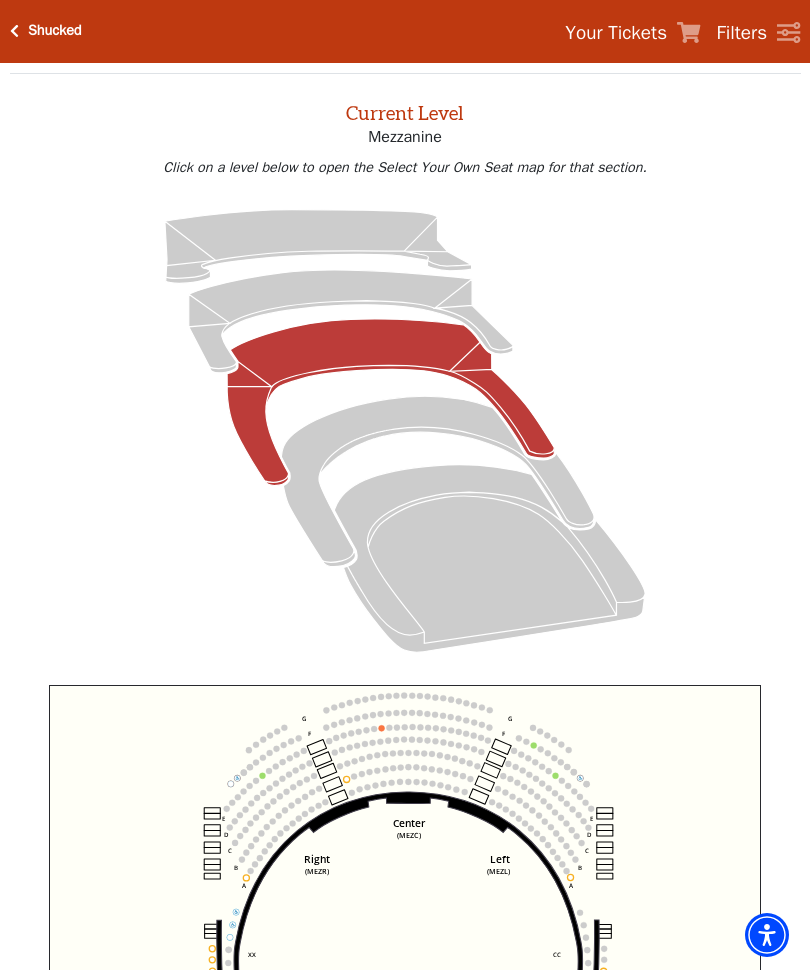 scroll, scrollTop: 76, scrollLeft: 0, axis: vertical 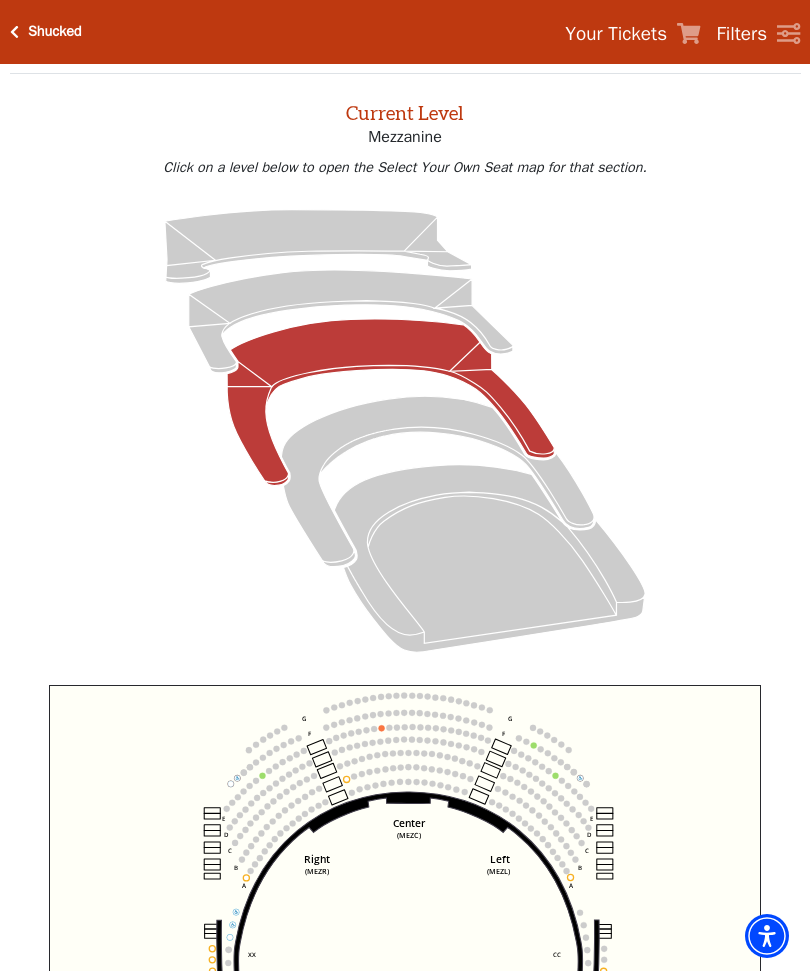 click 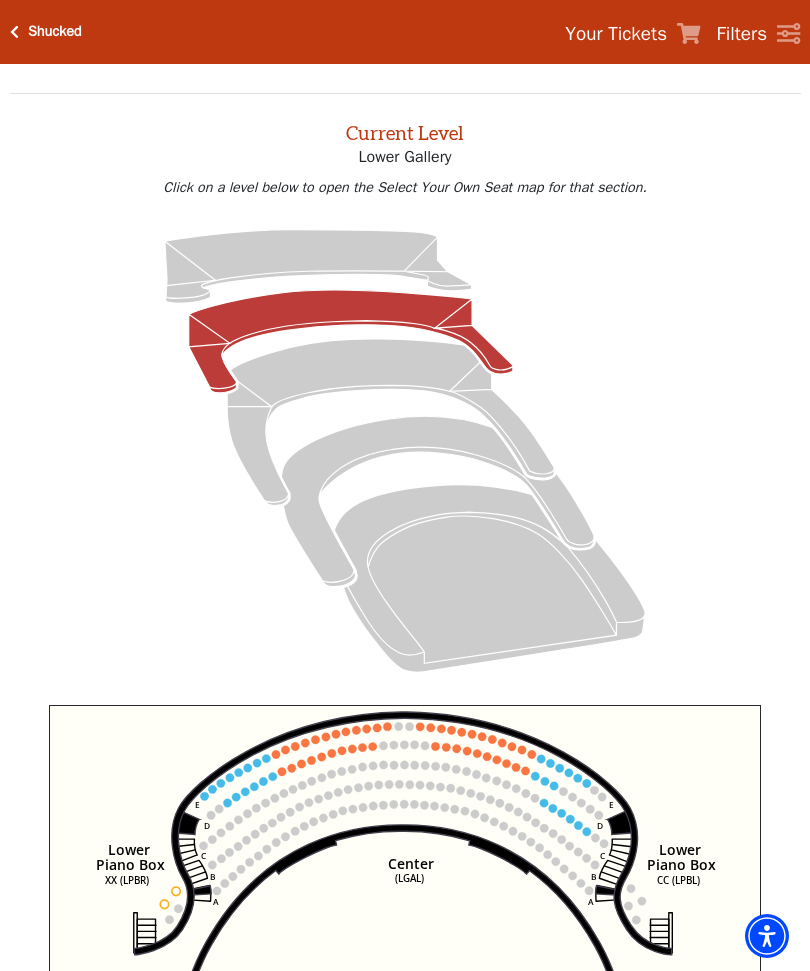 scroll, scrollTop: 0, scrollLeft: 0, axis: both 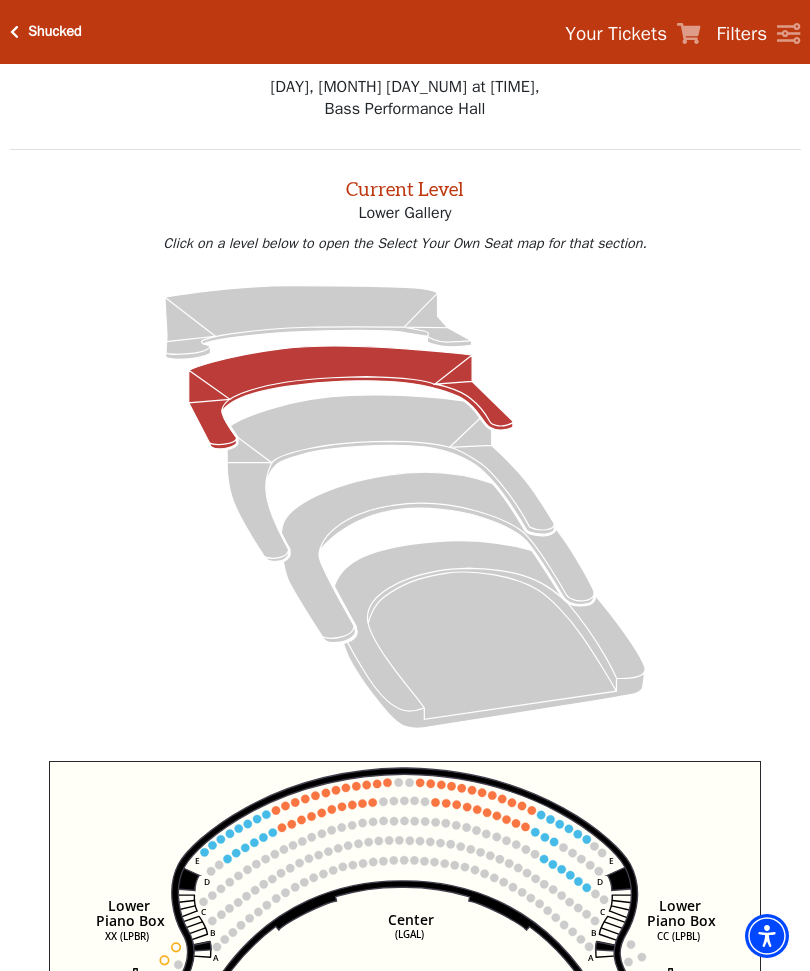 click on "Shucked" at bounding box center (55, 31) 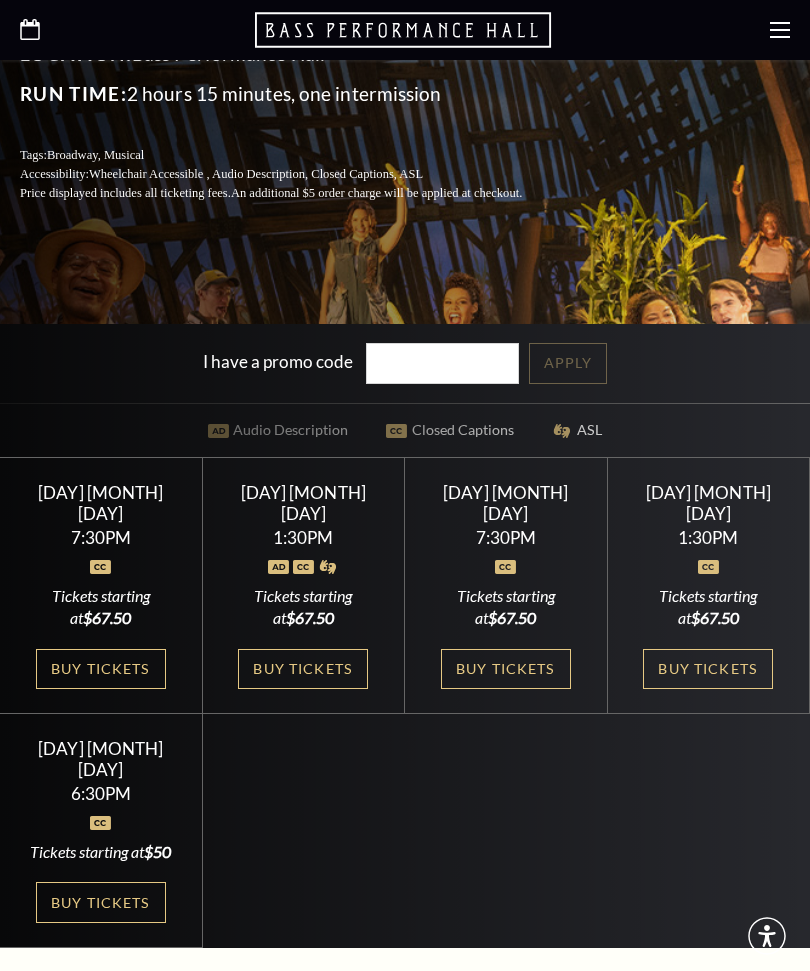 scroll, scrollTop: 0, scrollLeft: 0, axis: both 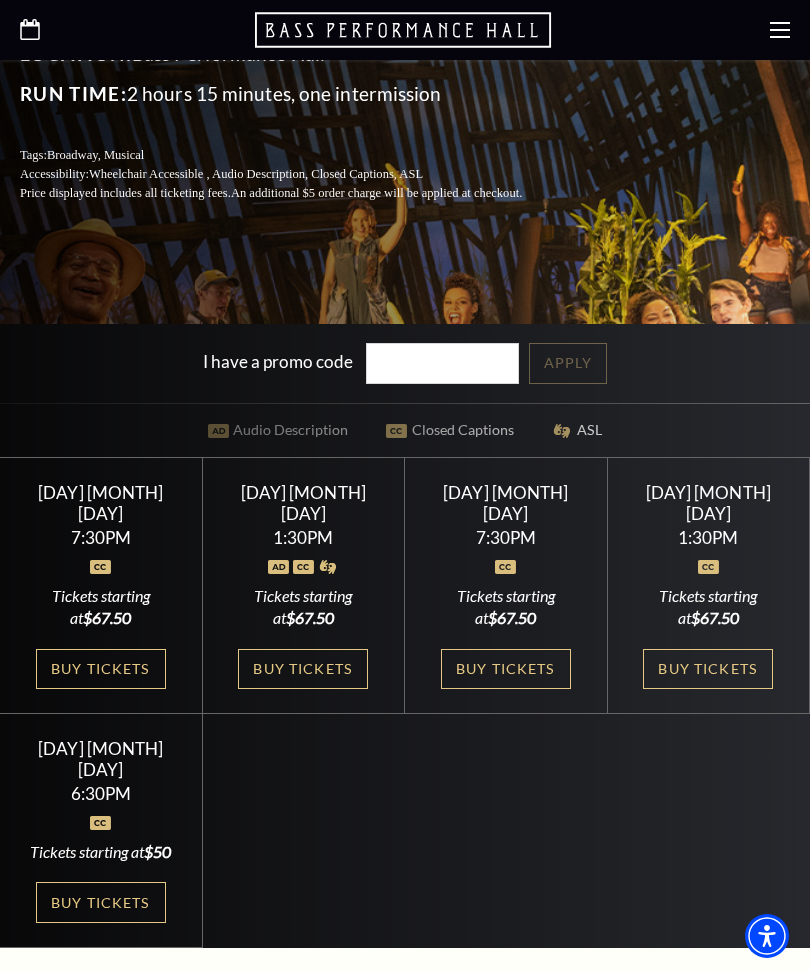 click on "Buy Tickets" at bounding box center [506, 669] 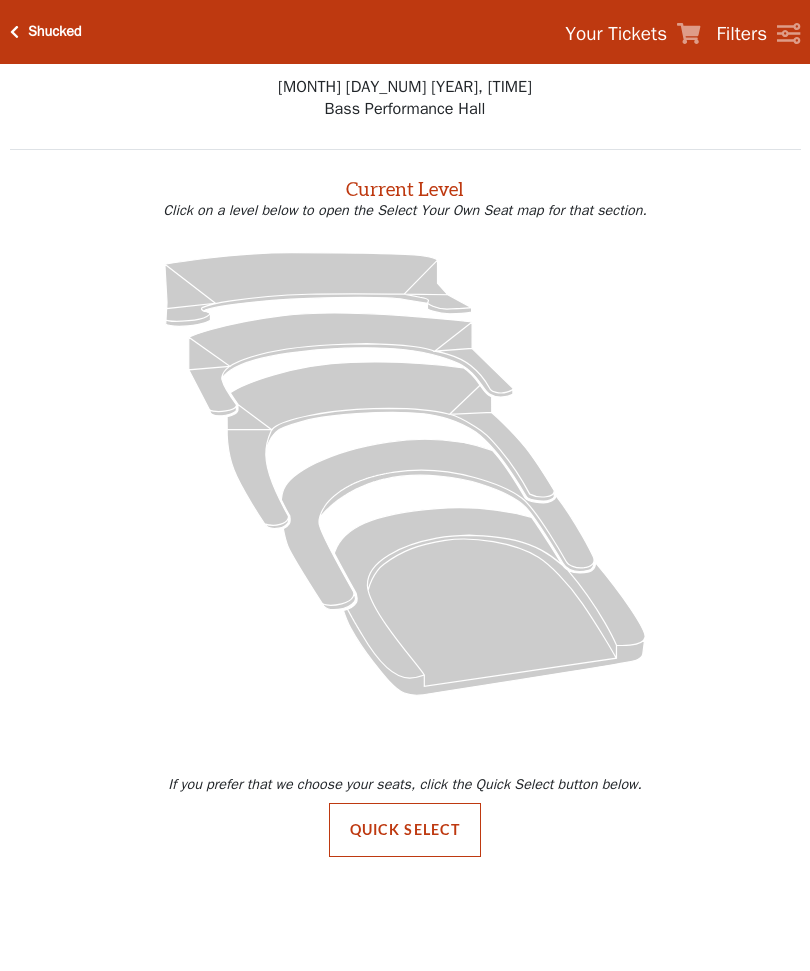 scroll, scrollTop: 0, scrollLeft: 0, axis: both 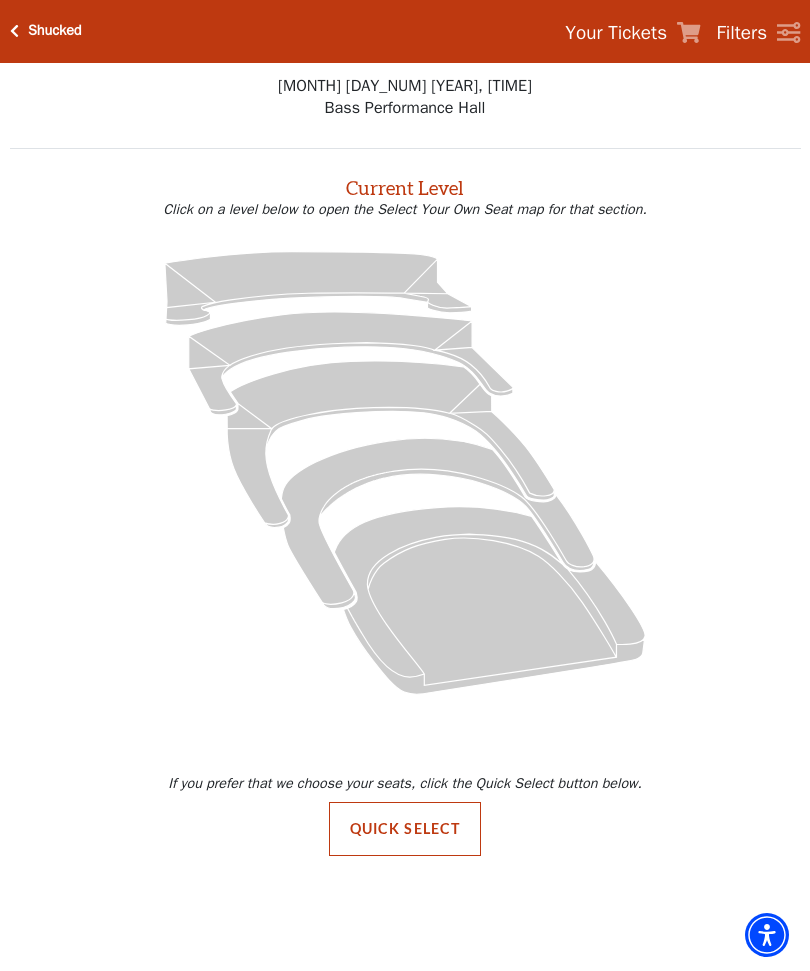 click on "Quick Select" at bounding box center [405, 830] 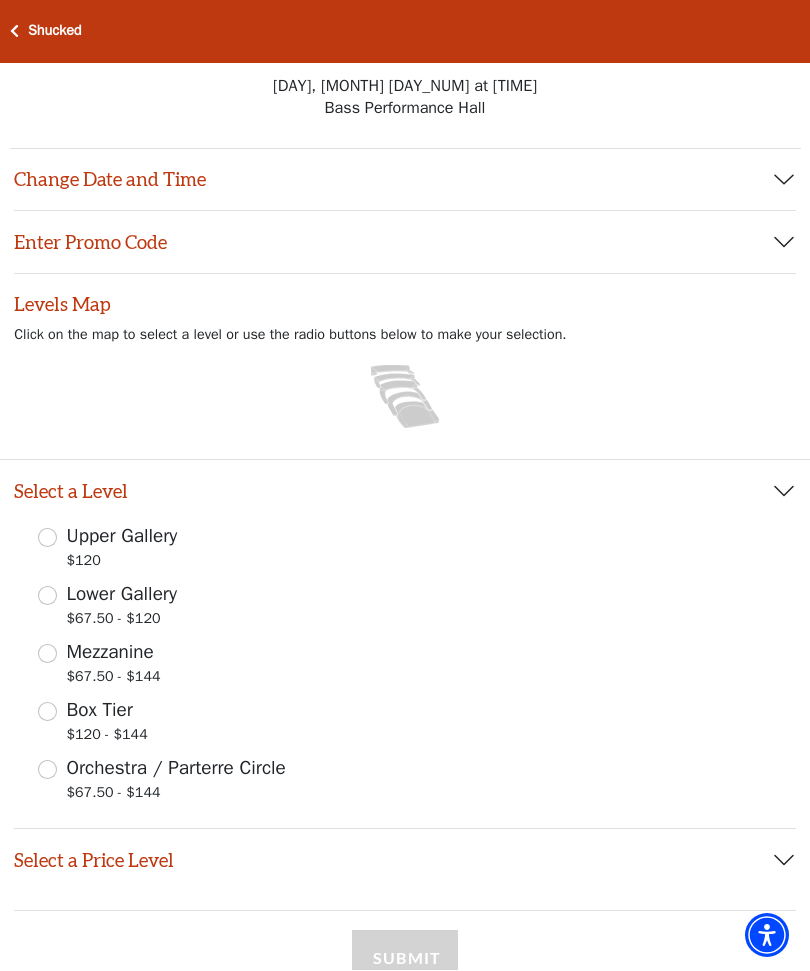 scroll, scrollTop: 1, scrollLeft: 0, axis: vertical 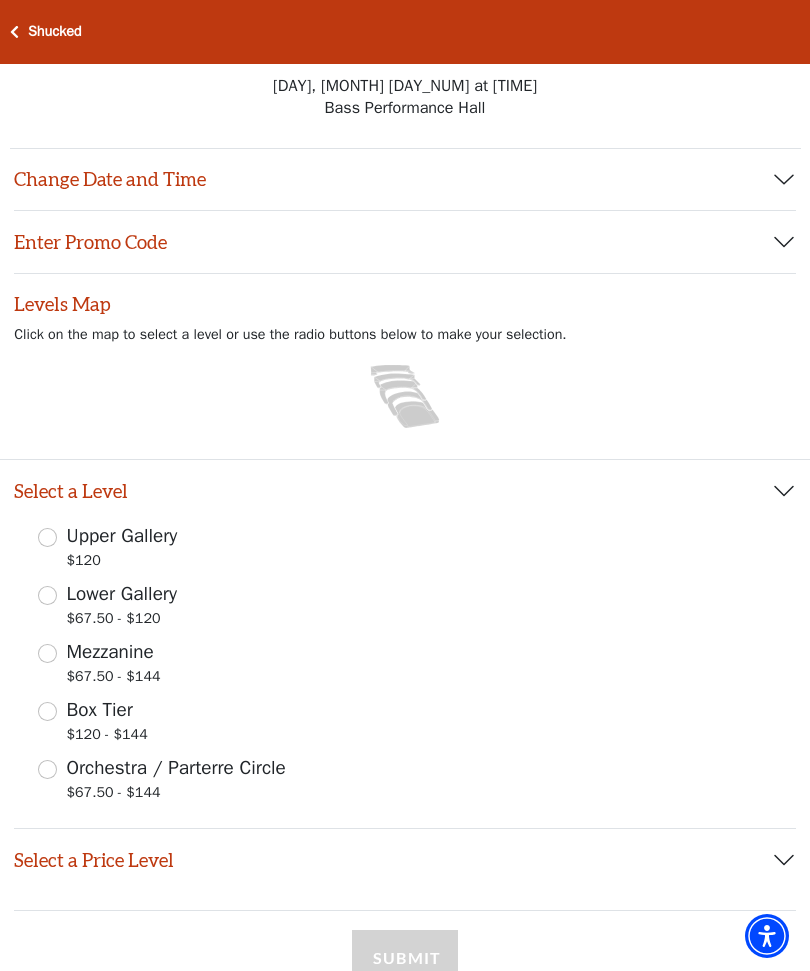 click on "Lower Gallery     $67.50 - $120" at bounding box center [47, 595] 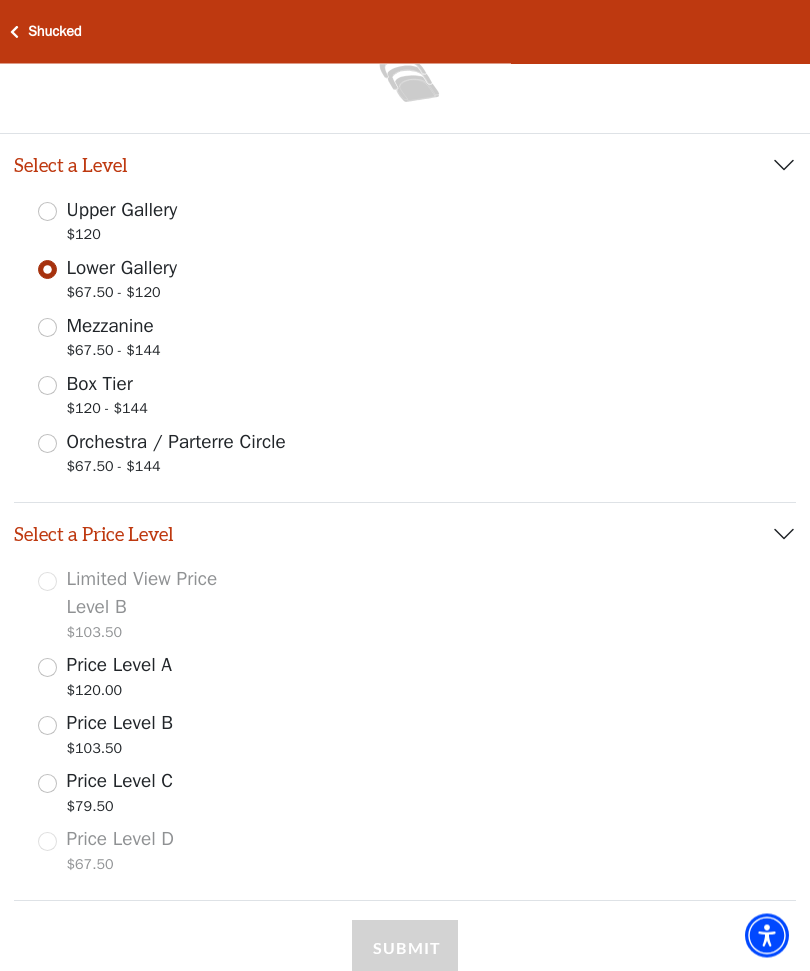 scroll, scrollTop: 327, scrollLeft: 0, axis: vertical 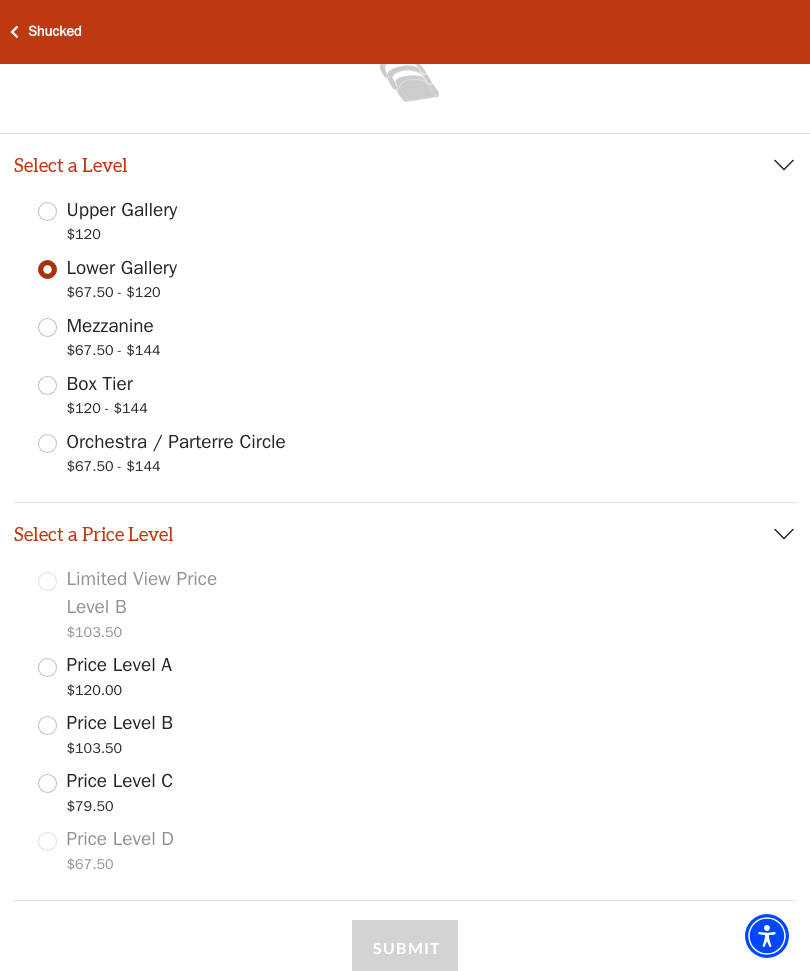 click on "Price Level B $103.50" at bounding box center [47, 725] 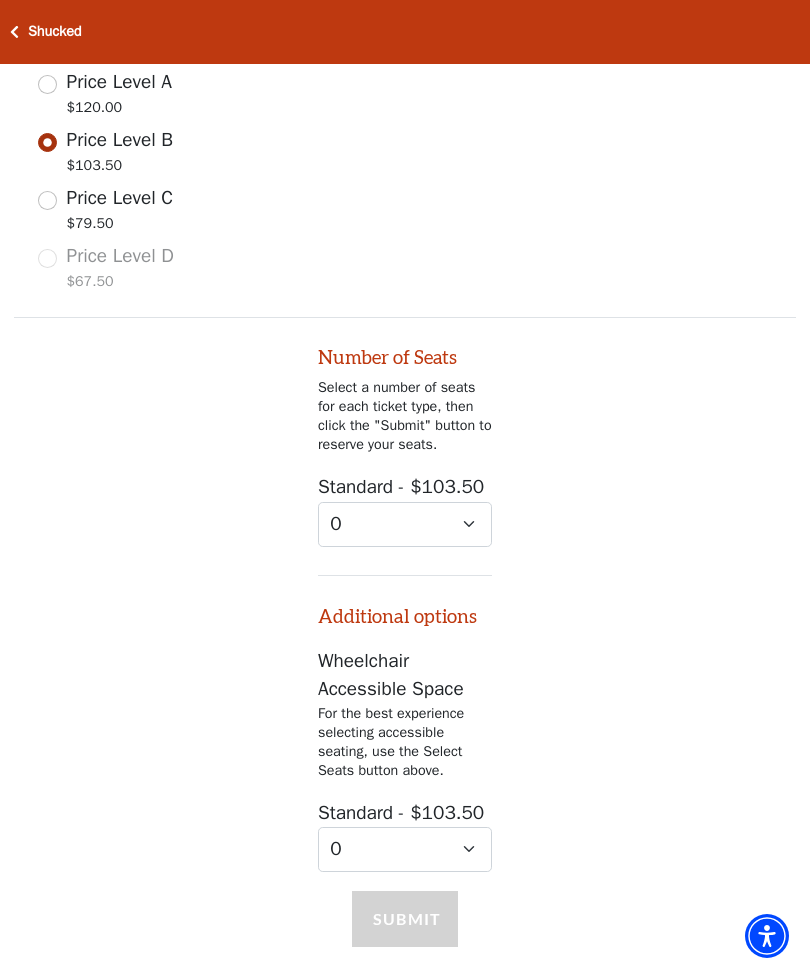 scroll, scrollTop: 1025, scrollLeft: 0, axis: vertical 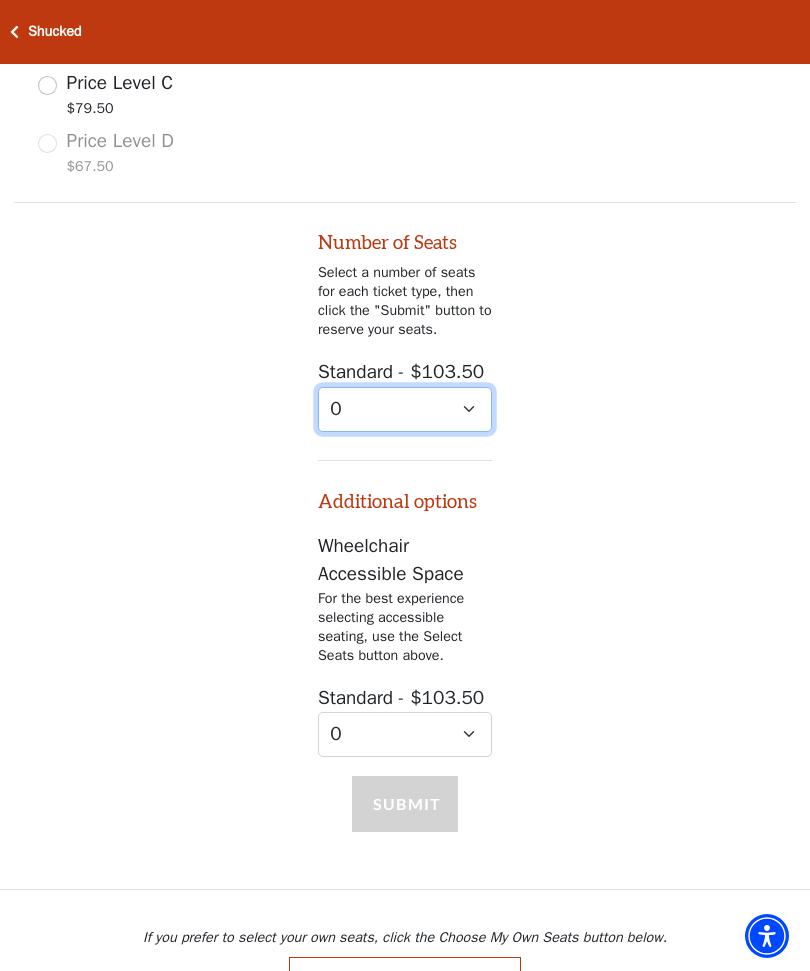 click on "0 1 2 3 4 5 6 7 8 9" at bounding box center (405, 409) 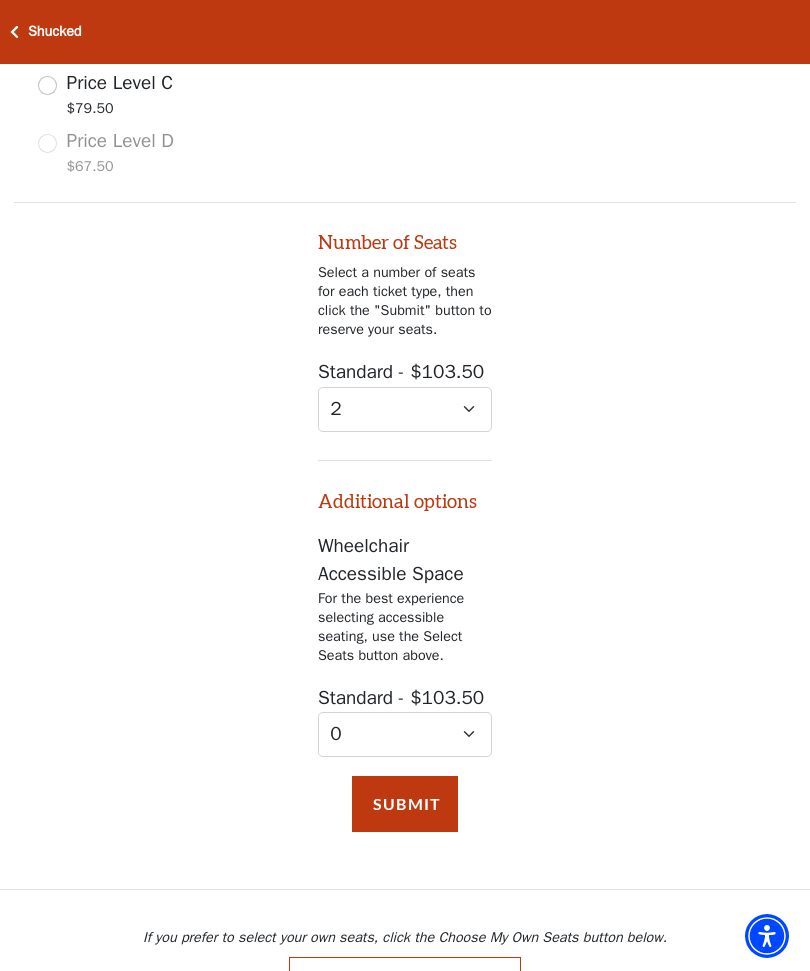 click on "Submit" at bounding box center (405, 804) 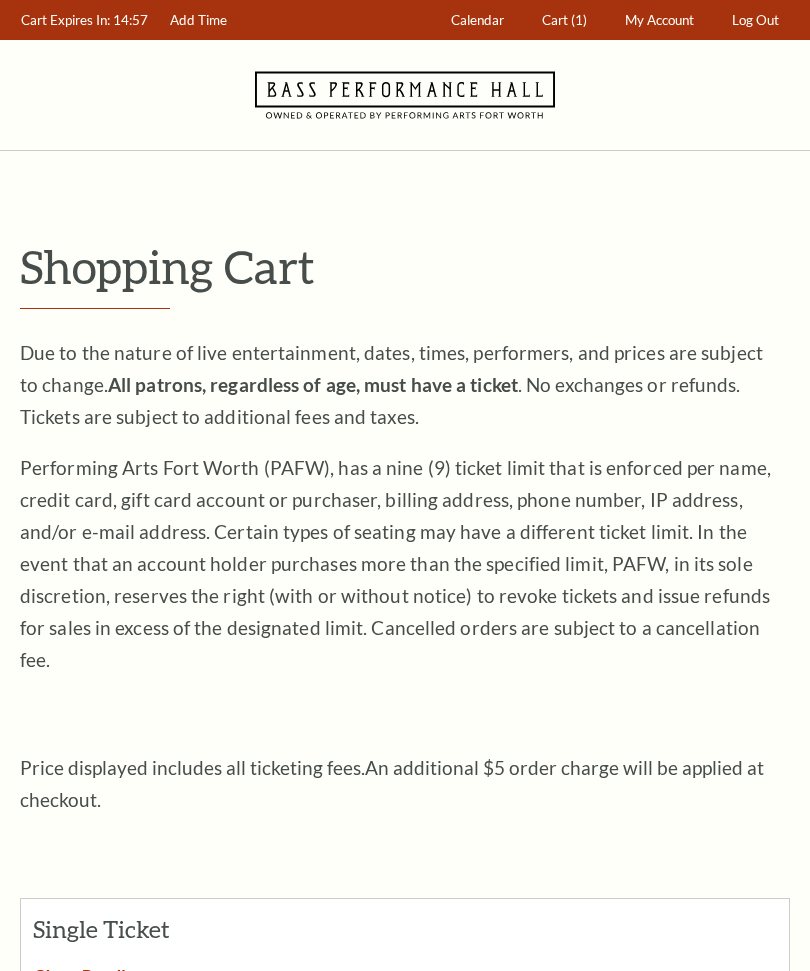 scroll, scrollTop: 0, scrollLeft: 0, axis: both 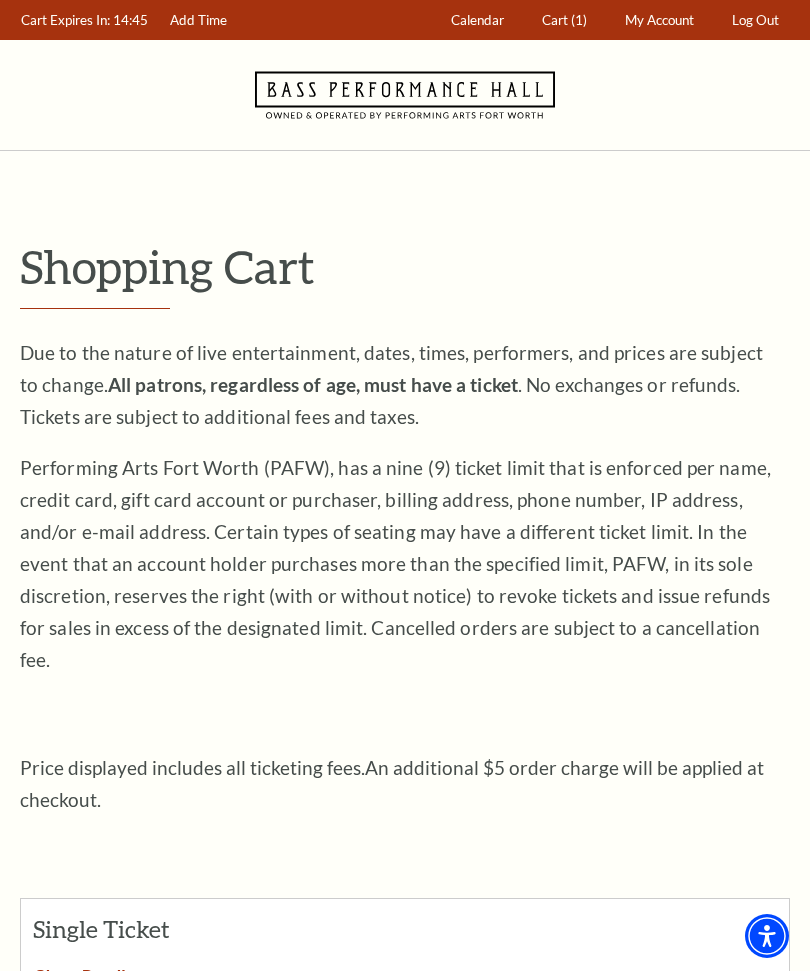 click on "Cart" at bounding box center (555, 20) 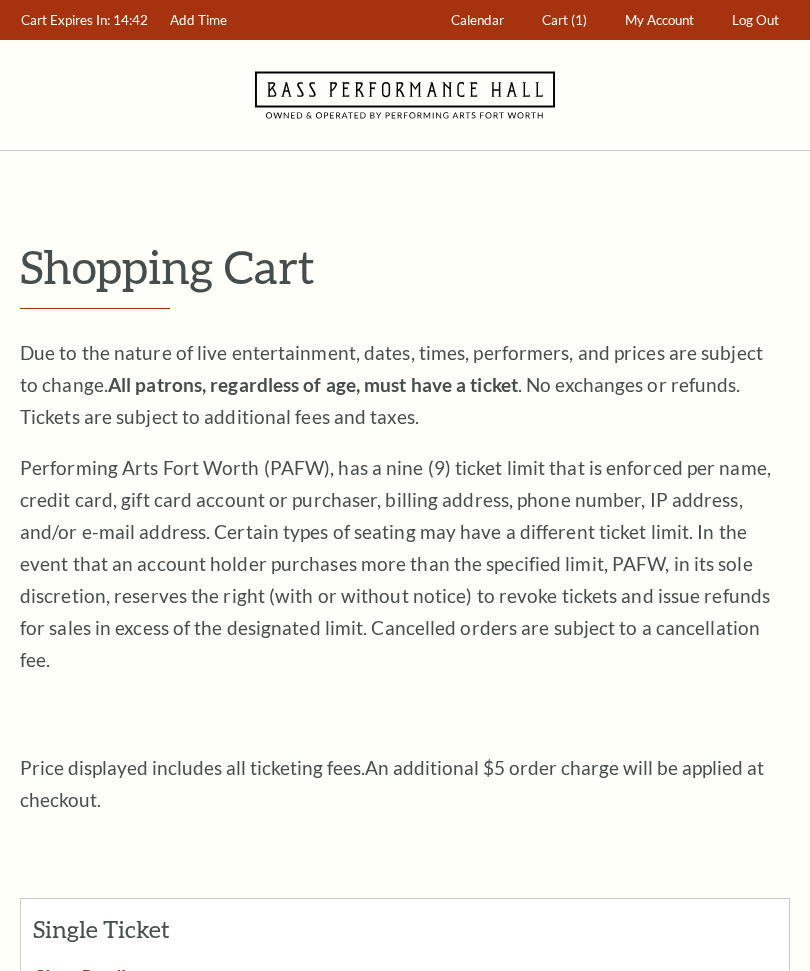 scroll, scrollTop: 0, scrollLeft: 0, axis: both 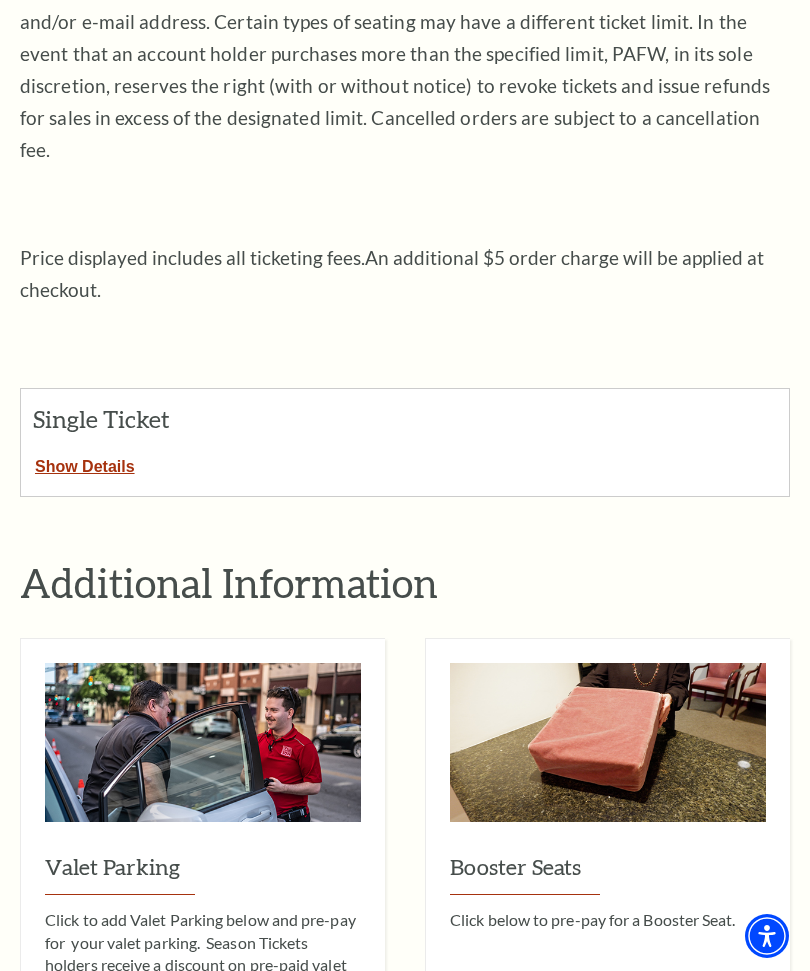 click on "Show Details" at bounding box center (85, 463) 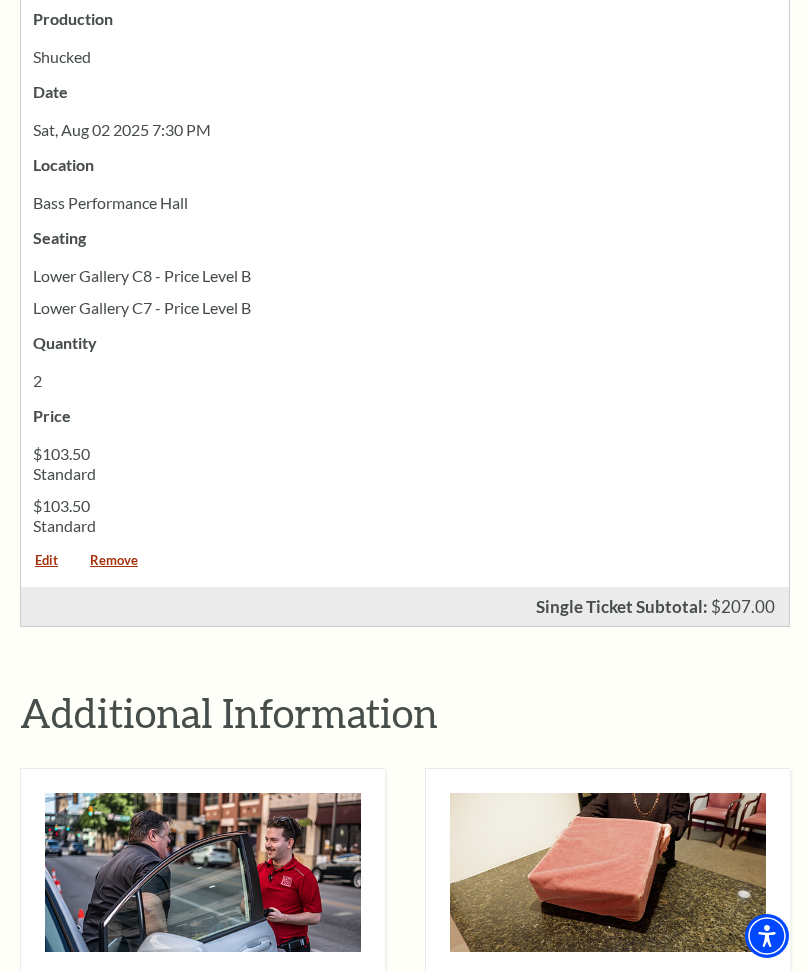 scroll, scrollTop: 1010, scrollLeft: 0, axis: vertical 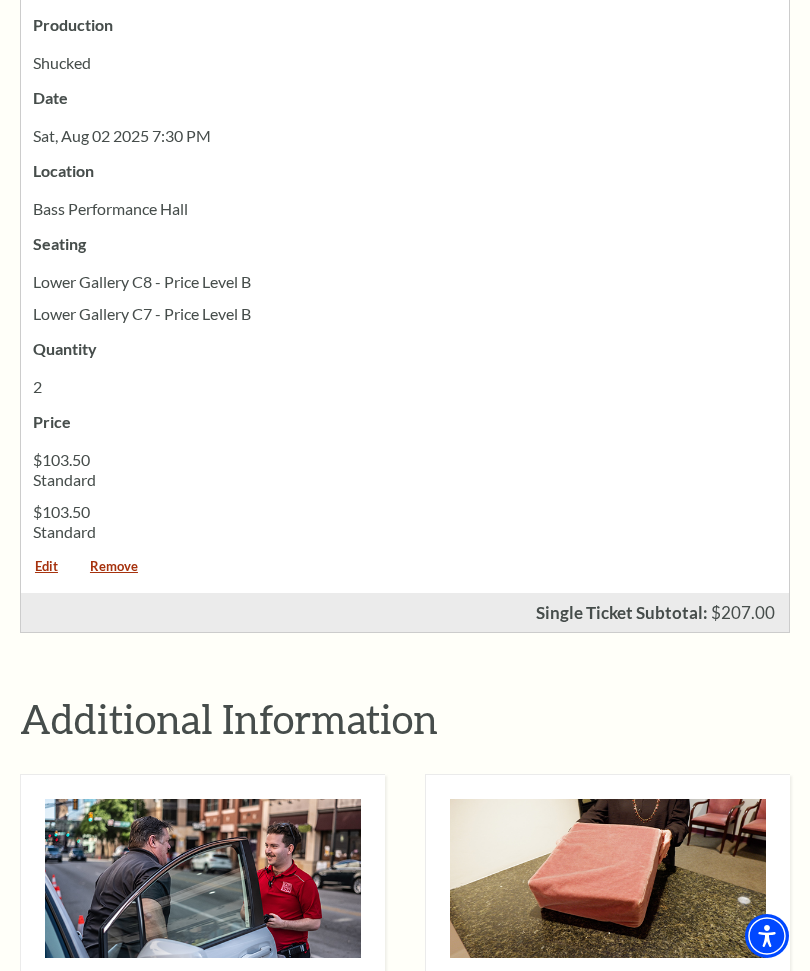 click on "Remove" at bounding box center (114, 573) 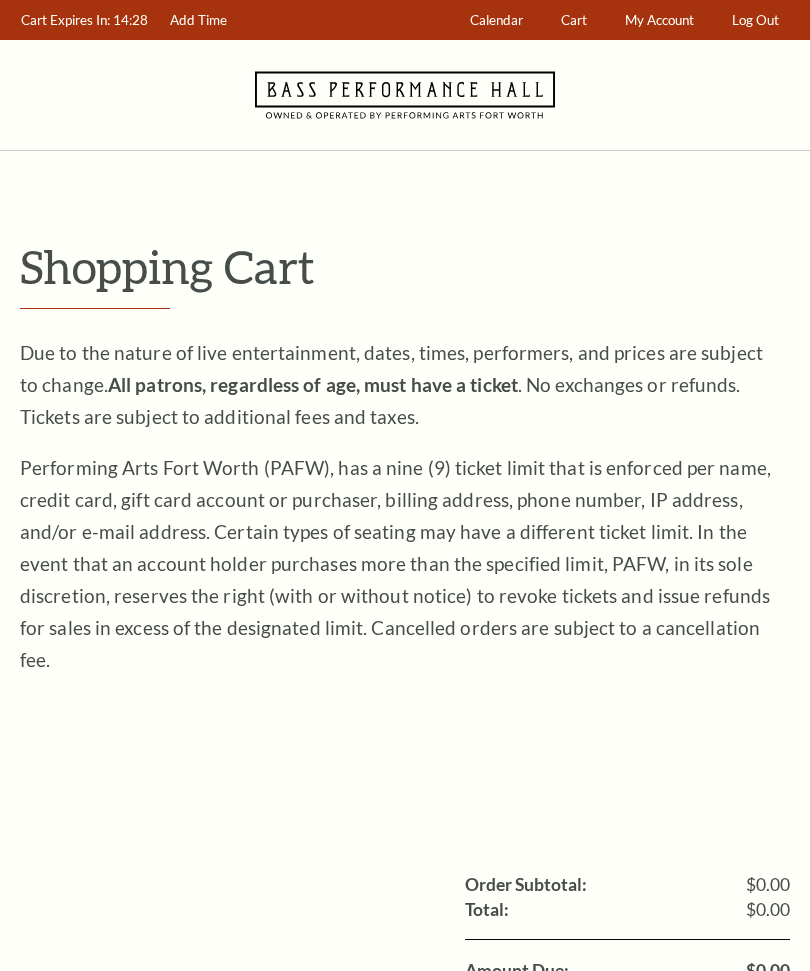 scroll, scrollTop: 0, scrollLeft: 0, axis: both 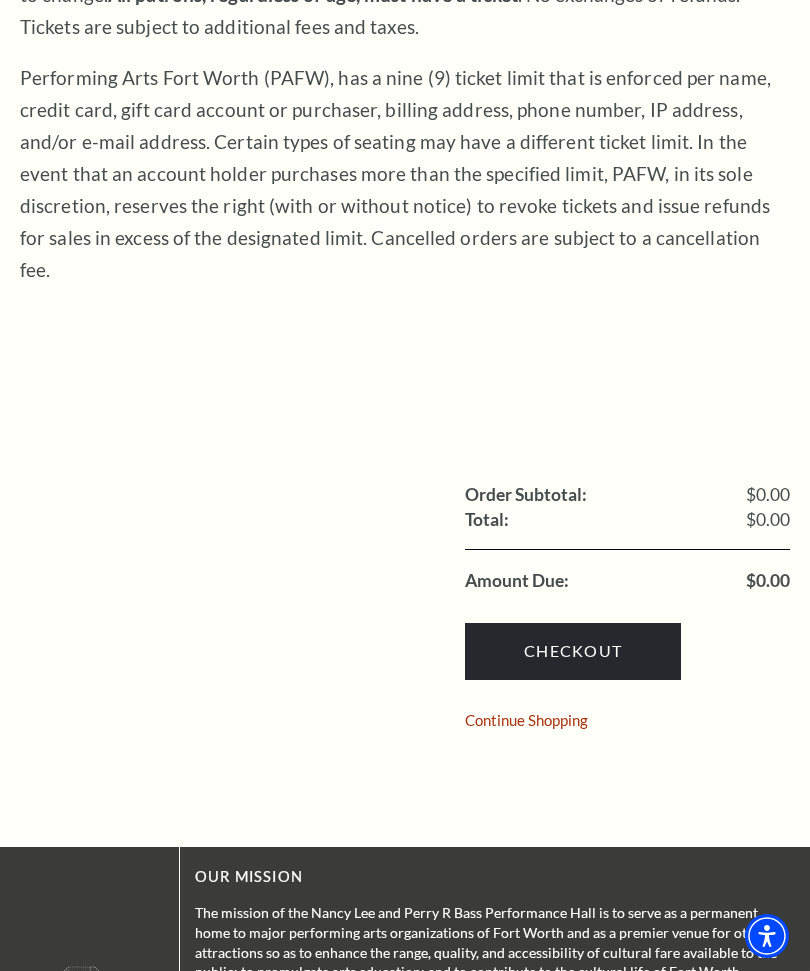 click on "Continue Shopping" at bounding box center (526, 720) 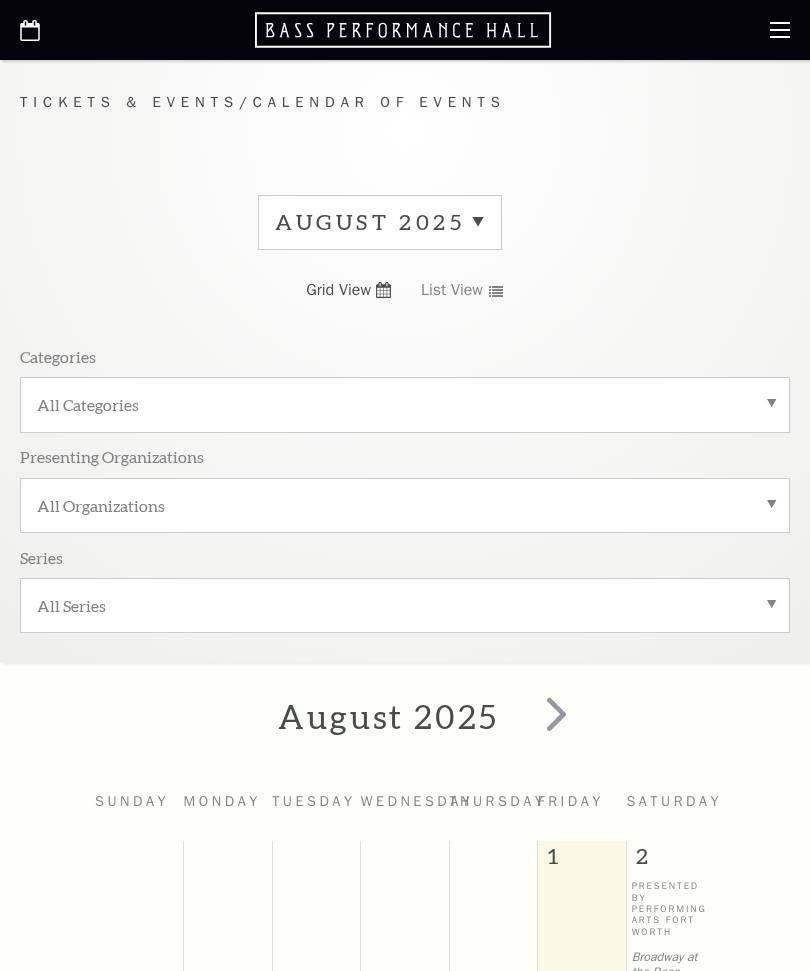 scroll, scrollTop: 0, scrollLeft: 0, axis: both 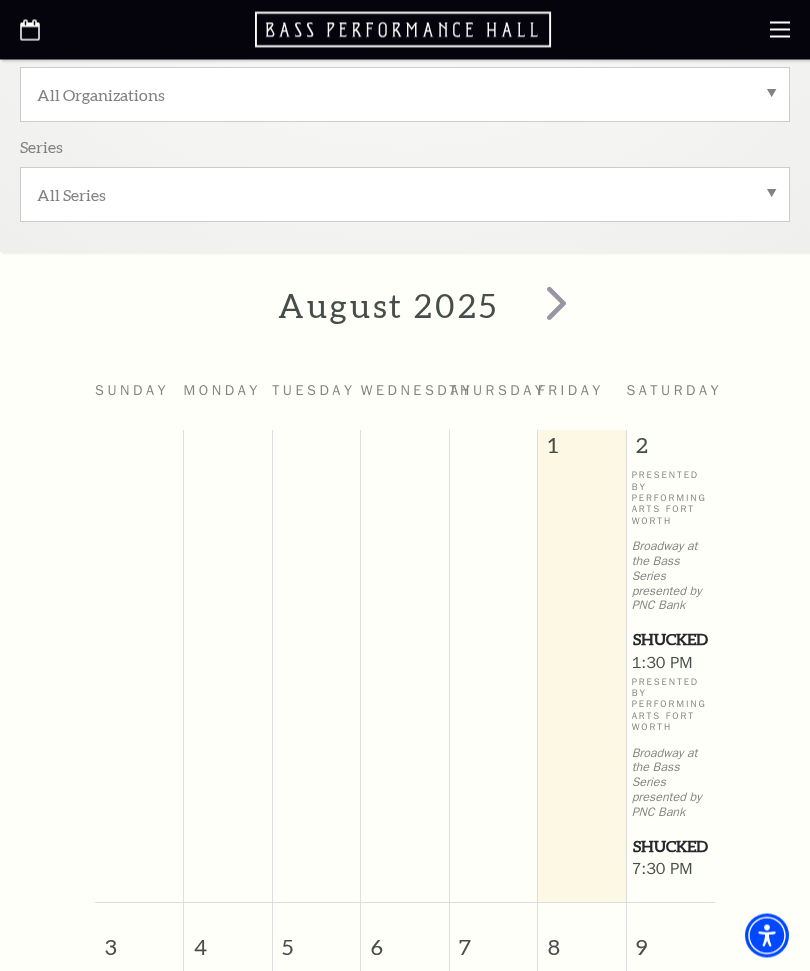 click on "Shucked" at bounding box center (671, 847) 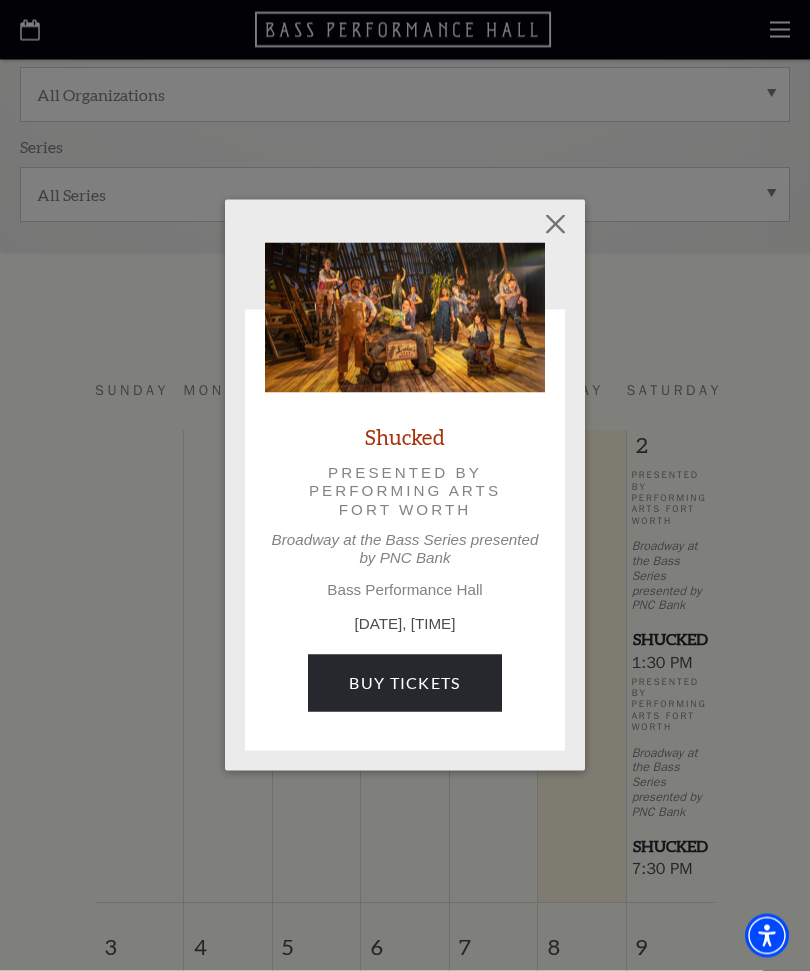 scroll, scrollTop: 411, scrollLeft: 0, axis: vertical 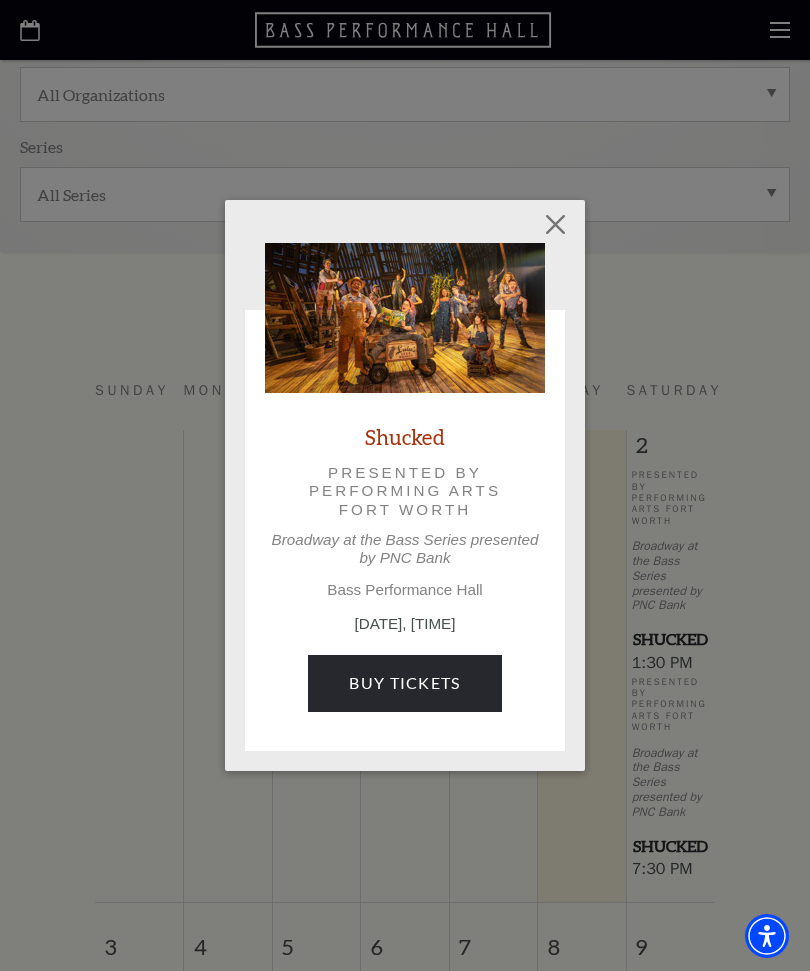 click on "Buy Tickets" at bounding box center [404, 683] 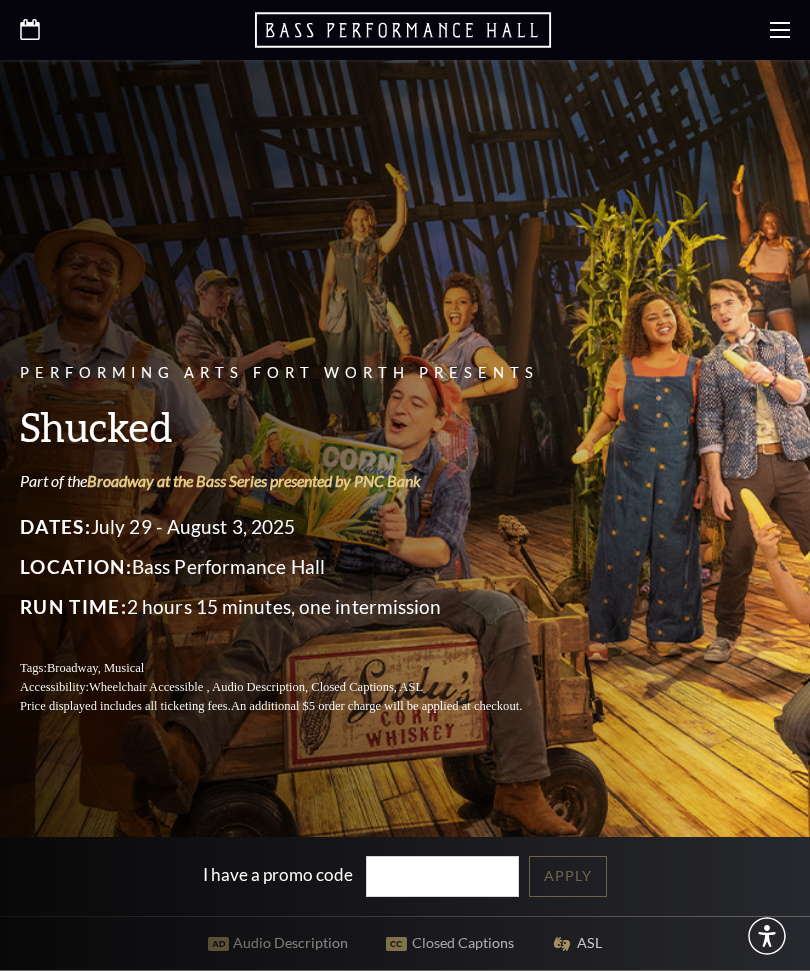 scroll, scrollTop: 0, scrollLeft: 0, axis: both 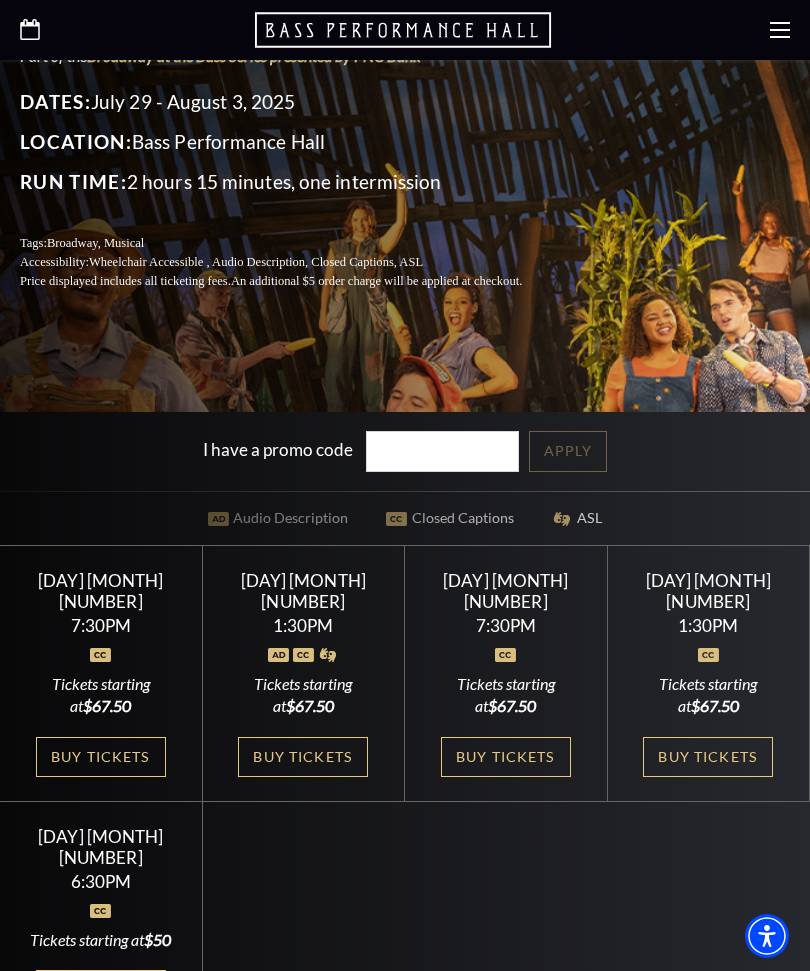 click on "Buy Tickets" at bounding box center (506, 757) 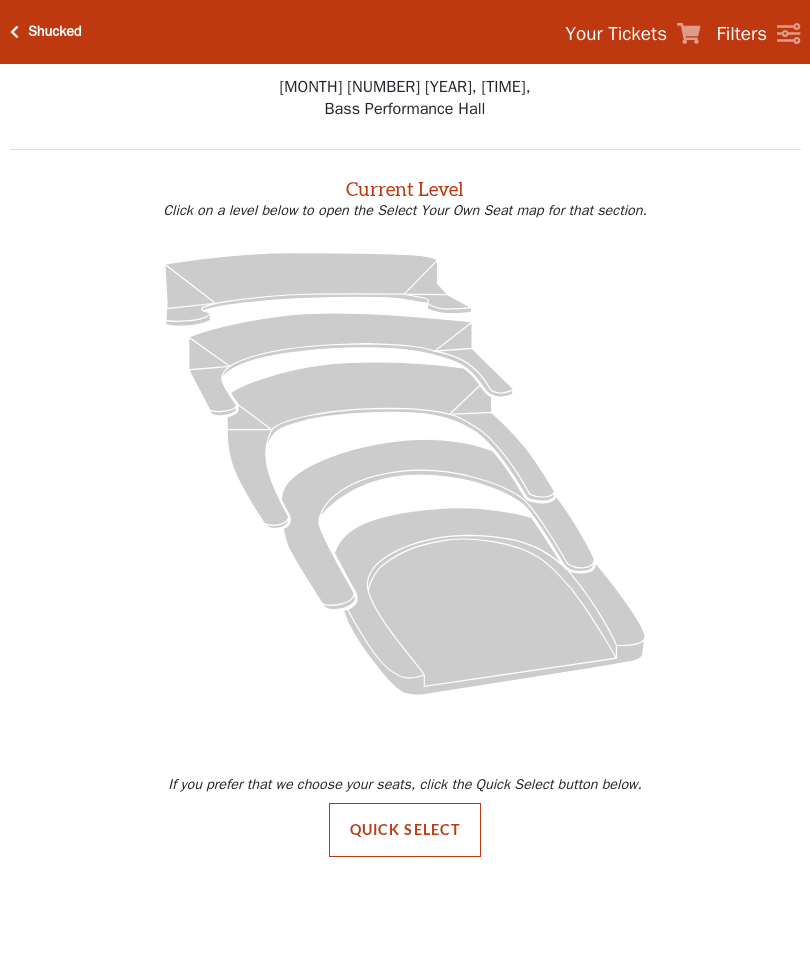 scroll, scrollTop: 0, scrollLeft: 0, axis: both 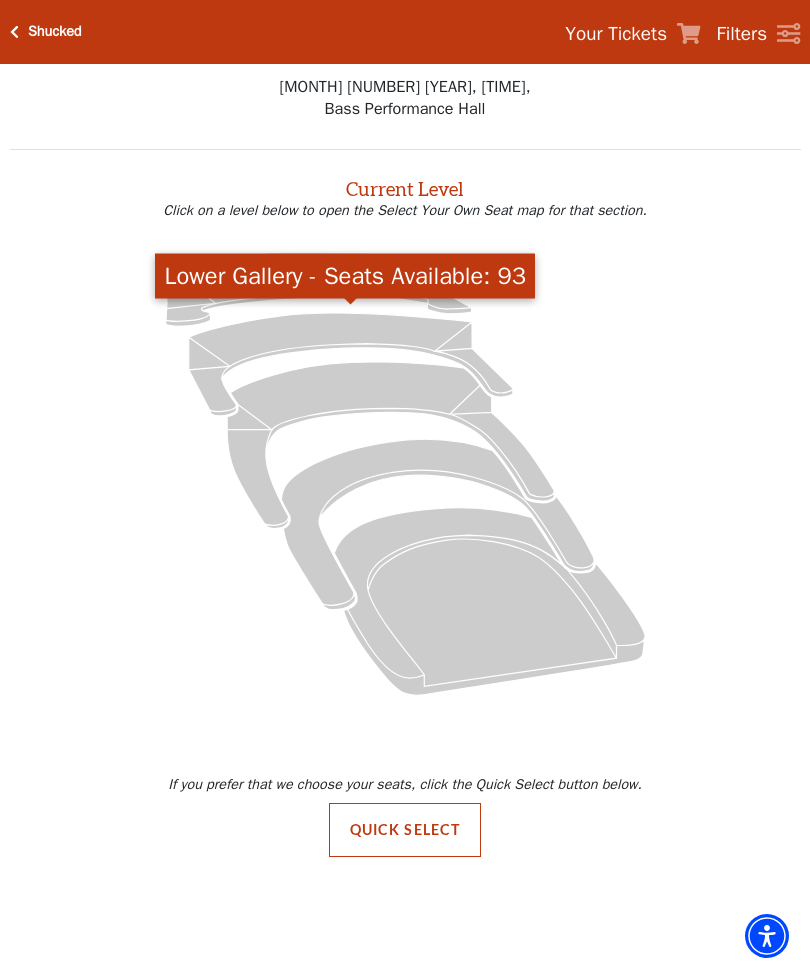 click 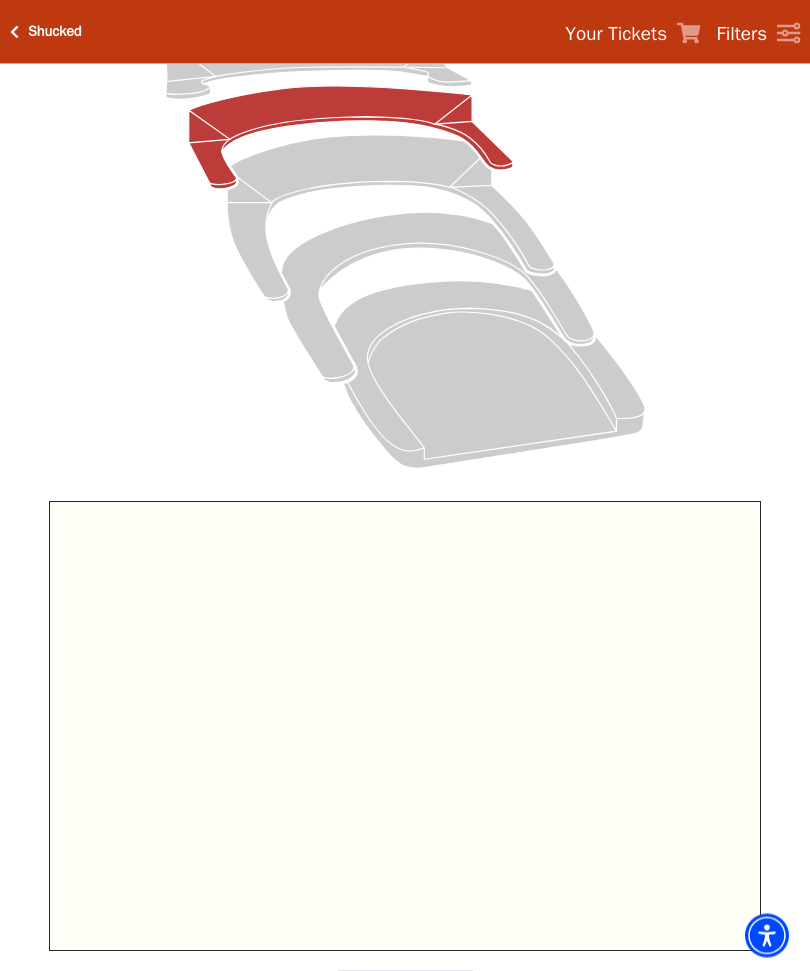 scroll, scrollTop: 260, scrollLeft: 0, axis: vertical 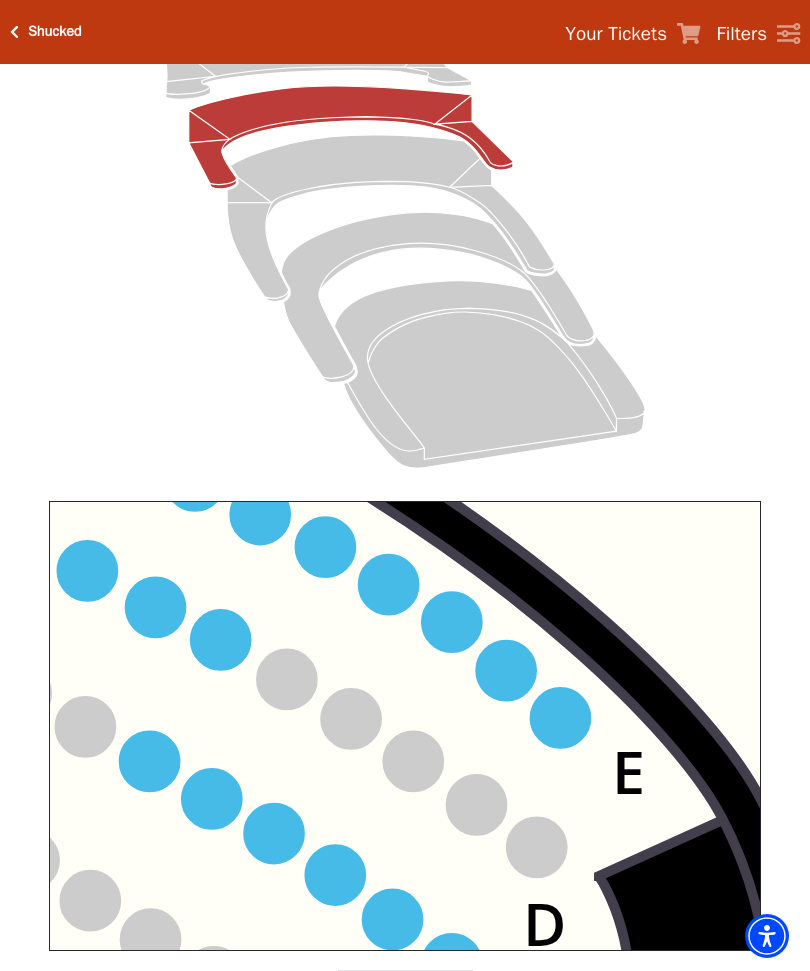 click 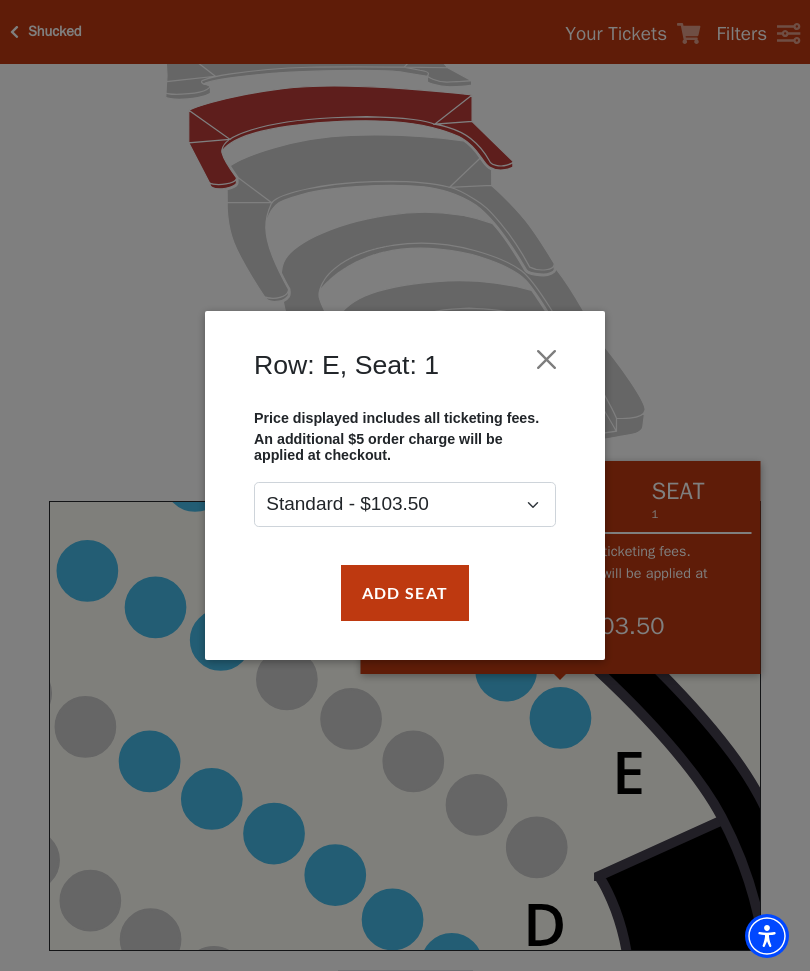 click on "Add Seat" at bounding box center [405, 593] 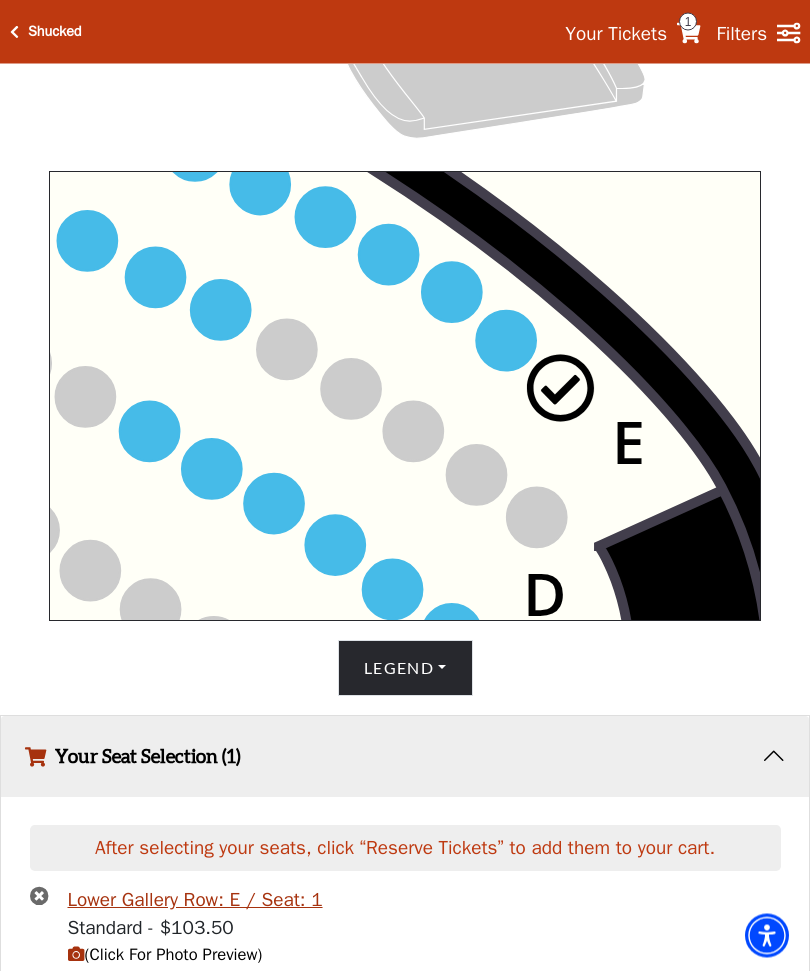 scroll, scrollTop: 632, scrollLeft: 0, axis: vertical 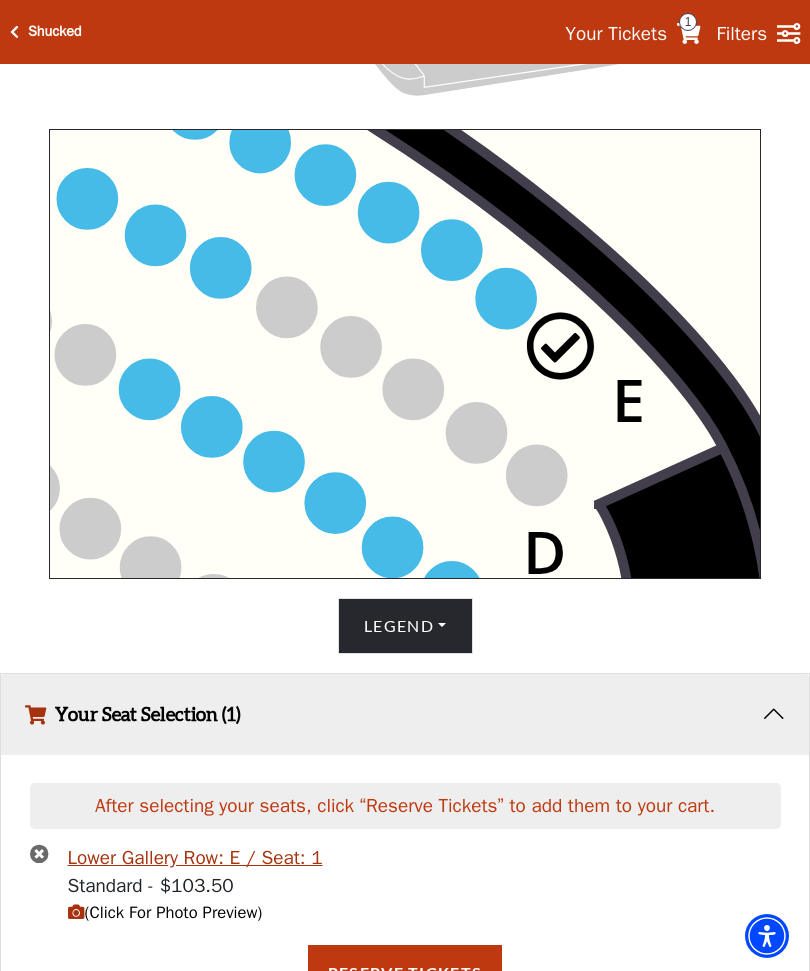 click 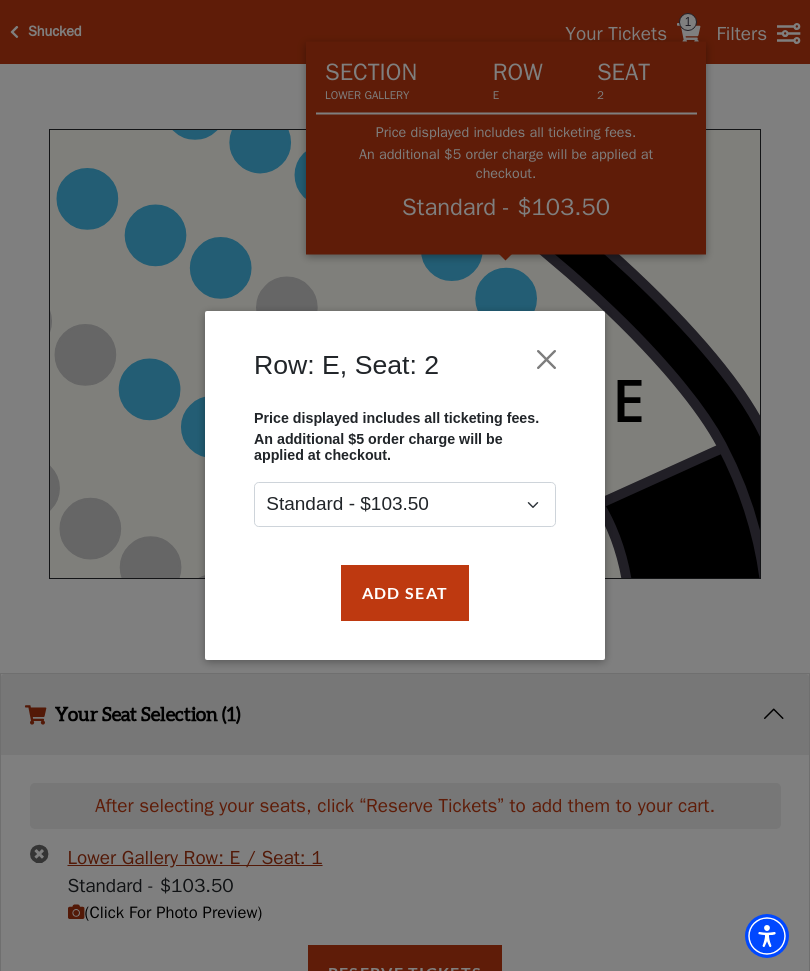 click on "Add Seat" at bounding box center [405, 593] 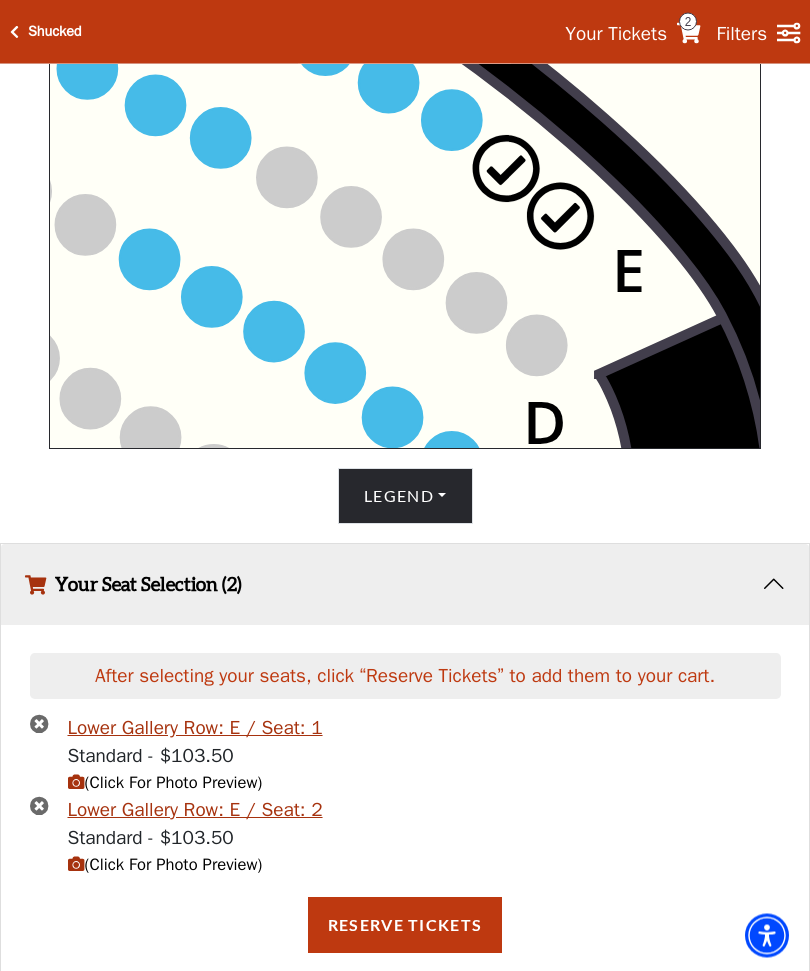 scroll, scrollTop: 761, scrollLeft: 0, axis: vertical 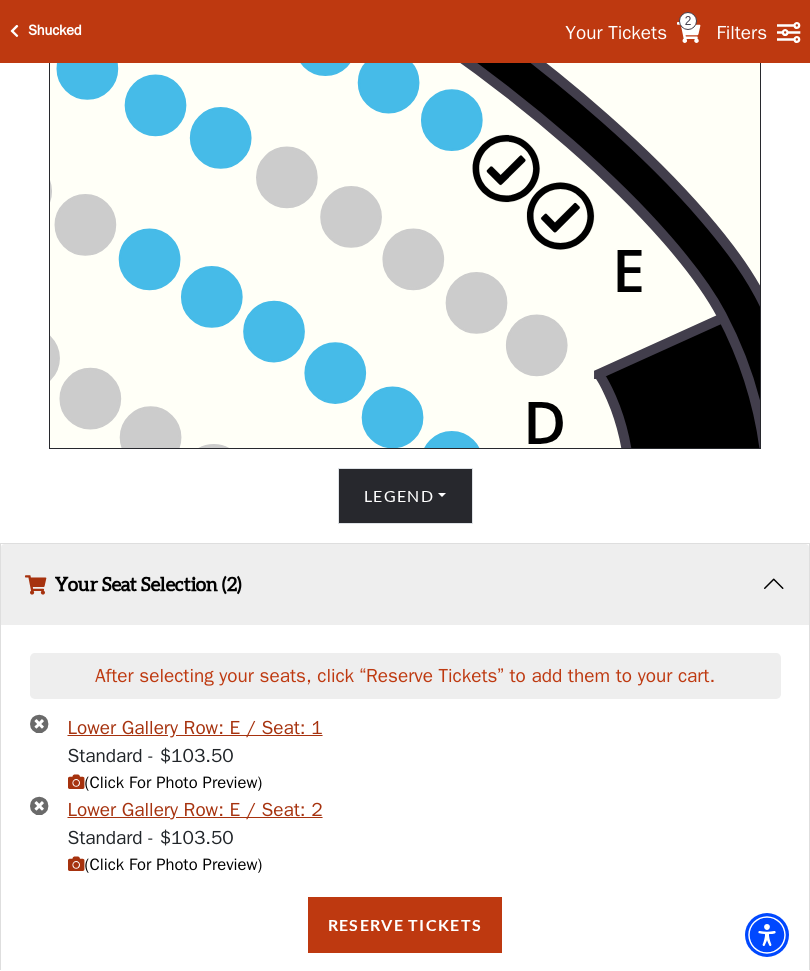 click on "Reserve Tickets" at bounding box center (405, 926) 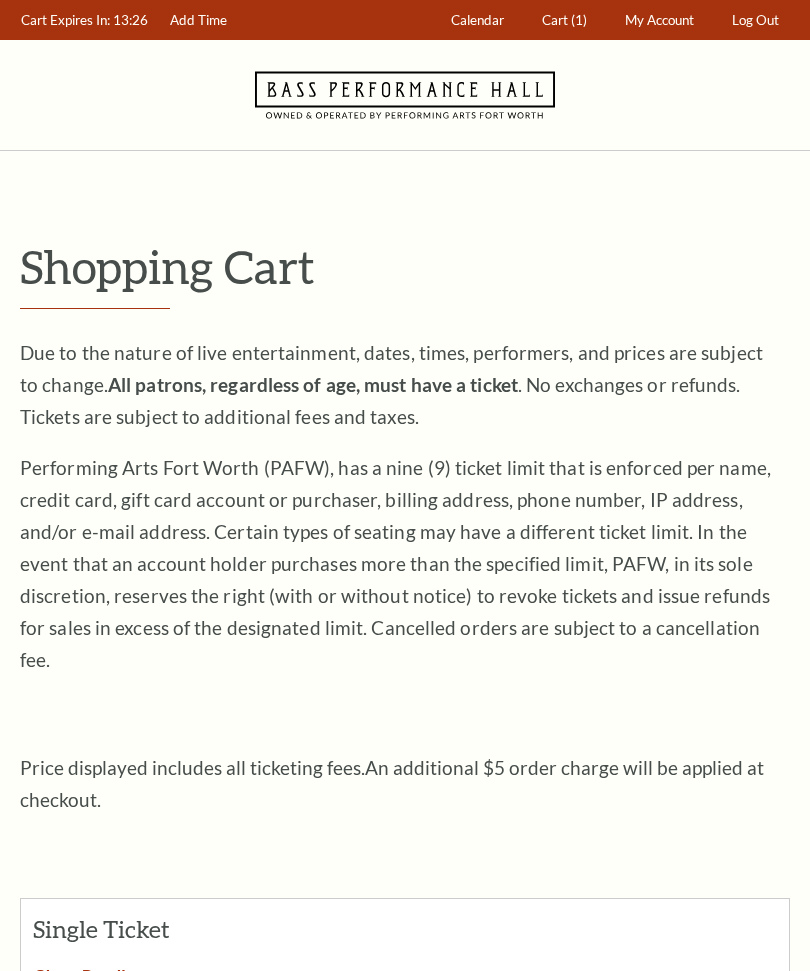 scroll, scrollTop: 0, scrollLeft: 0, axis: both 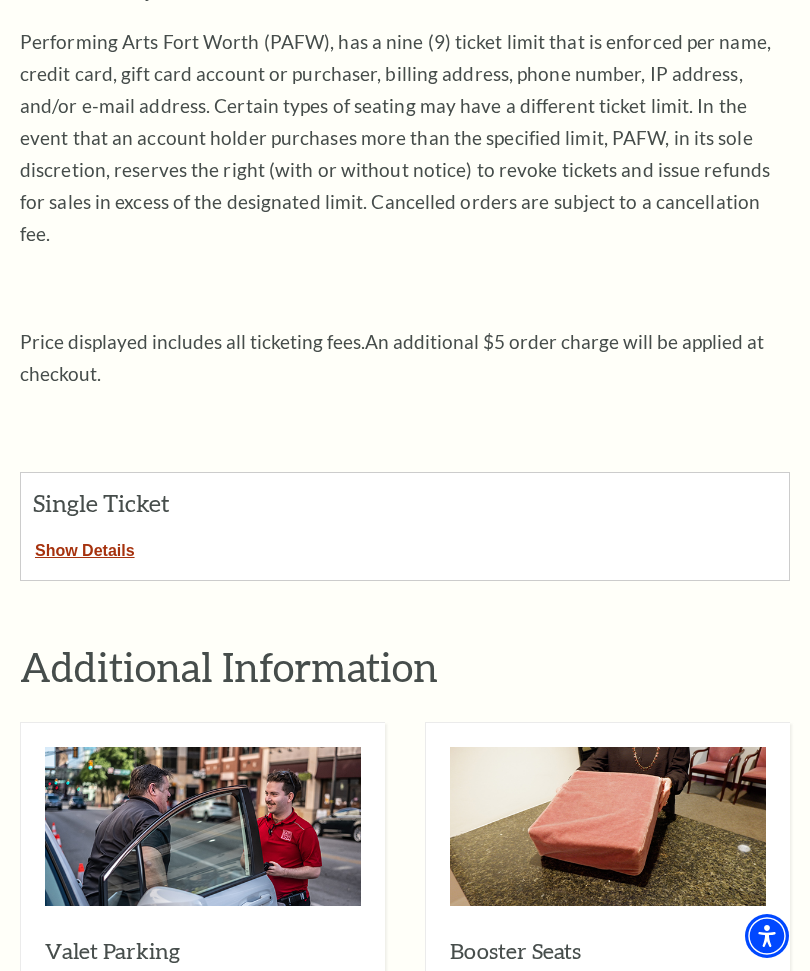 click on "Show Details" at bounding box center (85, 547) 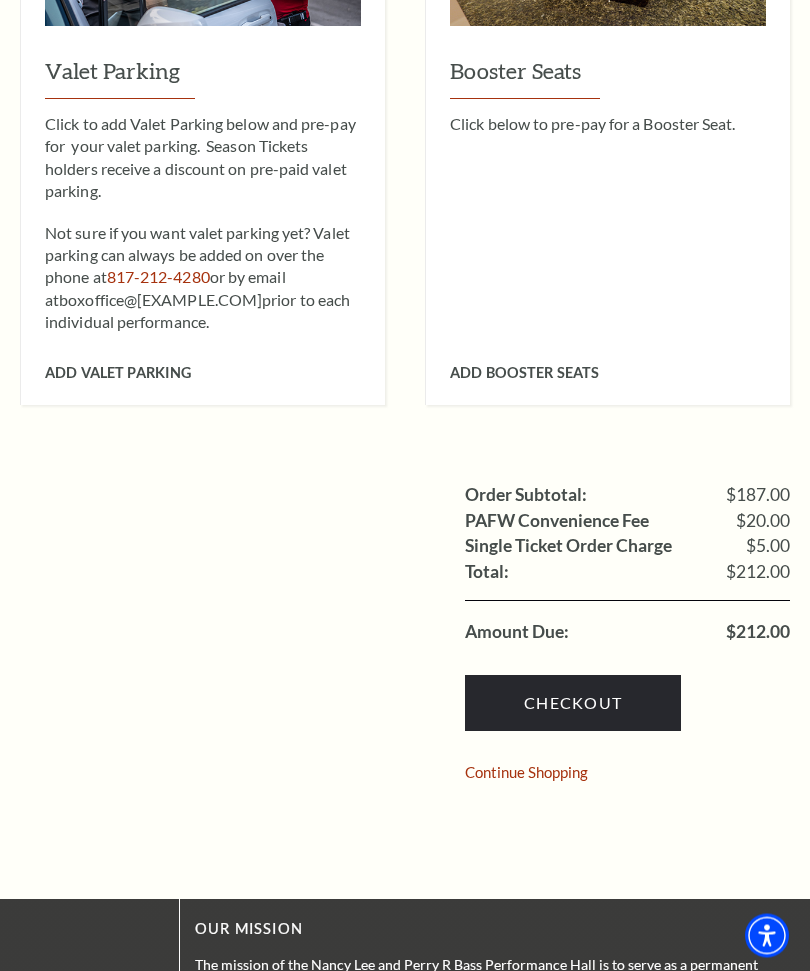 scroll, scrollTop: 1940, scrollLeft: 0, axis: vertical 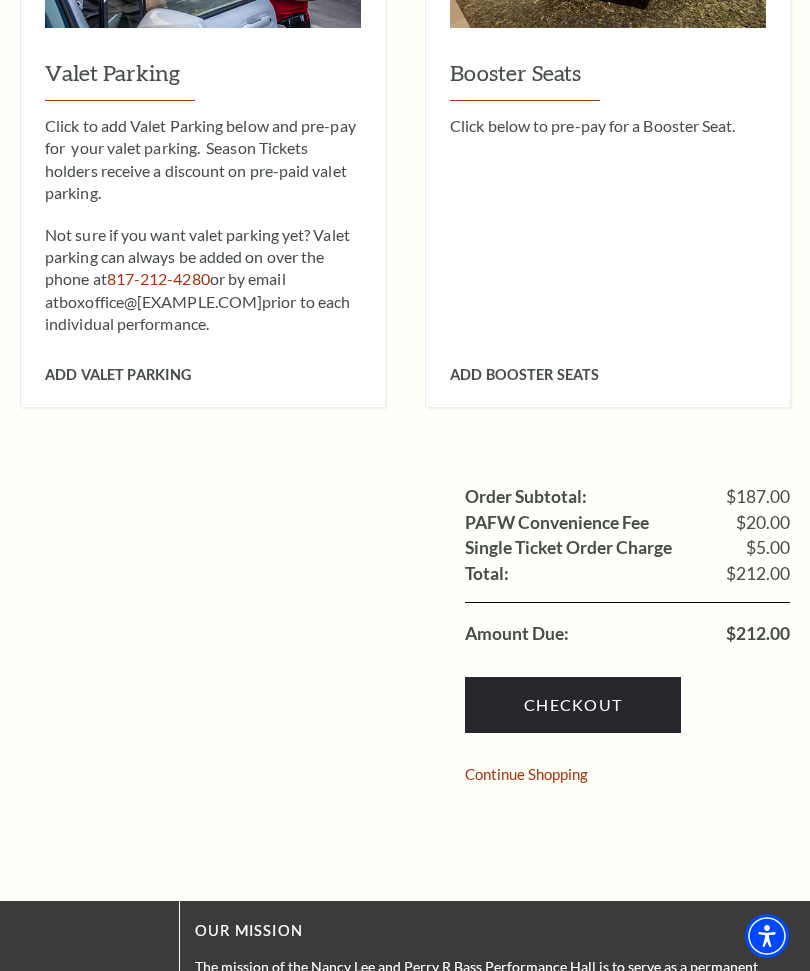 click on "Checkout" at bounding box center [573, 705] 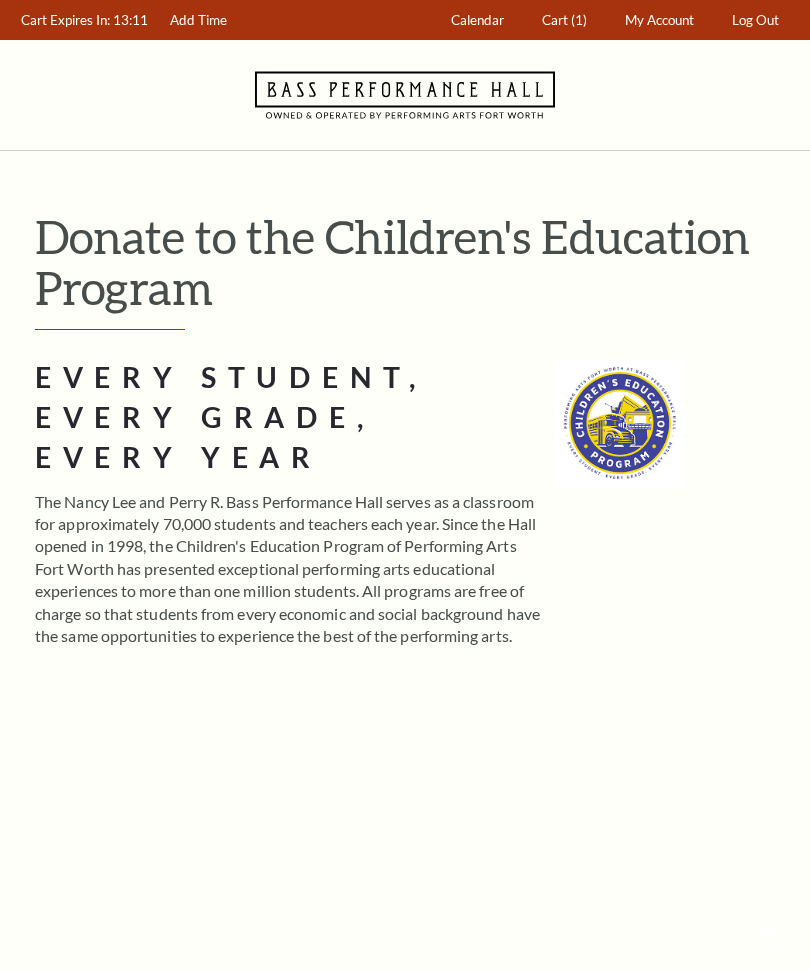 scroll, scrollTop: 0, scrollLeft: 0, axis: both 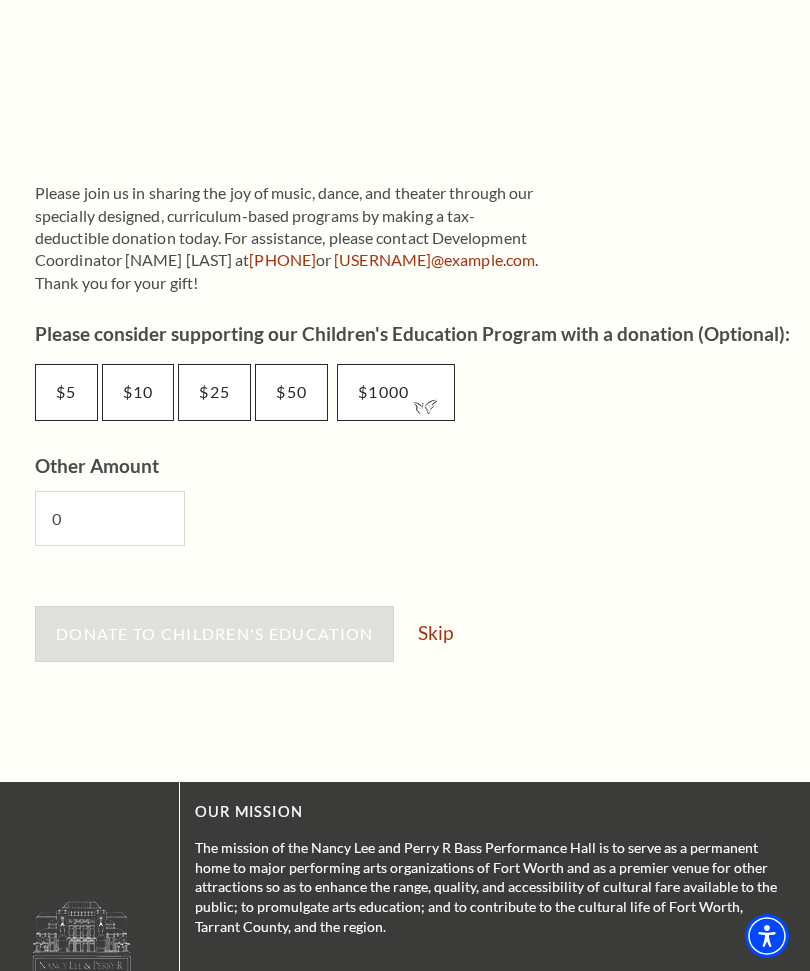 click on "Skip" at bounding box center [435, 632] 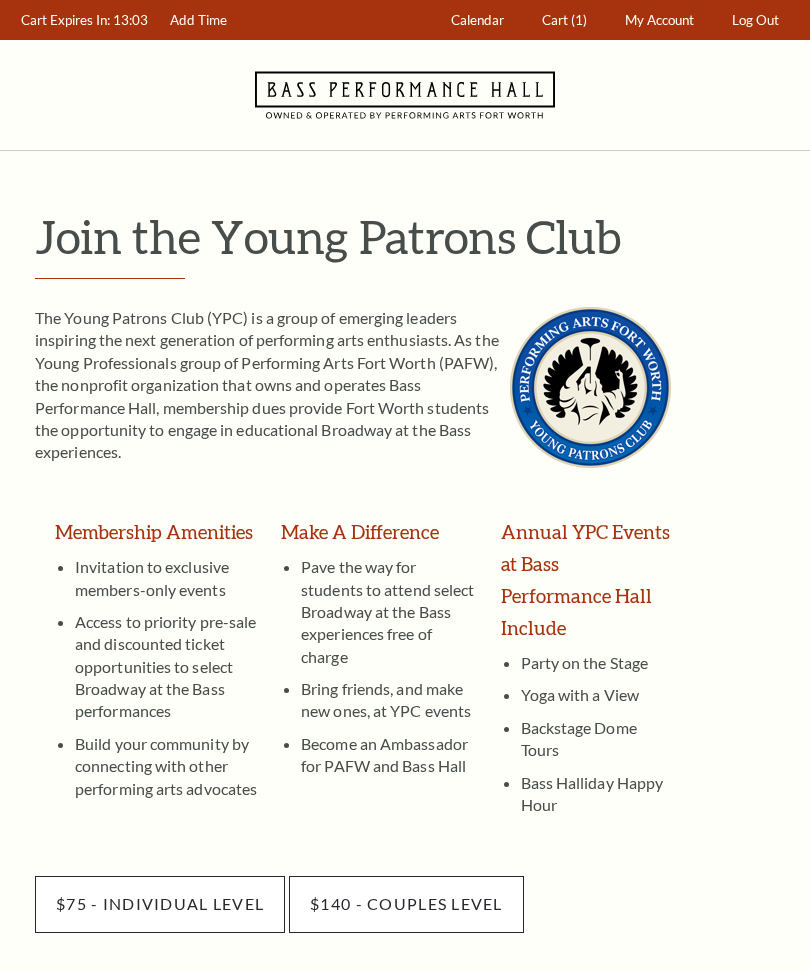 scroll, scrollTop: 0, scrollLeft: 0, axis: both 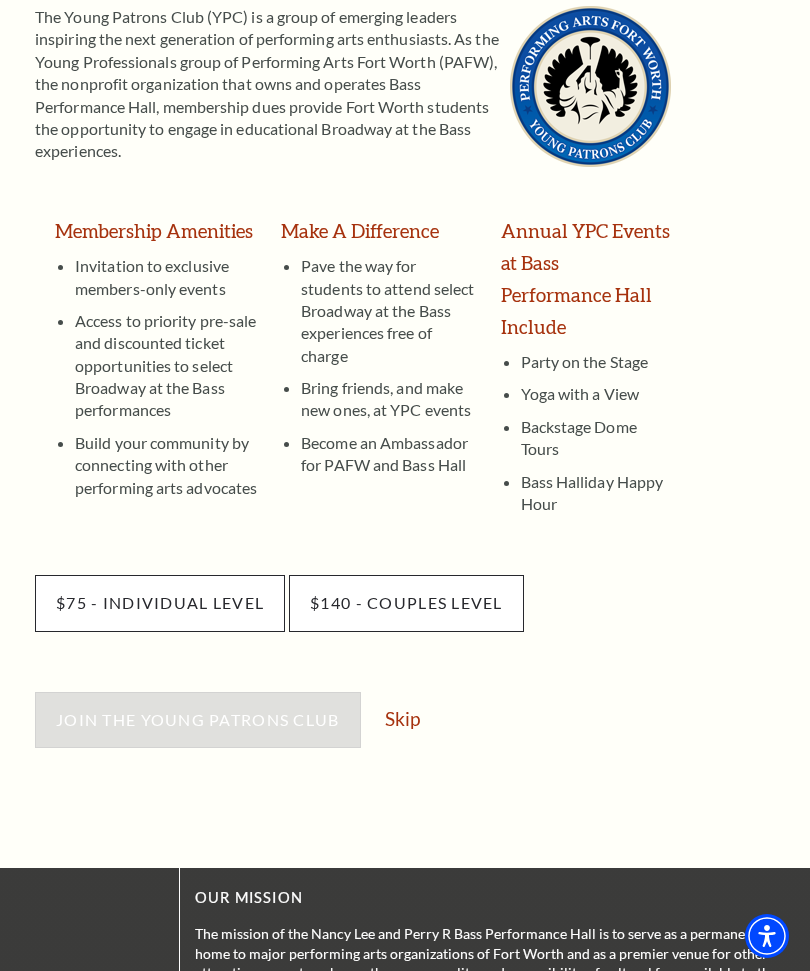 click on "Skip" at bounding box center [402, 718] 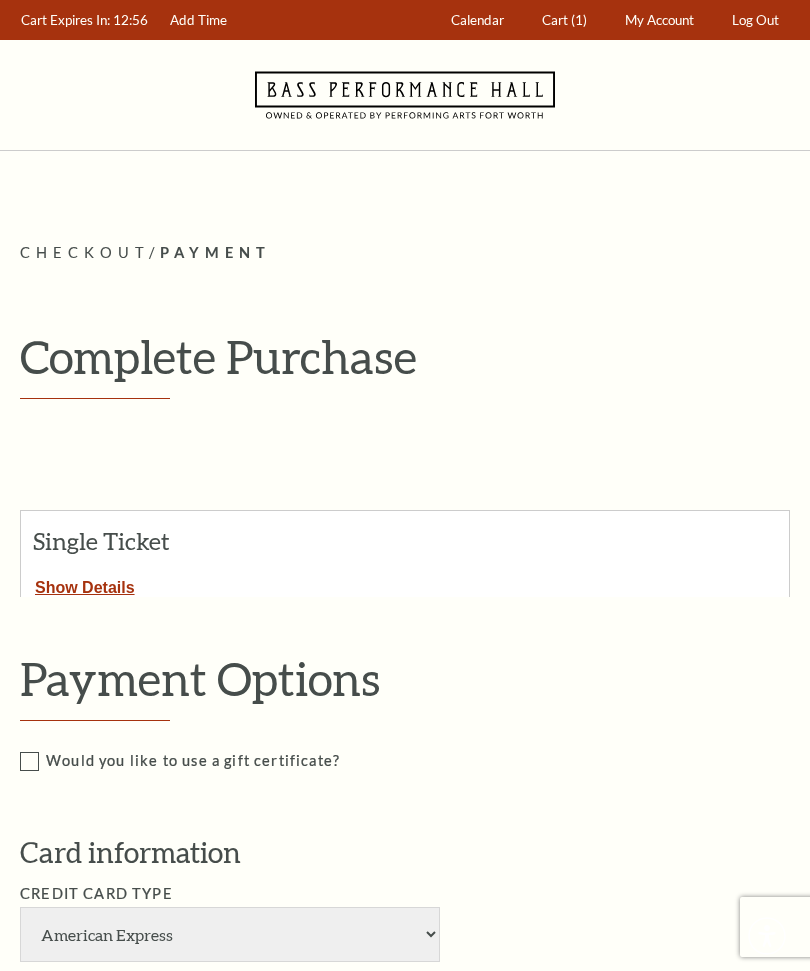 scroll, scrollTop: 0, scrollLeft: 0, axis: both 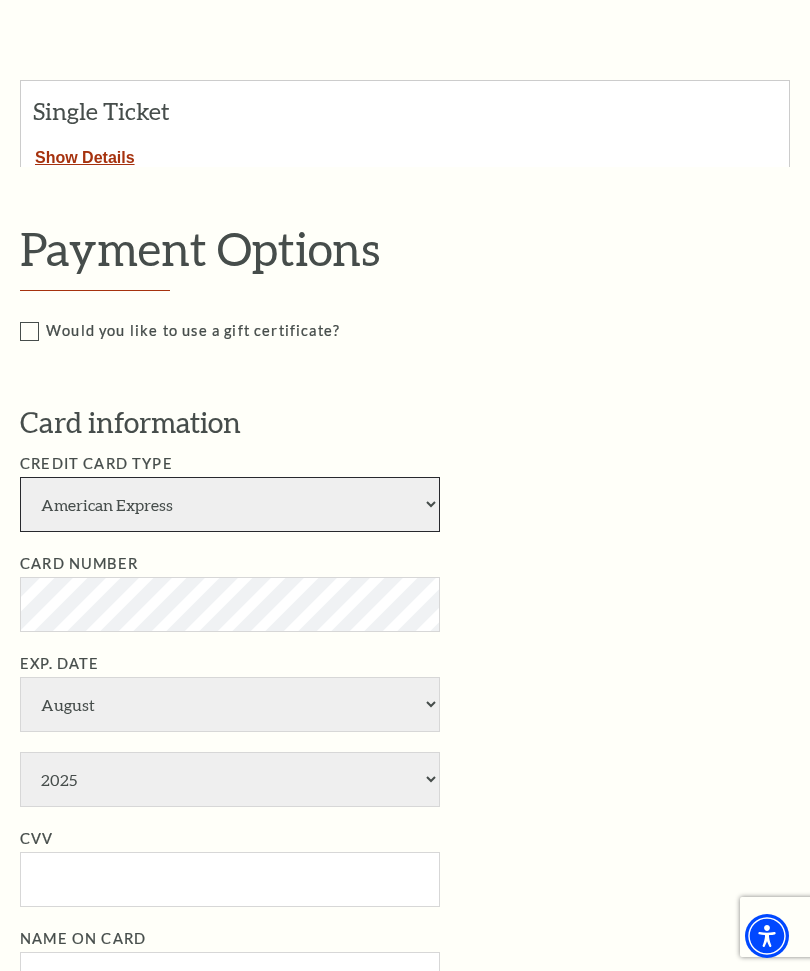 click on "American Express
Visa
Master Card
Discover" at bounding box center (230, 504) 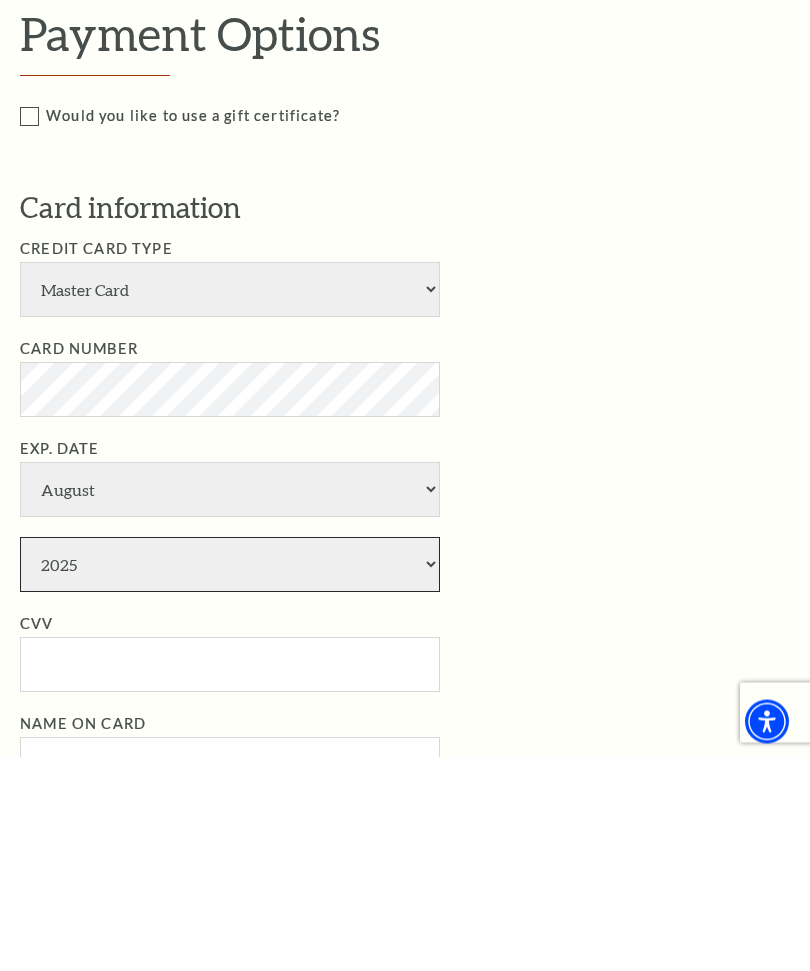 click on "2025
2026
2027
2028
2029
2030
2031
2032
2033
2034" at bounding box center (230, 779) 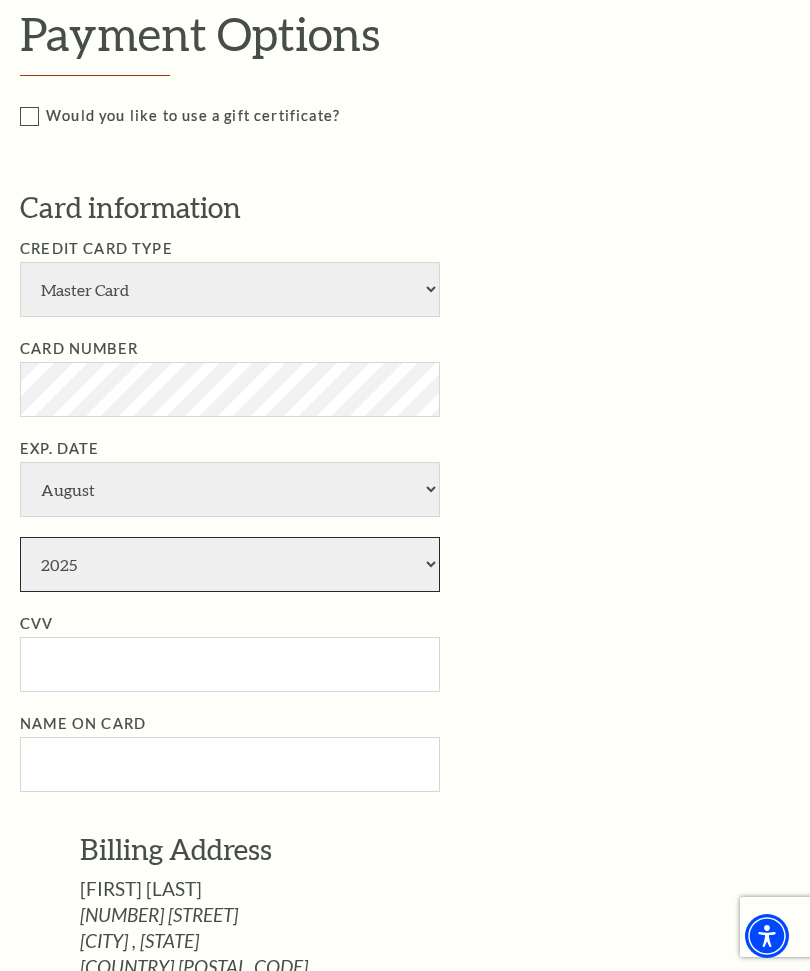 select on "2028" 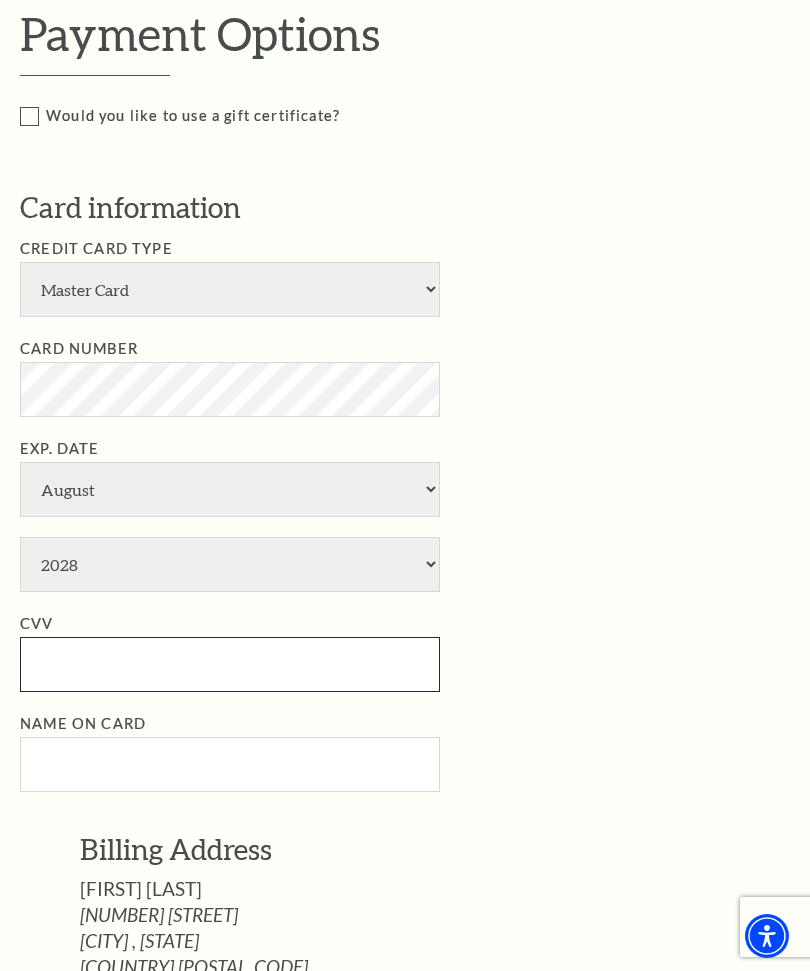 click on "CVV" at bounding box center [230, 664] 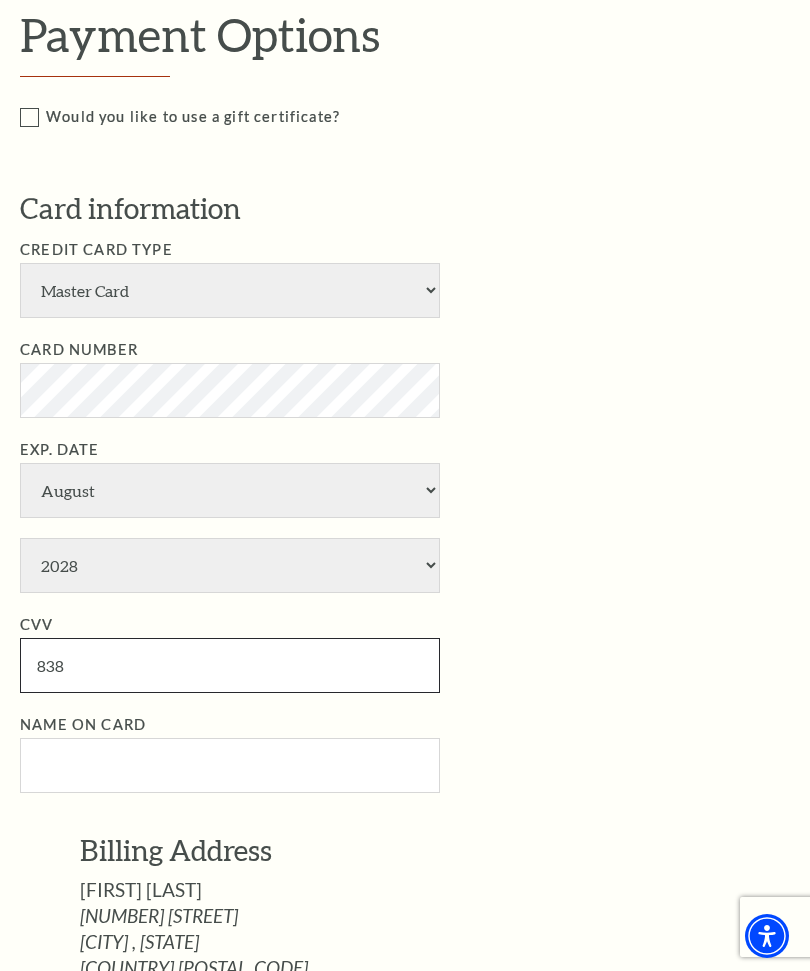 type on "838" 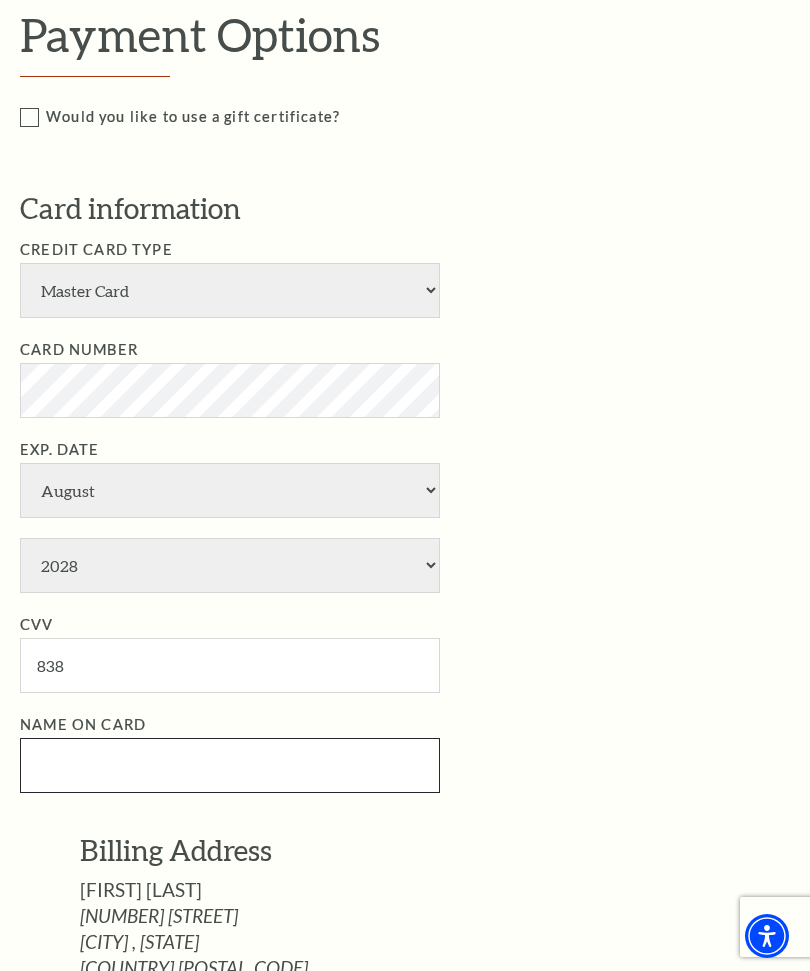 click on "Name on Card" at bounding box center (230, 765) 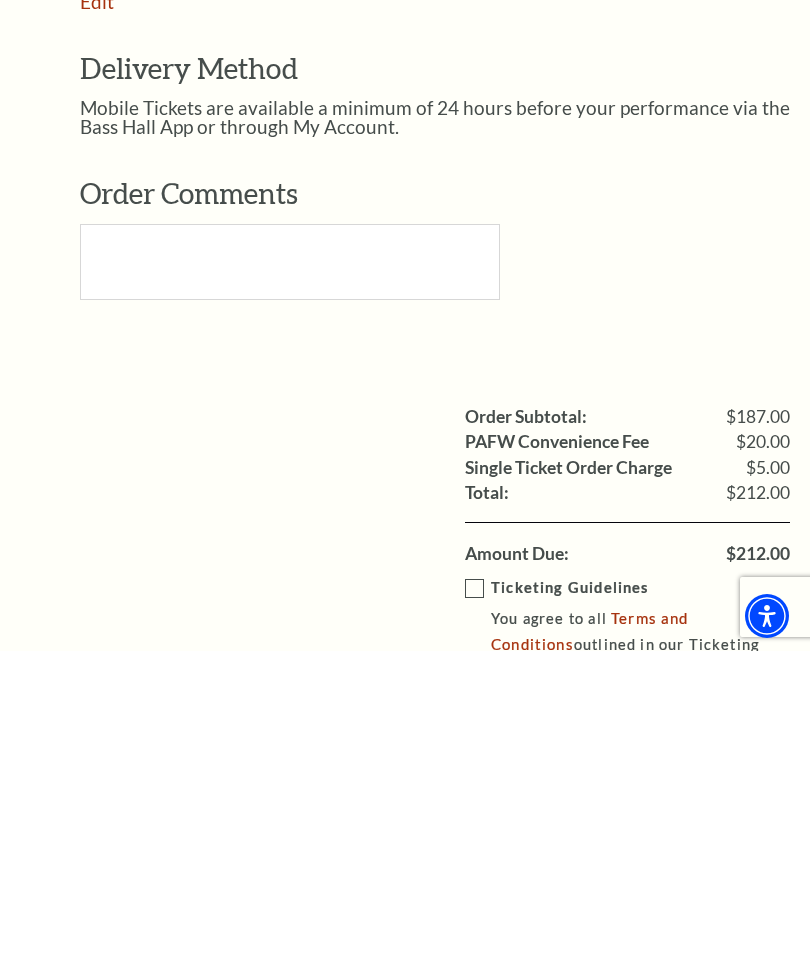 scroll, scrollTop: 1348, scrollLeft: 0, axis: vertical 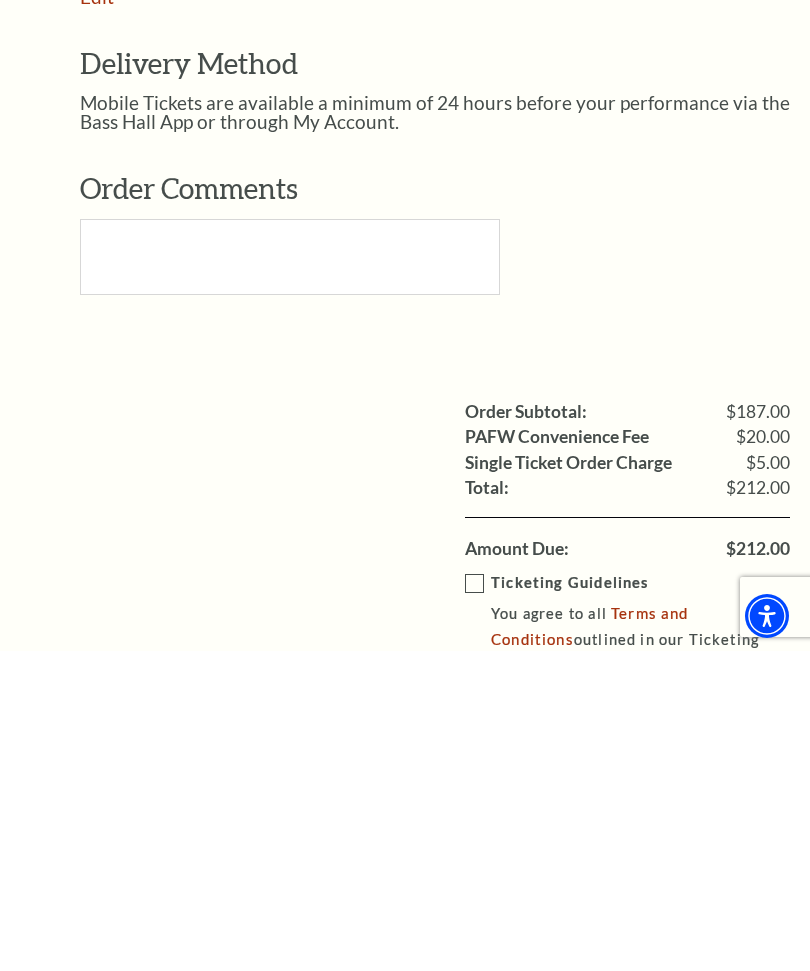 type on "Daniel Versfelt" 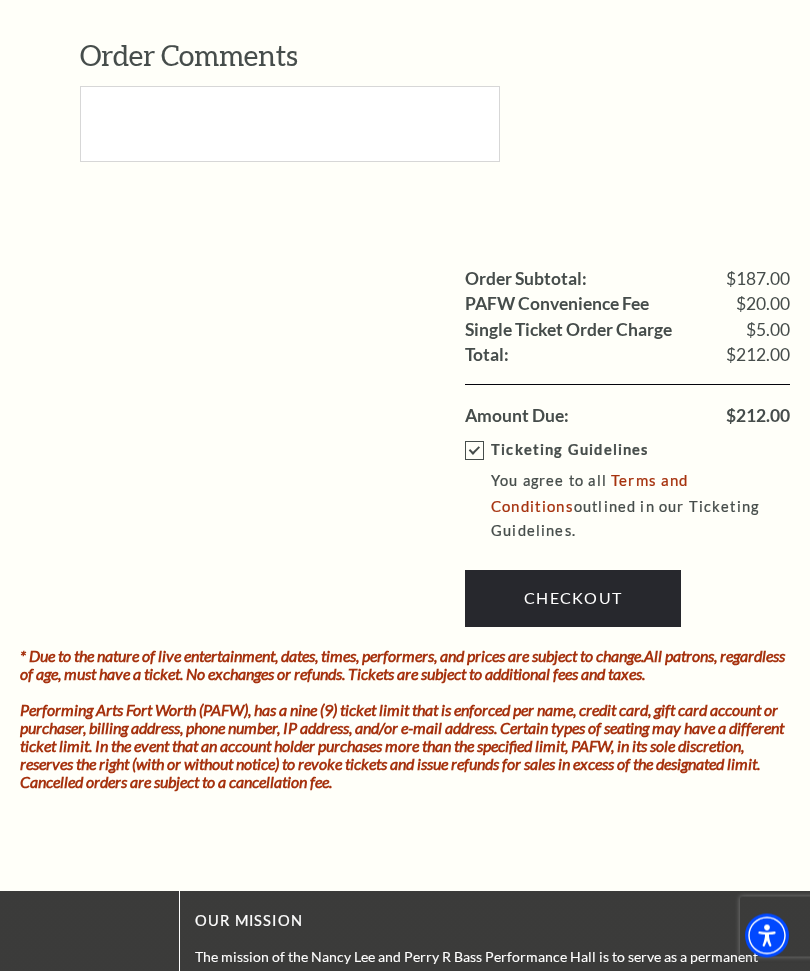 scroll, scrollTop: 1801, scrollLeft: 0, axis: vertical 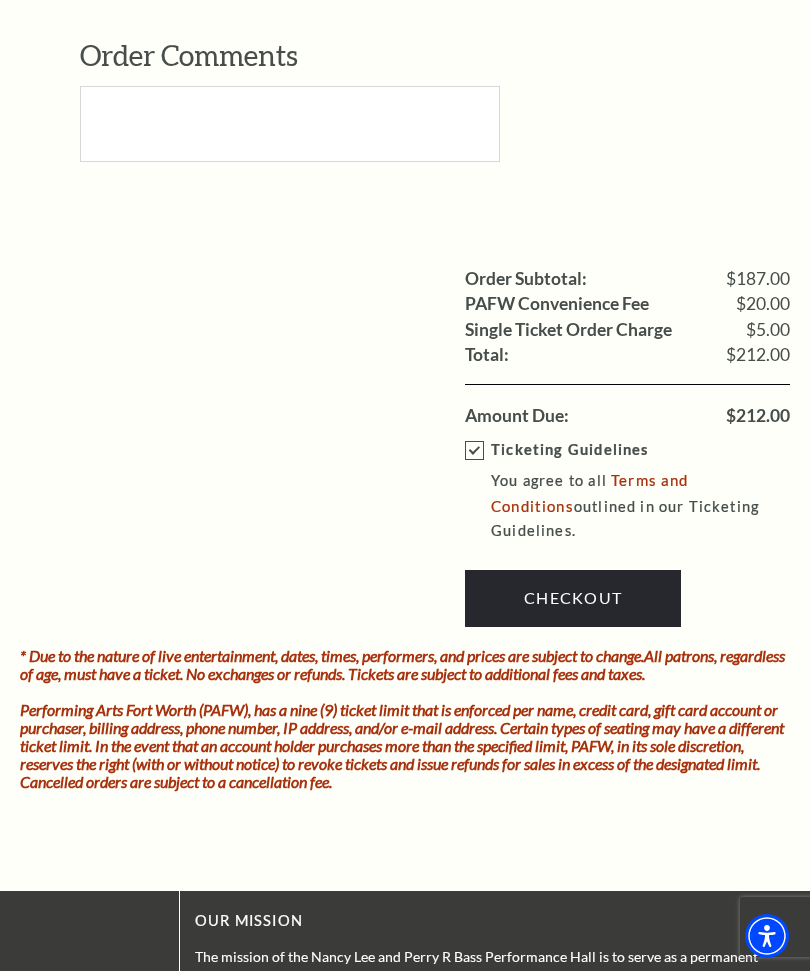 click on "Checkout" at bounding box center (573, 598) 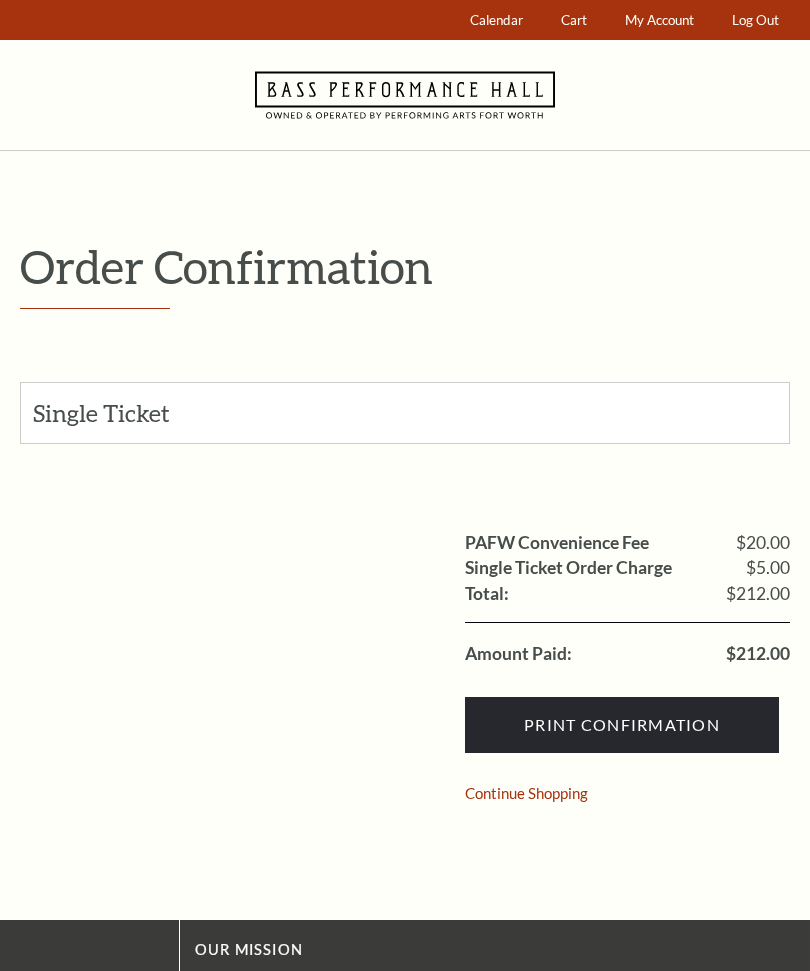 scroll, scrollTop: 0, scrollLeft: 0, axis: both 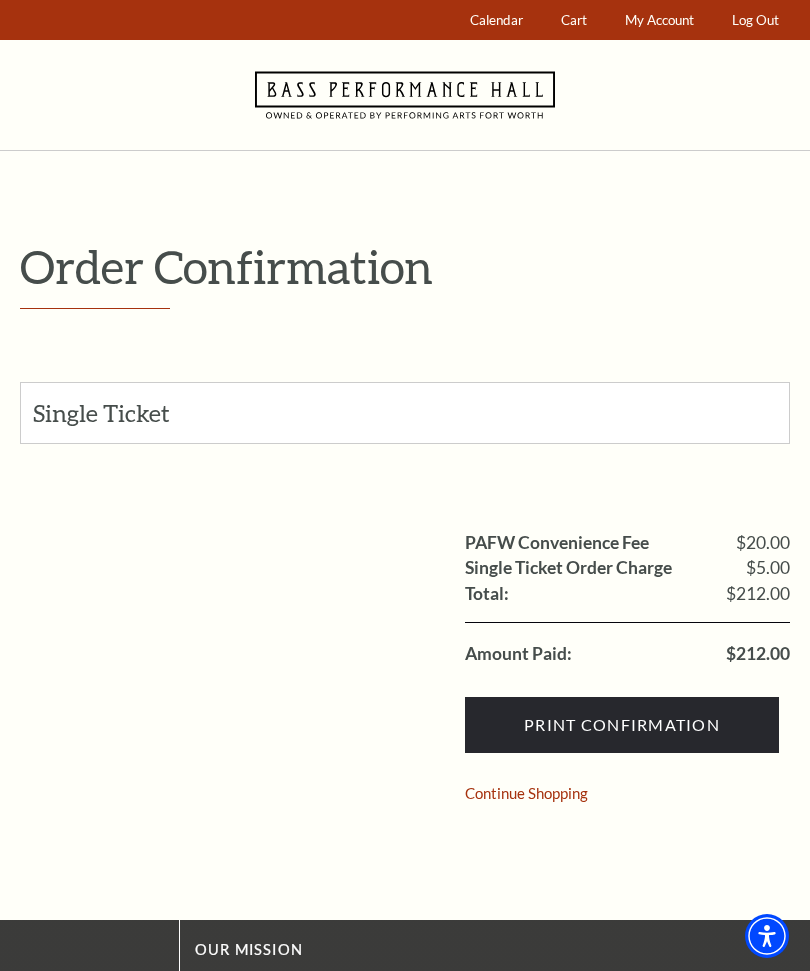 click on "Print Confirmation" at bounding box center (622, 725) 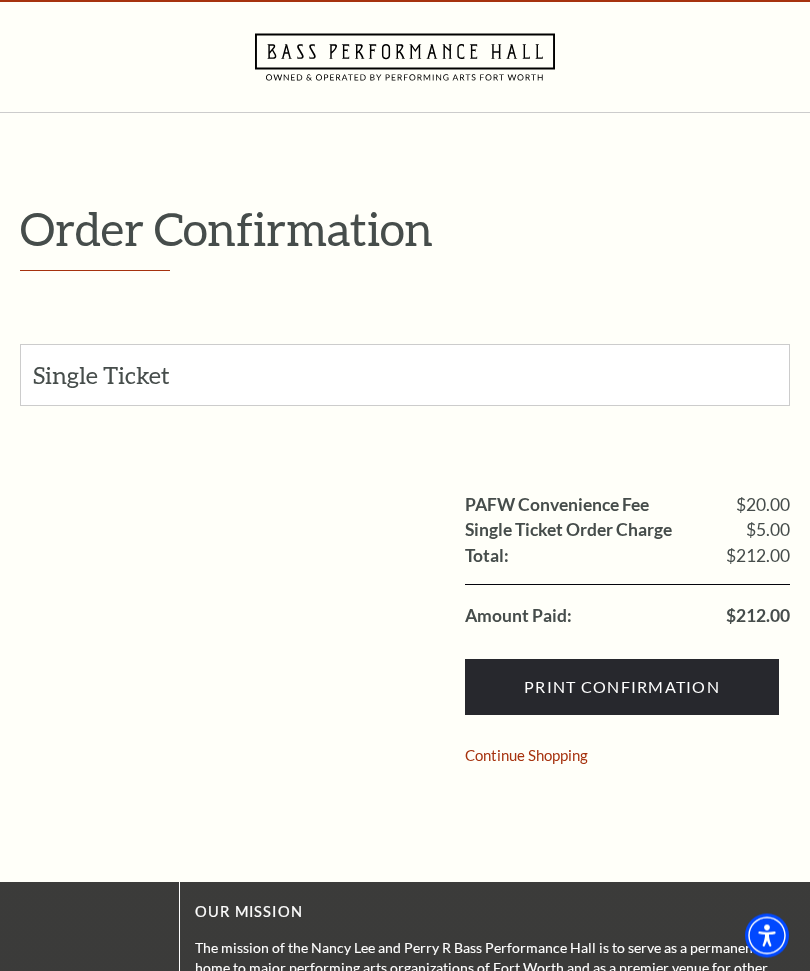 scroll, scrollTop: 0, scrollLeft: 0, axis: both 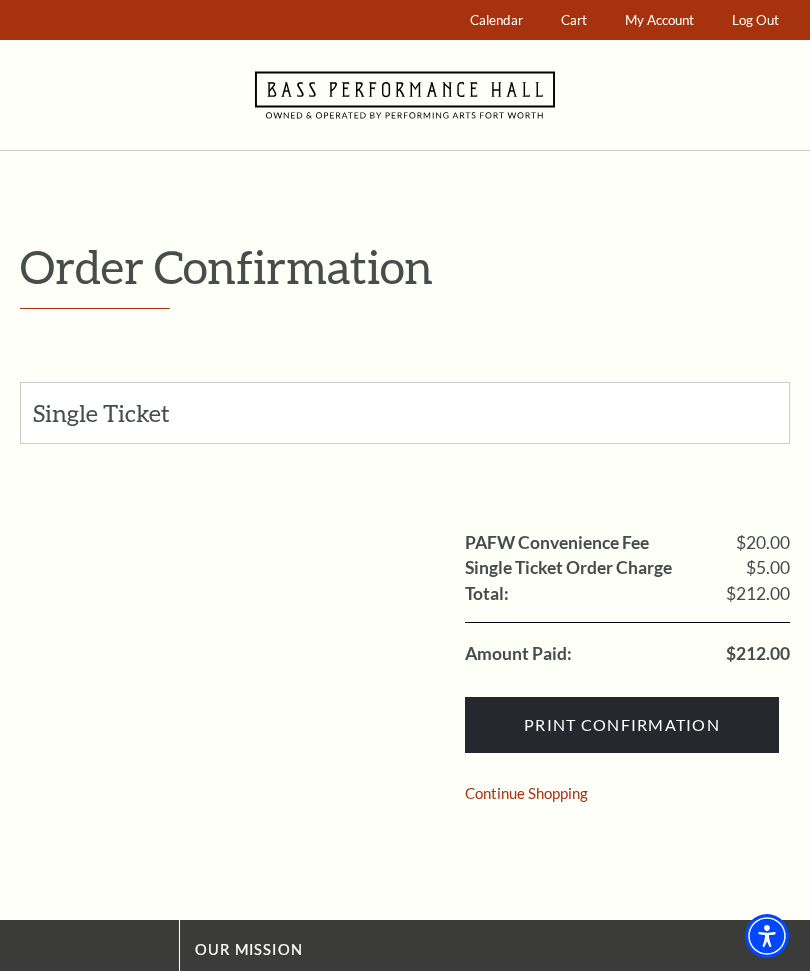 click on "My Account" at bounding box center (659, 20) 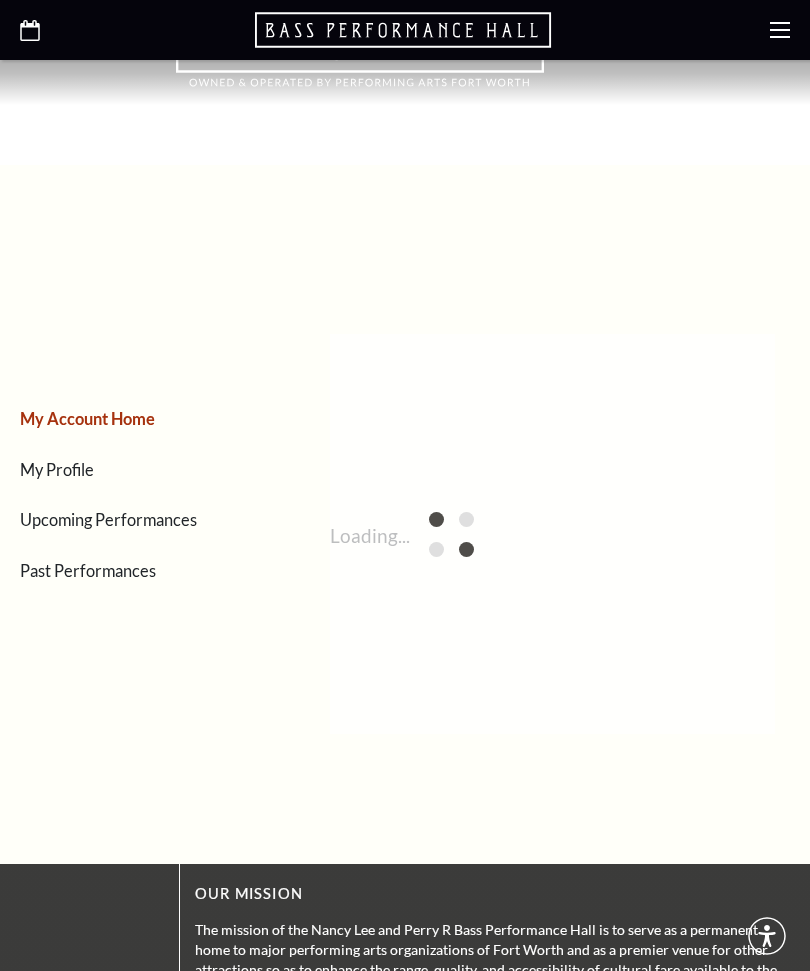 scroll, scrollTop: 0, scrollLeft: 0, axis: both 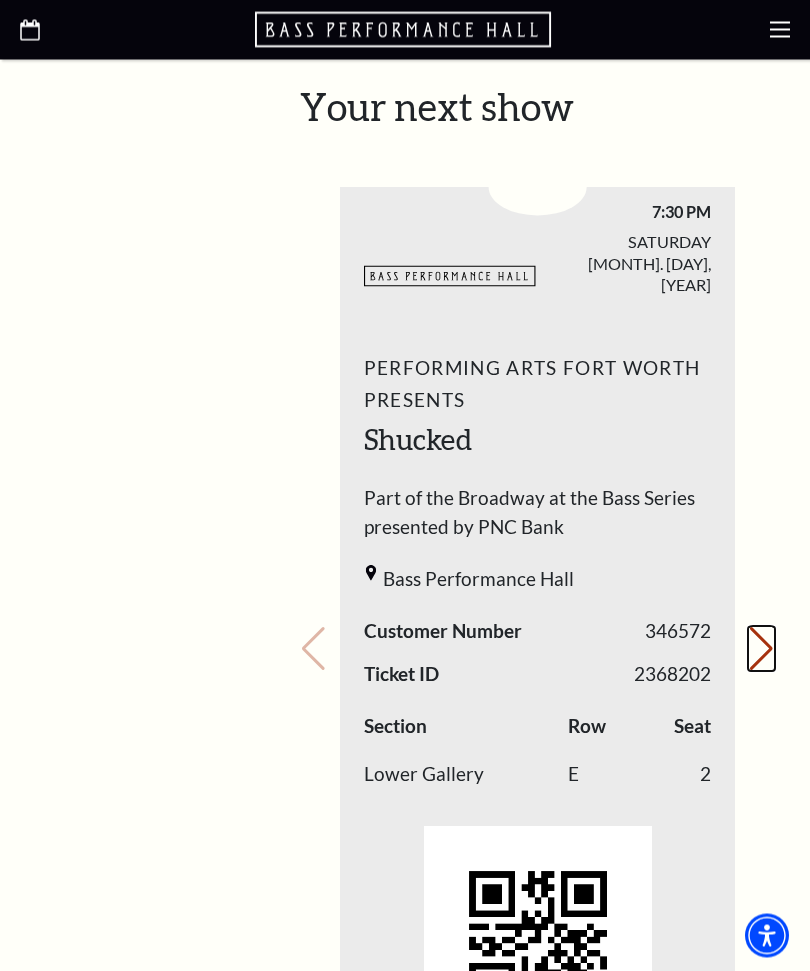 click on "Next slide." at bounding box center (761, 650) 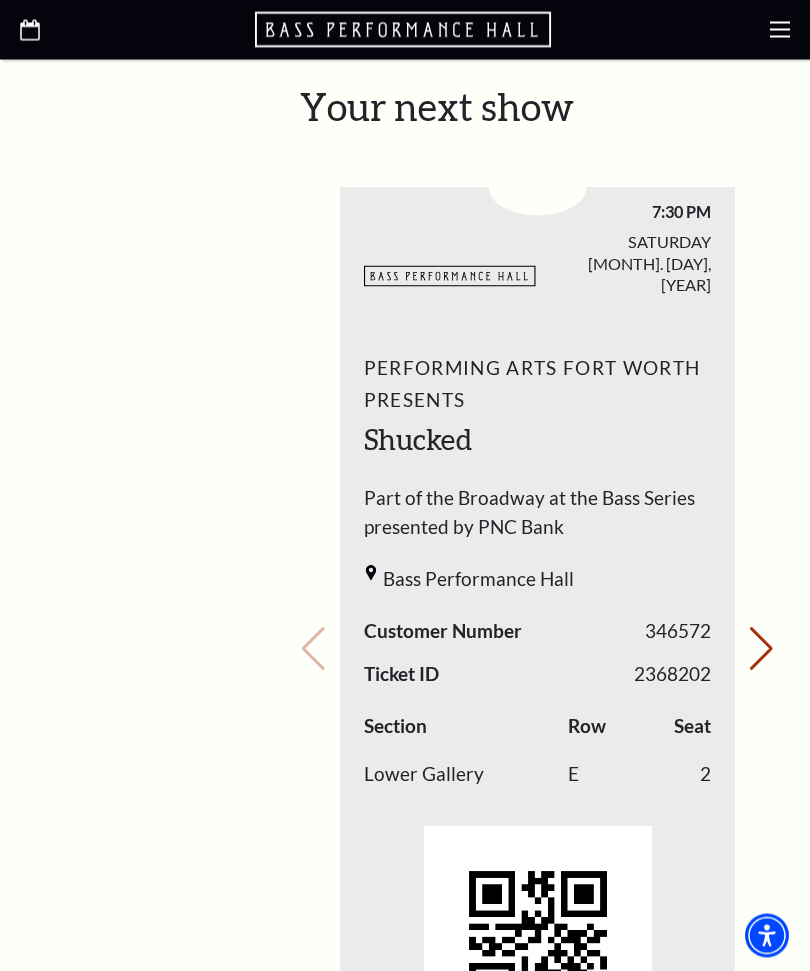 scroll, scrollTop: 942, scrollLeft: 0, axis: vertical 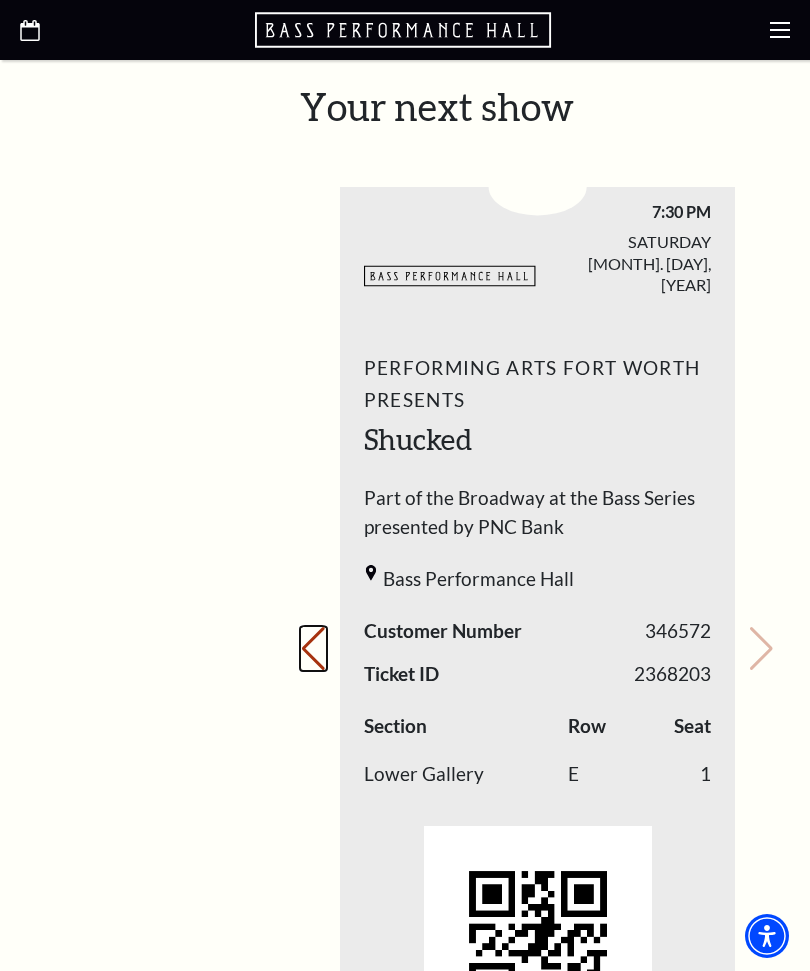 click on "Previous slide." at bounding box center (313, 649) 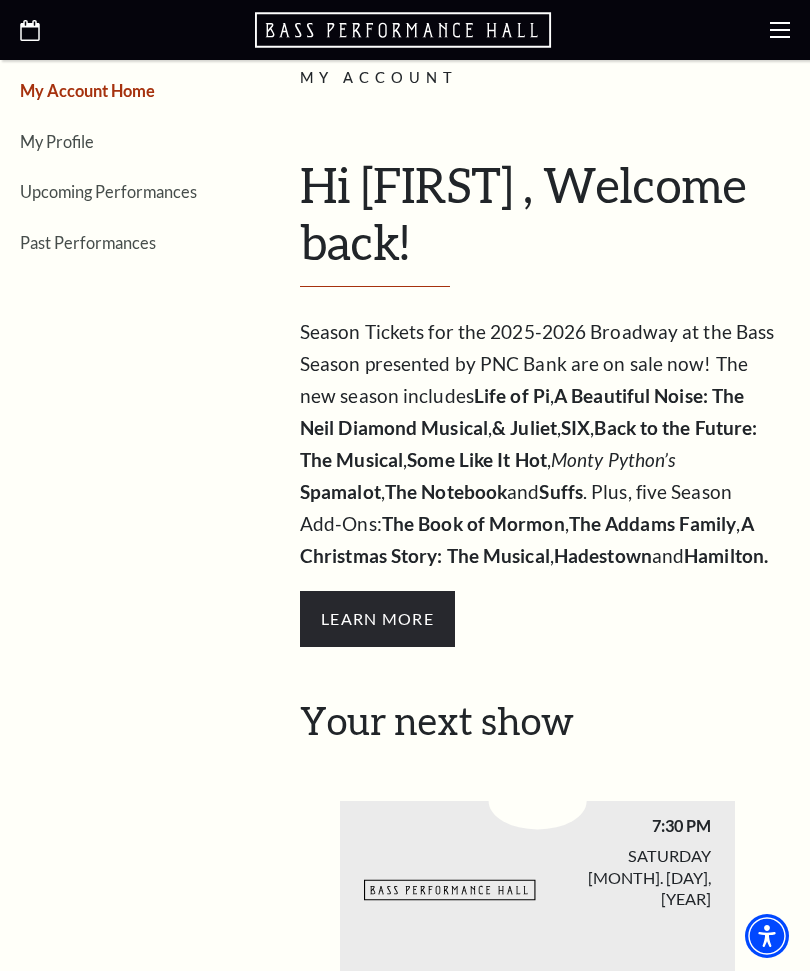 scroll, scrollTop: 332, scrollLeft: 0, axis: vertical 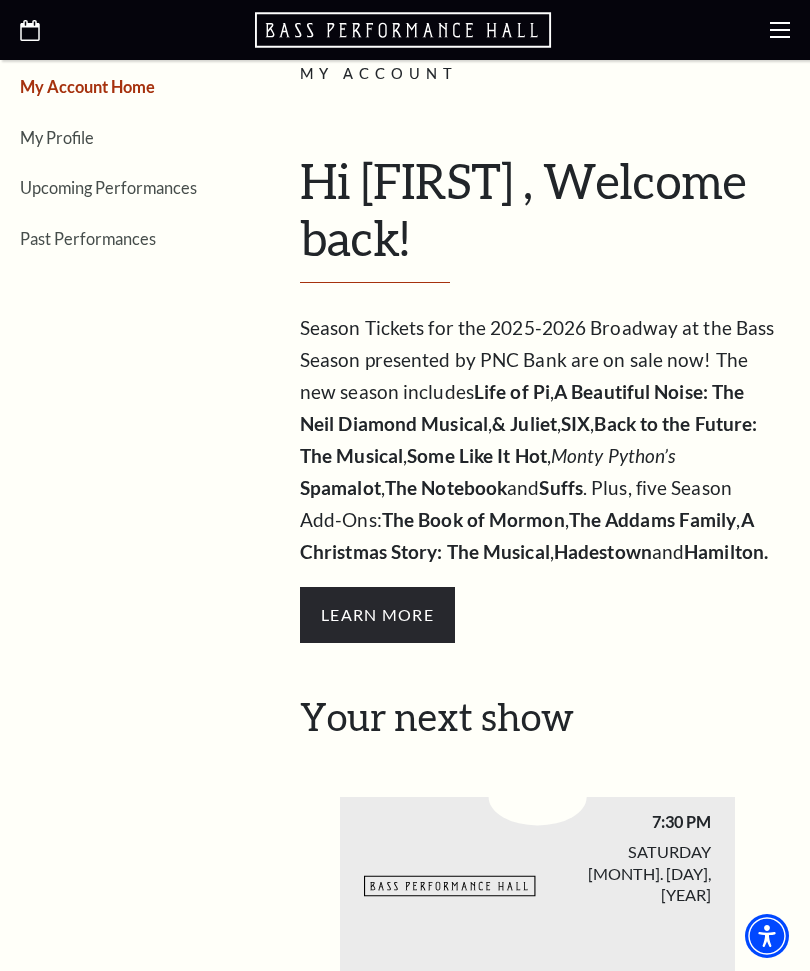 click 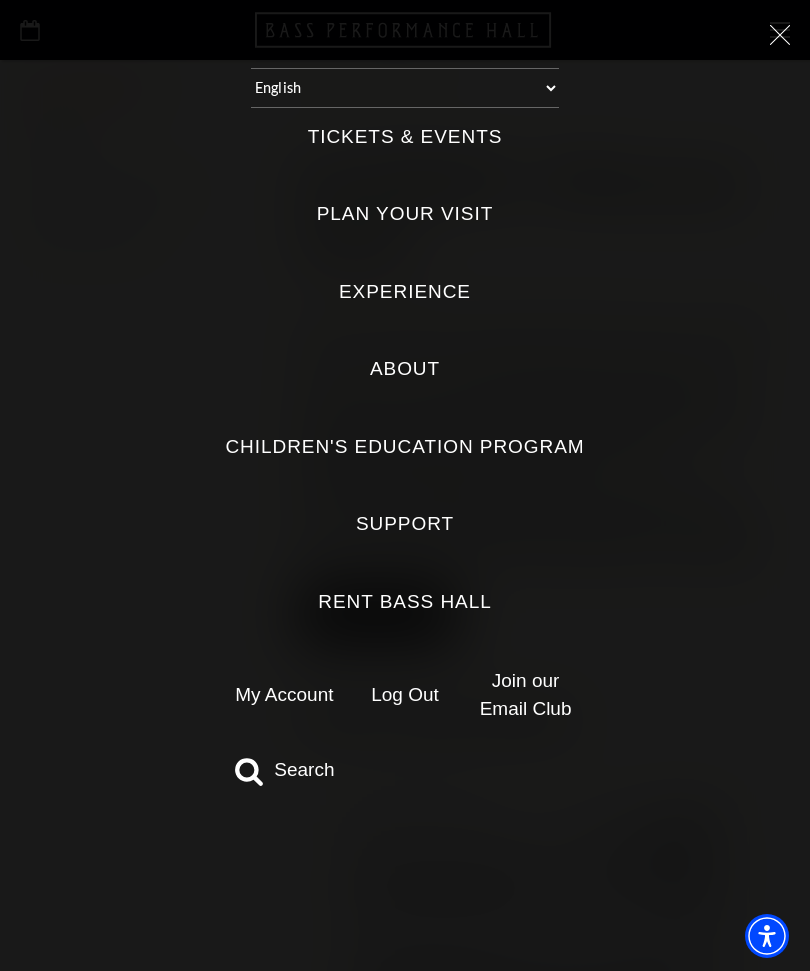 click on "Tickets & Events" at bounding box center [405, 137] 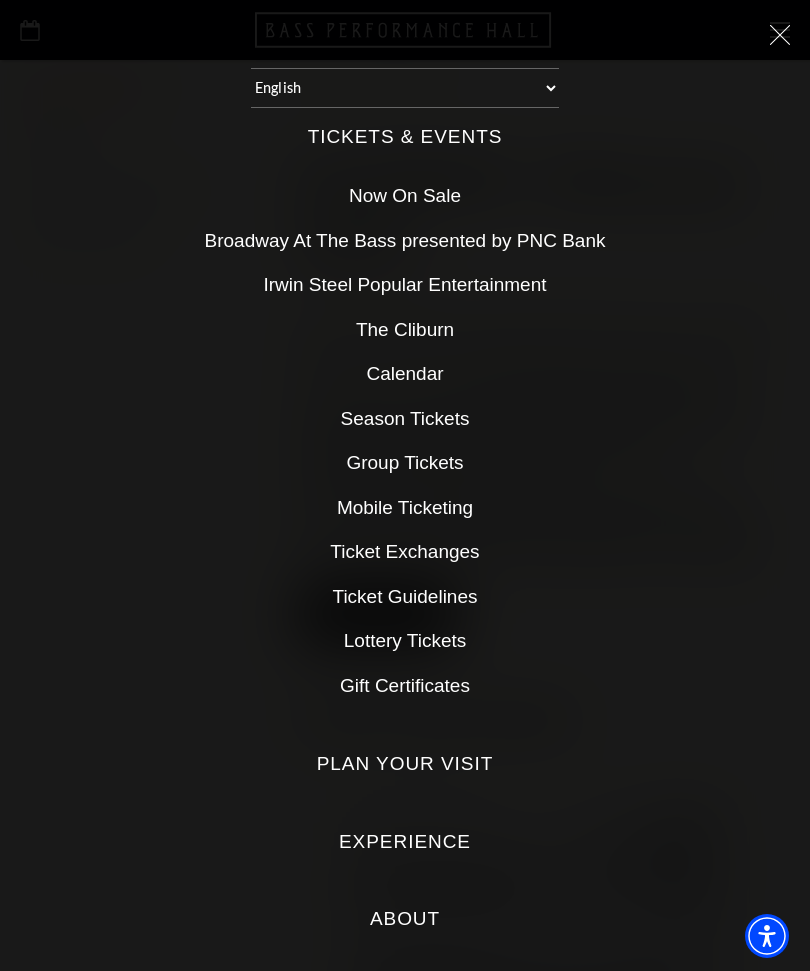 click 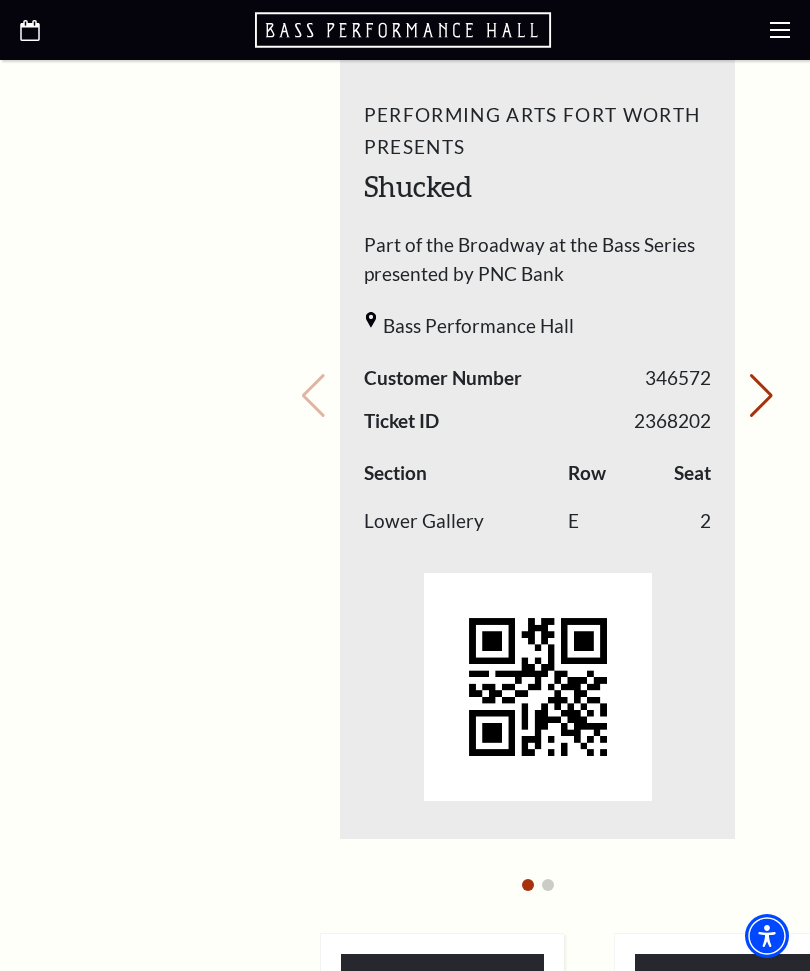 scroll, scrollTop: 1194, scrollLeft: 0, axis: vertical 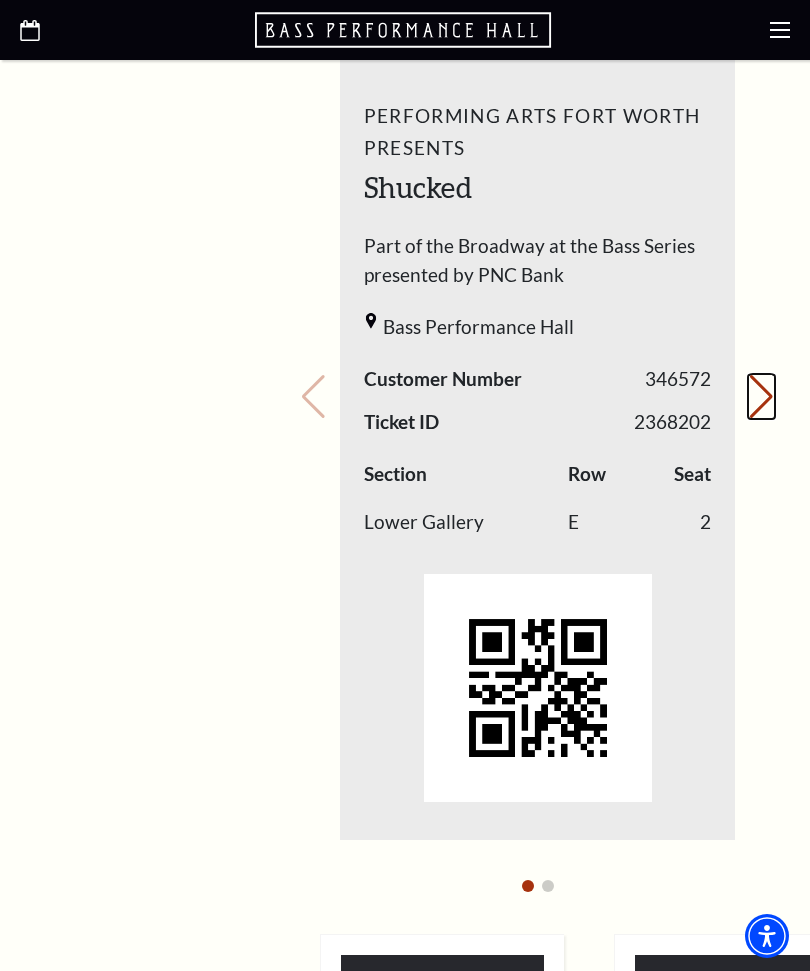 click on "Next slide." at bounding box center (761, 397) 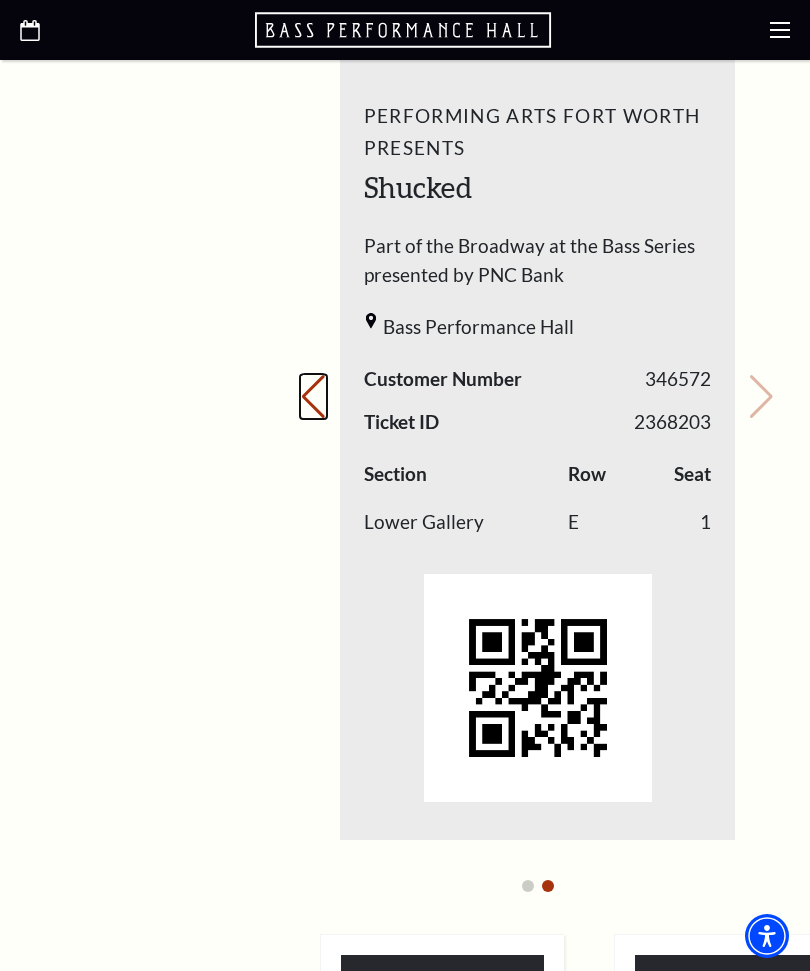 click on "Previous slide." at bounding box center (313, 397) 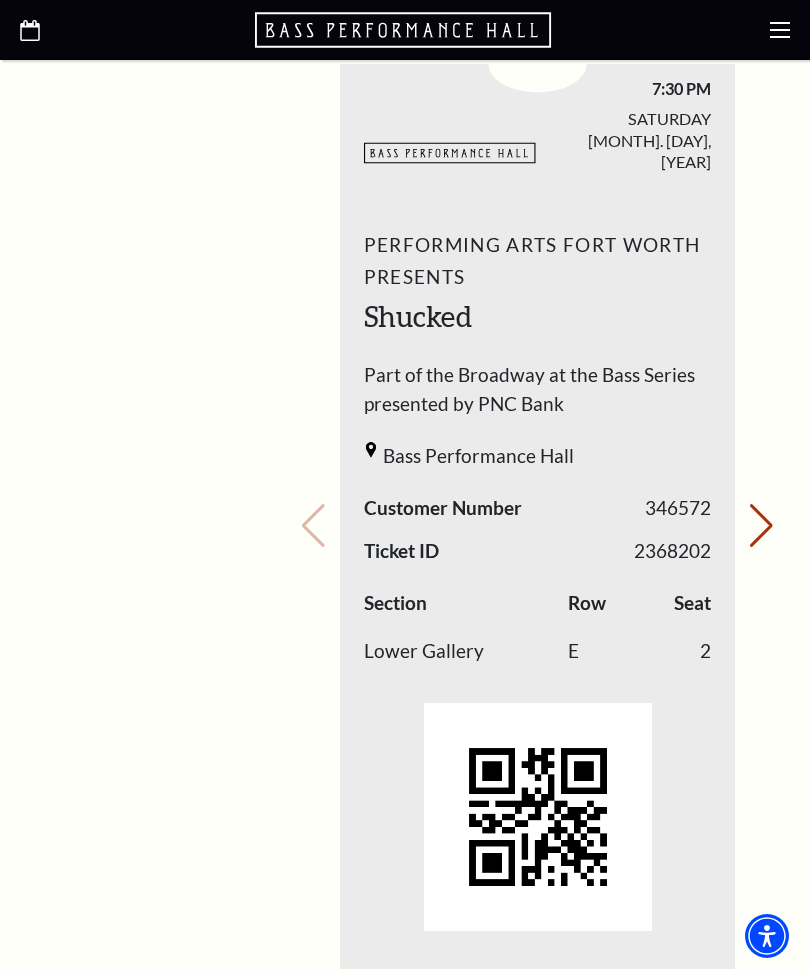 scroll, scrollTop: 1065, scrollLeft: 0, axis: vertical 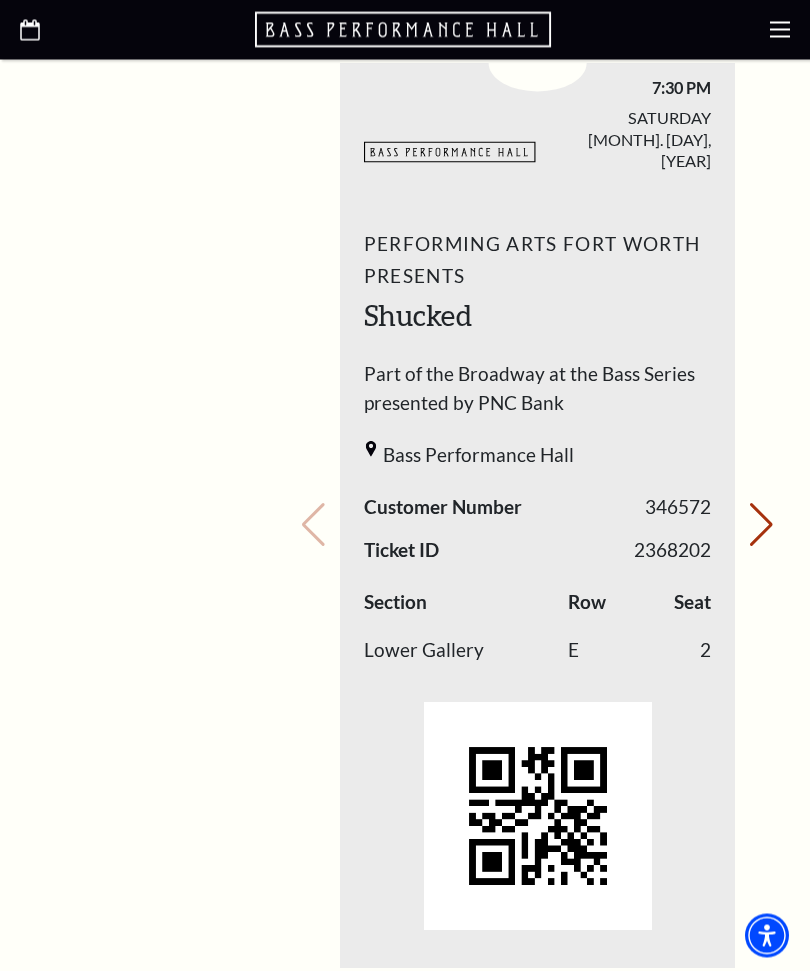 click on "*{
pointer-events: fill;
}
Select: English Español
Tickets & Events
Now On Sale
Broadway At The Bass presented by PNC Bank
Irwin Steel Popular Entertainment The Cliburn" at bounding box center (405, -580) 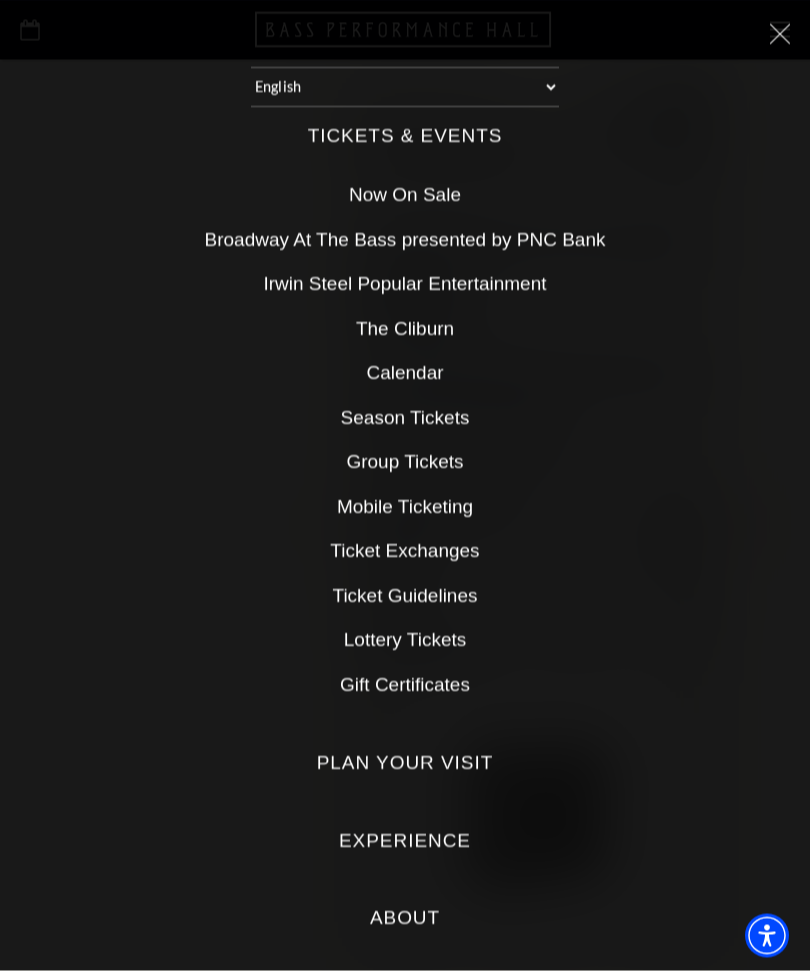 scroll, scrollTop: 1066, scrollLeft: 0, axis: vertical 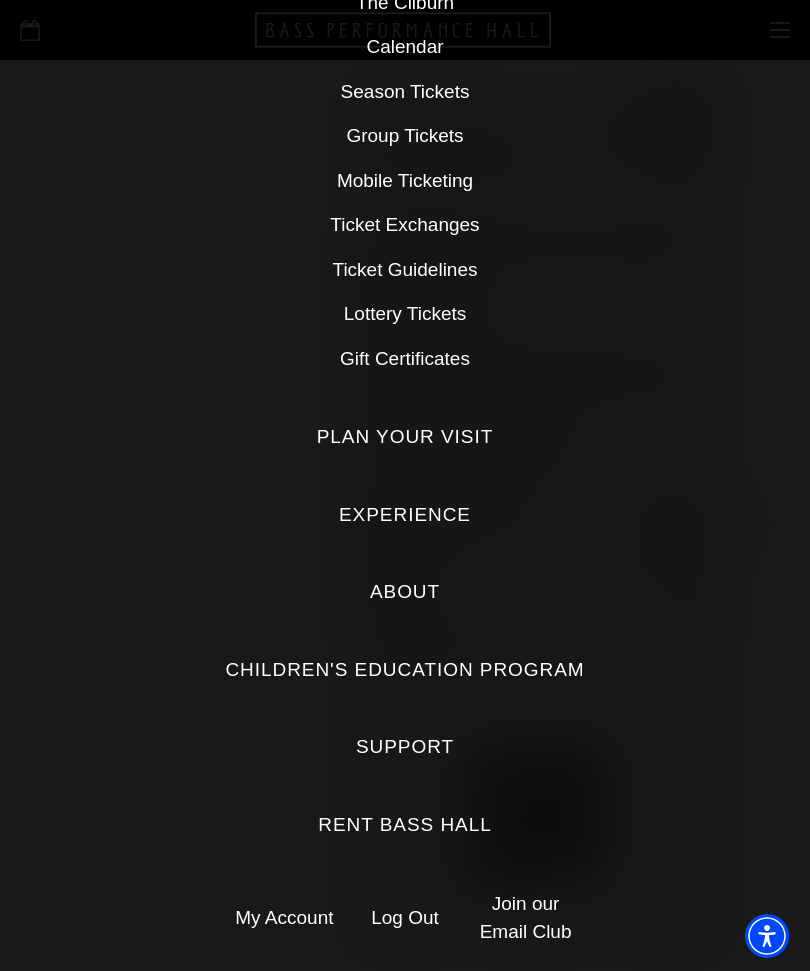 click on "Log Out" at bounding box center (405, 917) 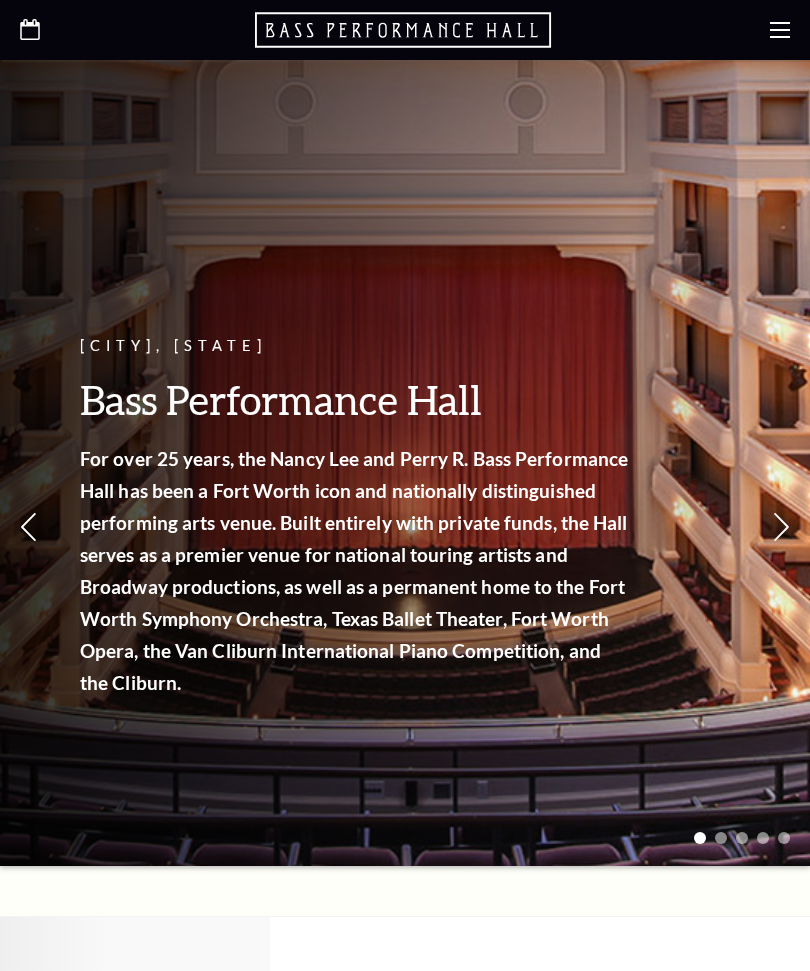 scroll, scrollTop: 0, scrollLeft: 0, axis: both 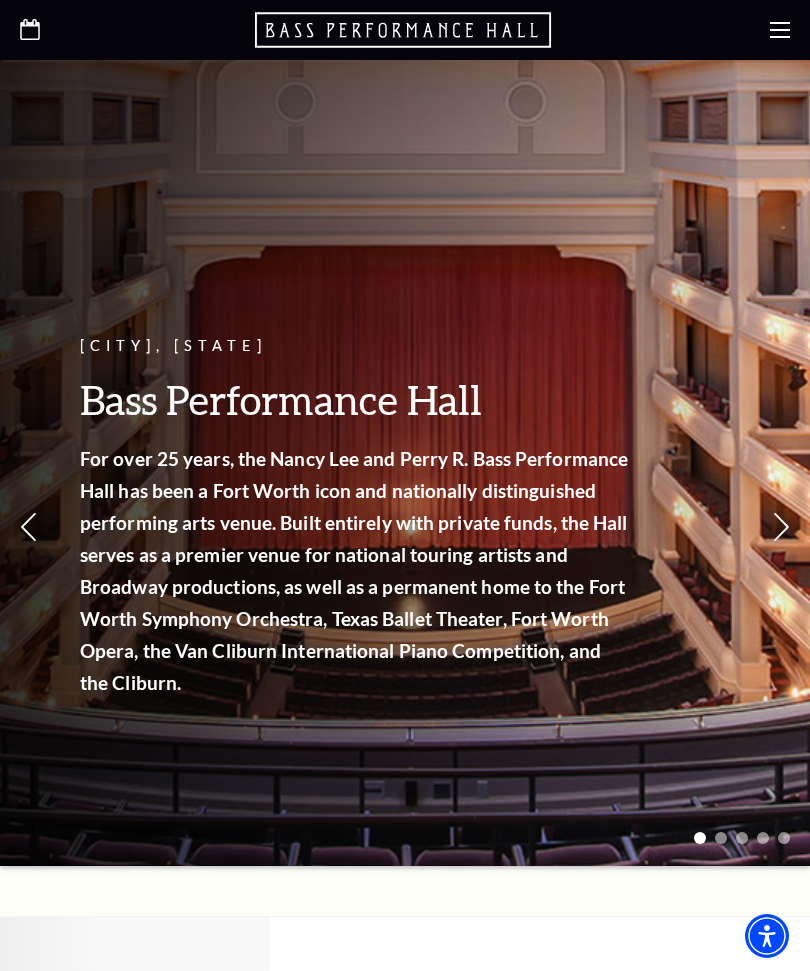 click 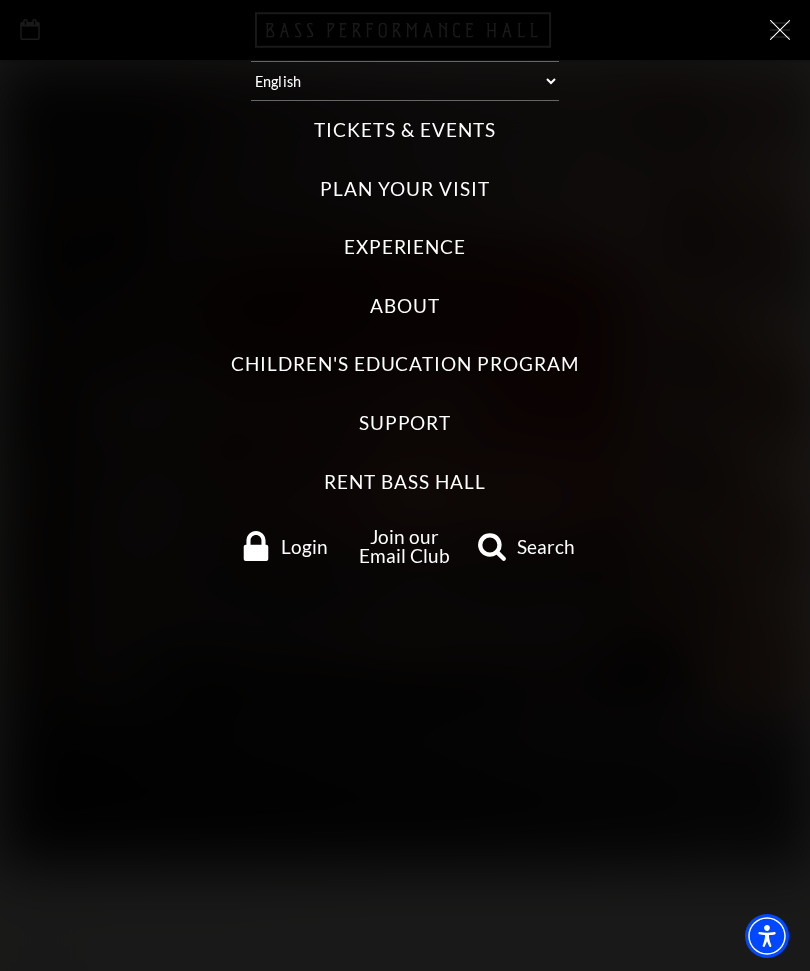 click on "Login" at bounding box center (304, 546) 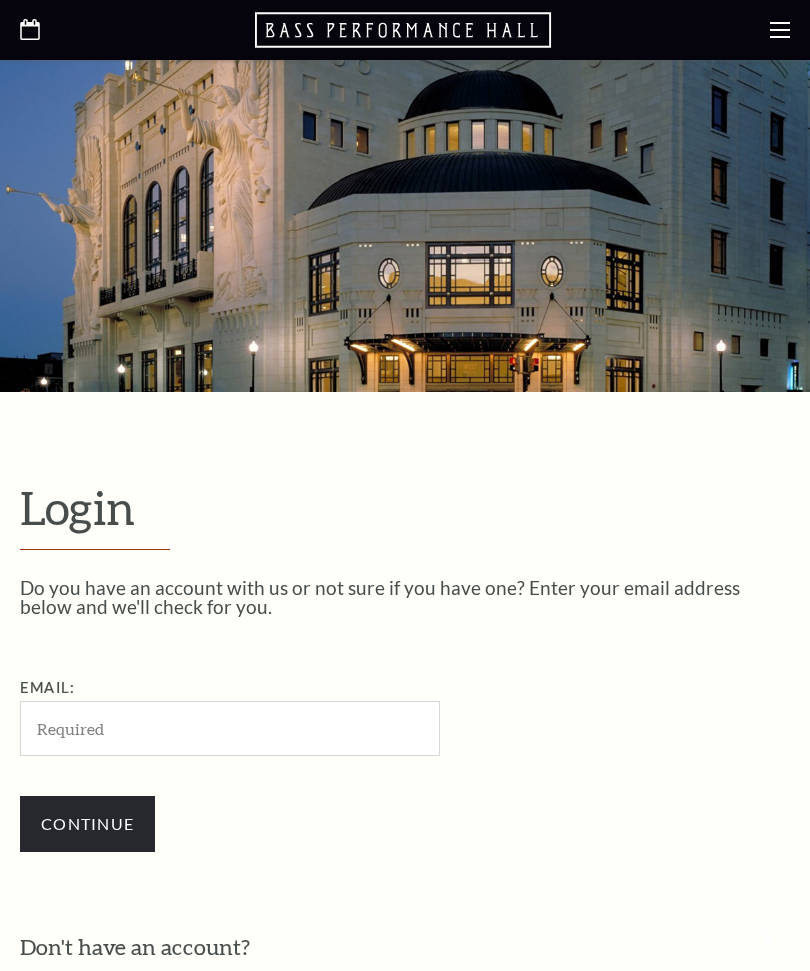 scroll, scrollTop: 0, scrollLeft: 0, axis: both 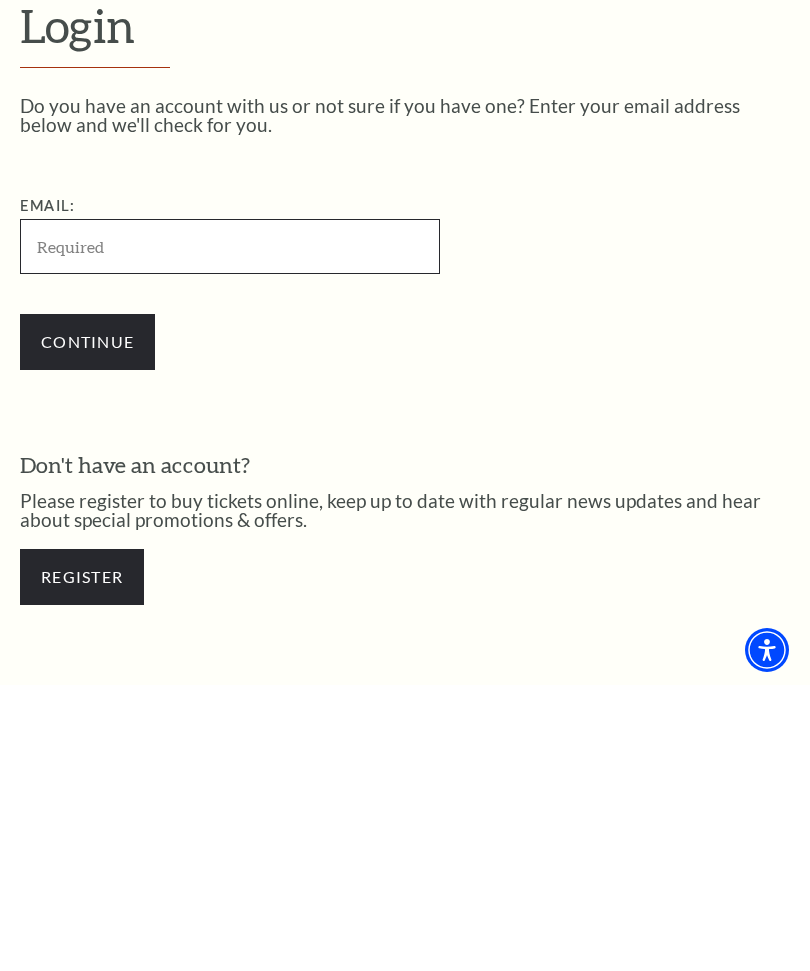 type on "[EMAIL]" 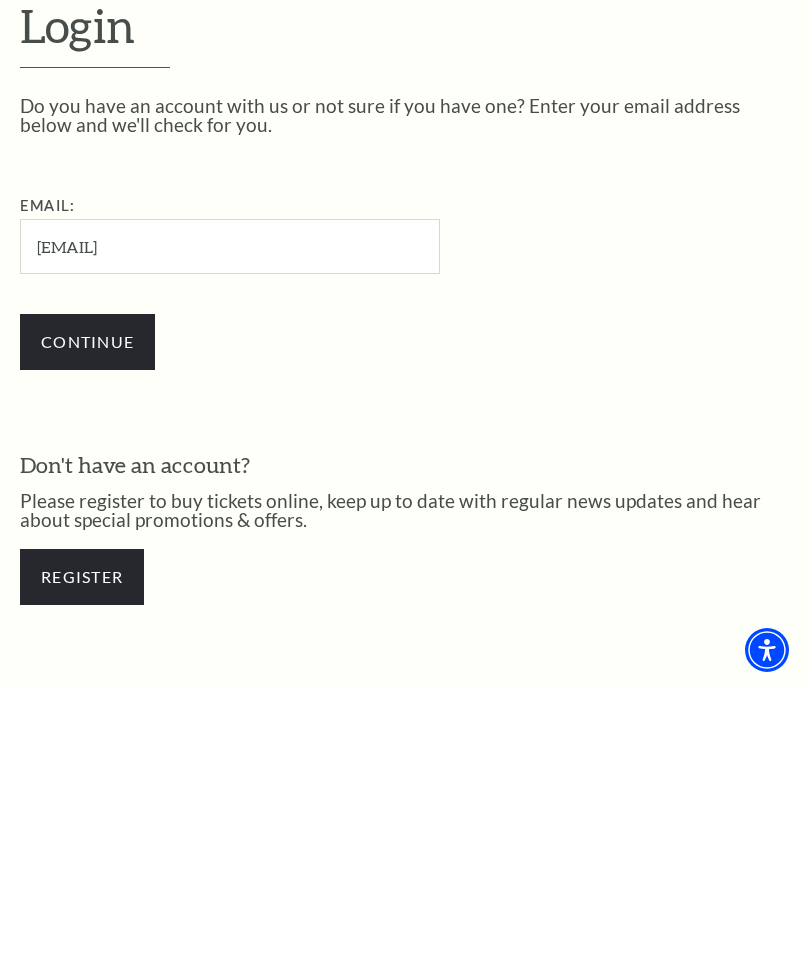 click on "Continue" at bounding box center [87, 628] 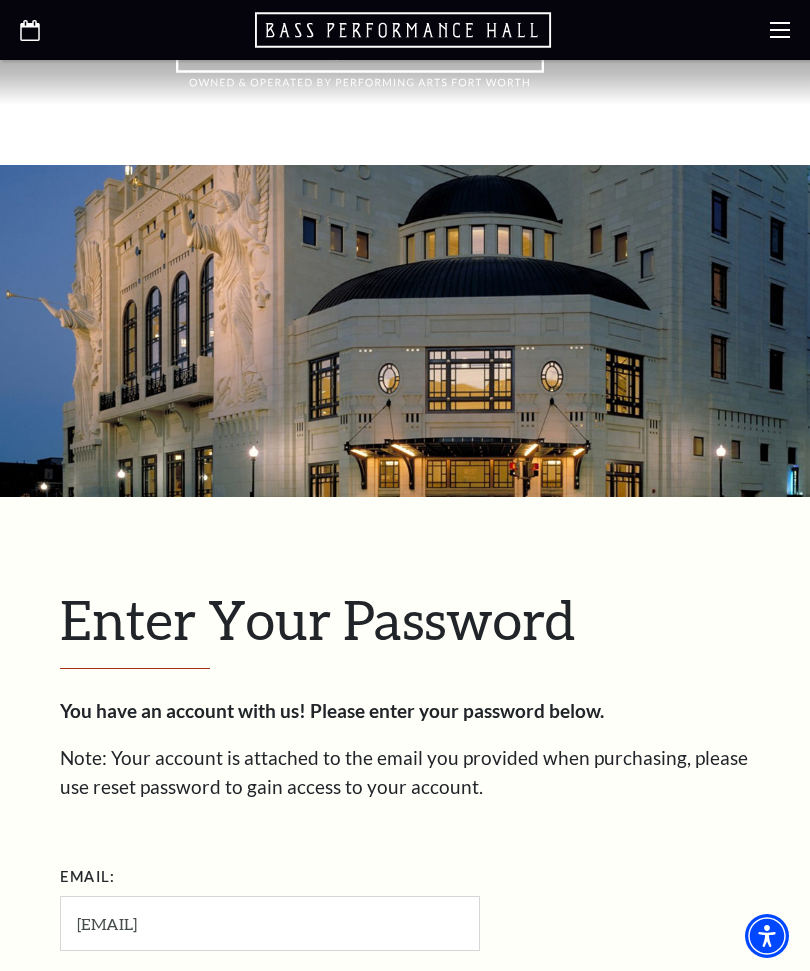 scroll, scrollTop: 360, scrollLeft: 0, axis: vertical 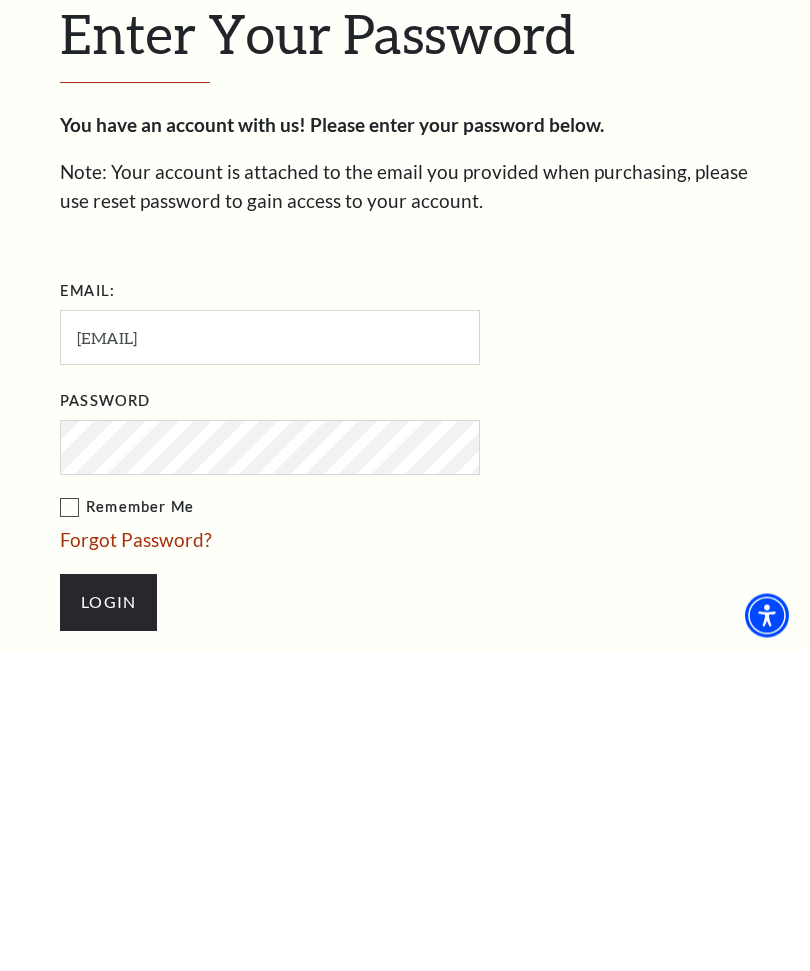 click on "Password" at bounding box center (370, 751) 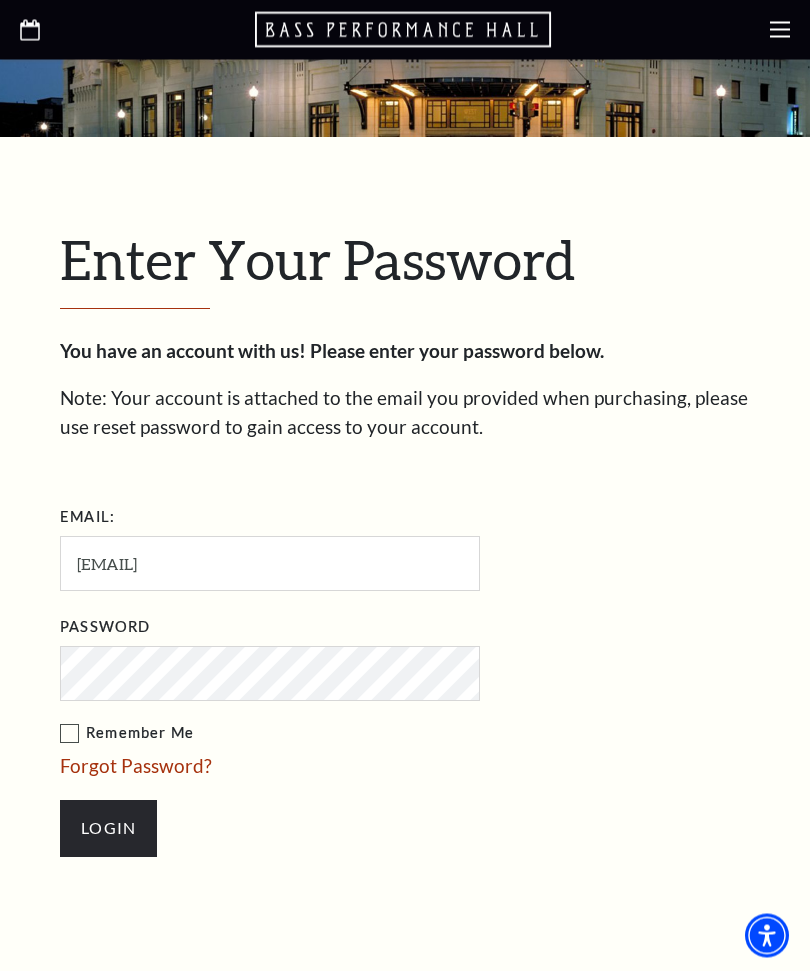 scroll, scrollTop: 360, scrollLeft: 0, axis: vertical 